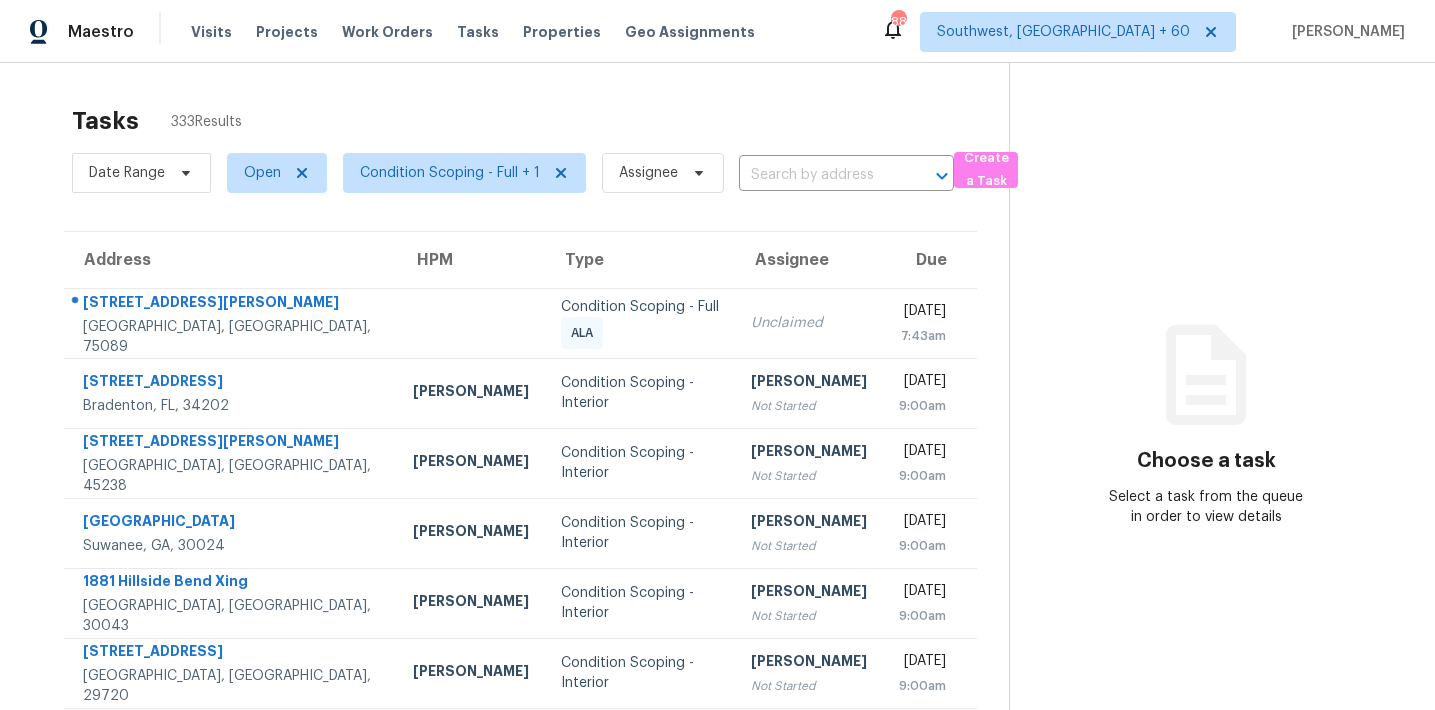 scroll, scrollTop: 0, scrollLeft: 0, axis: both 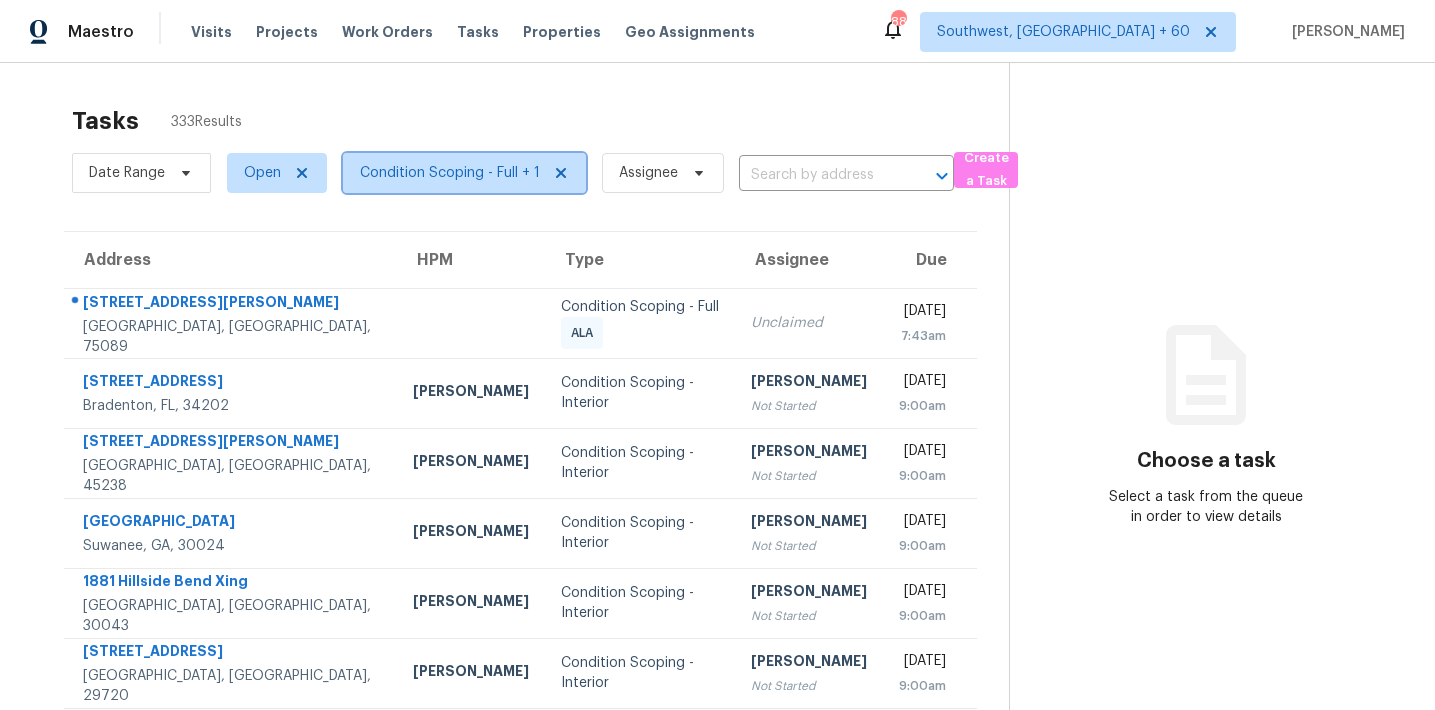 click on "Condition Scoping - Full + 1" at bounding box center (464, 173) 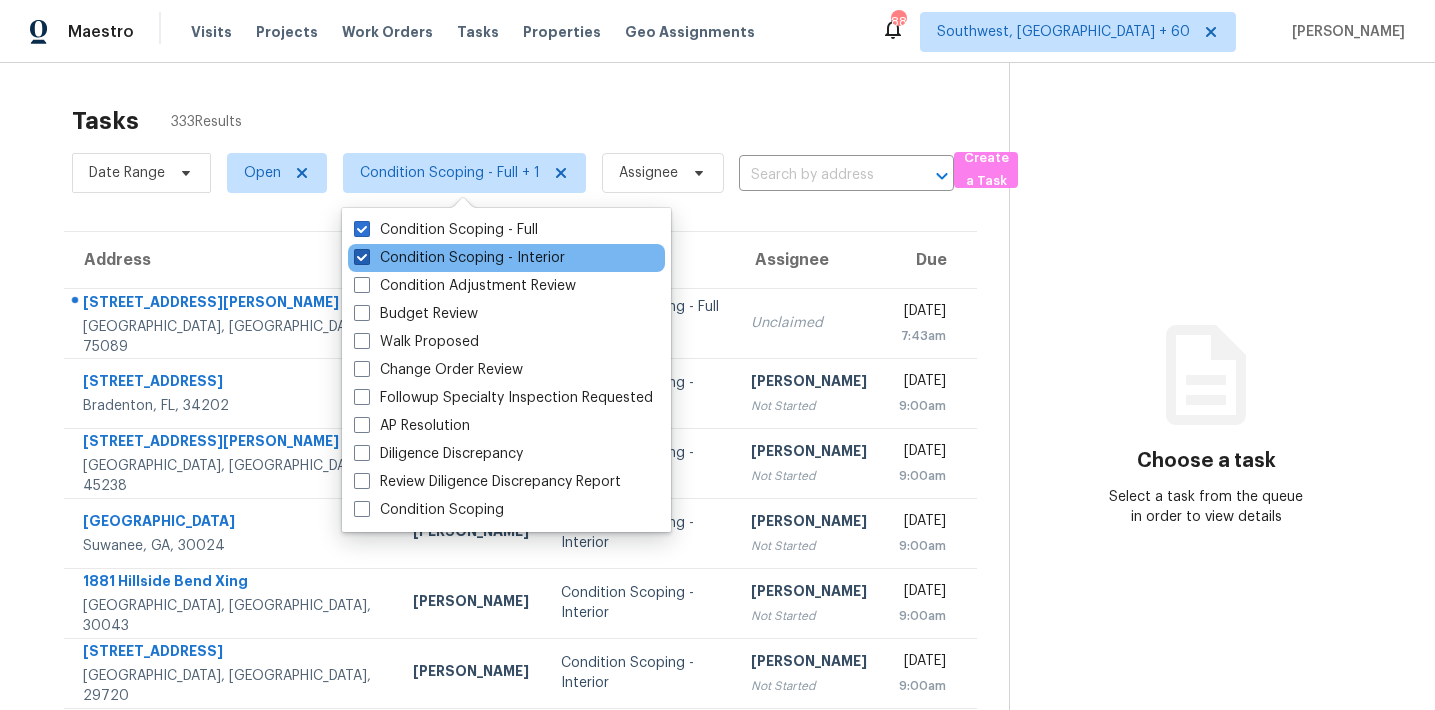 click on "Condition Scoping - Interior" at bounding box center (459, 258) 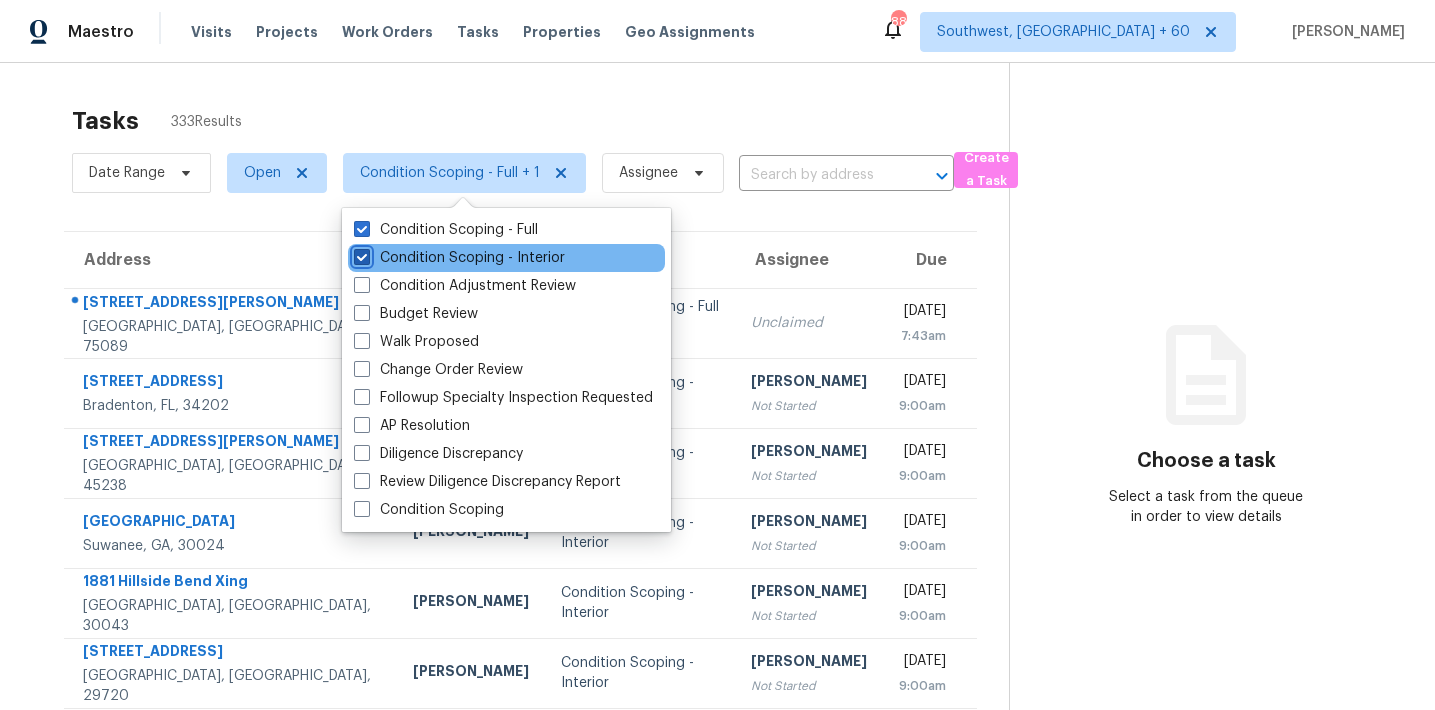 click on "Condition Scoping - Interior" at bounding box center [360, 254] 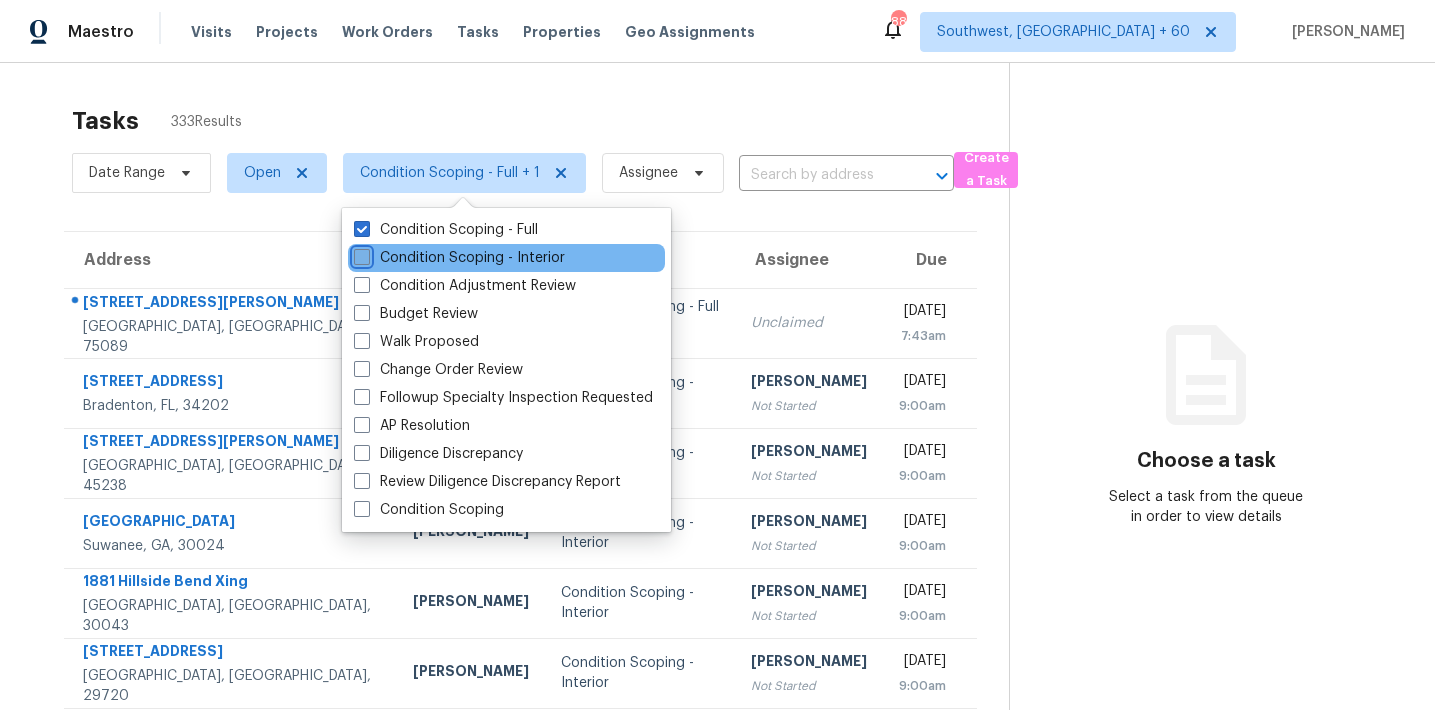 checkbox on "false" 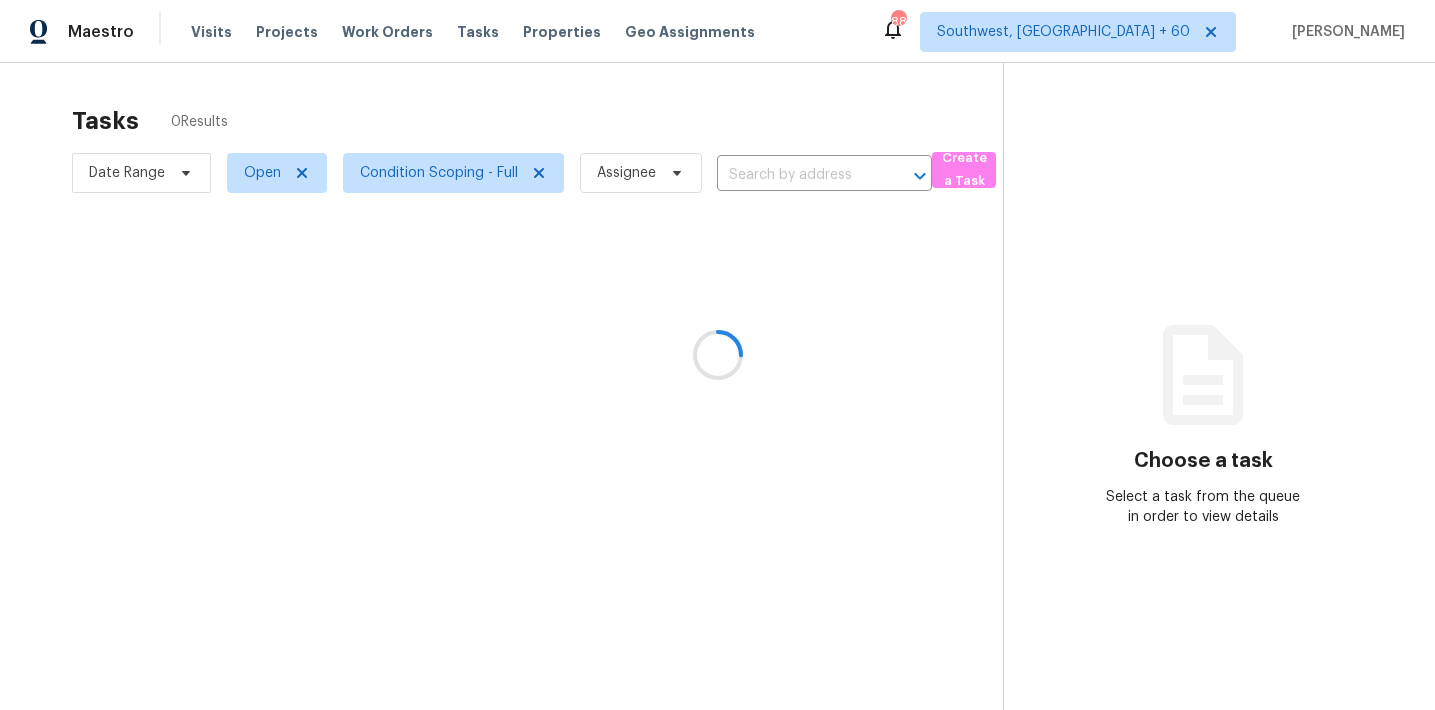 click at bounding box center (717, 355) 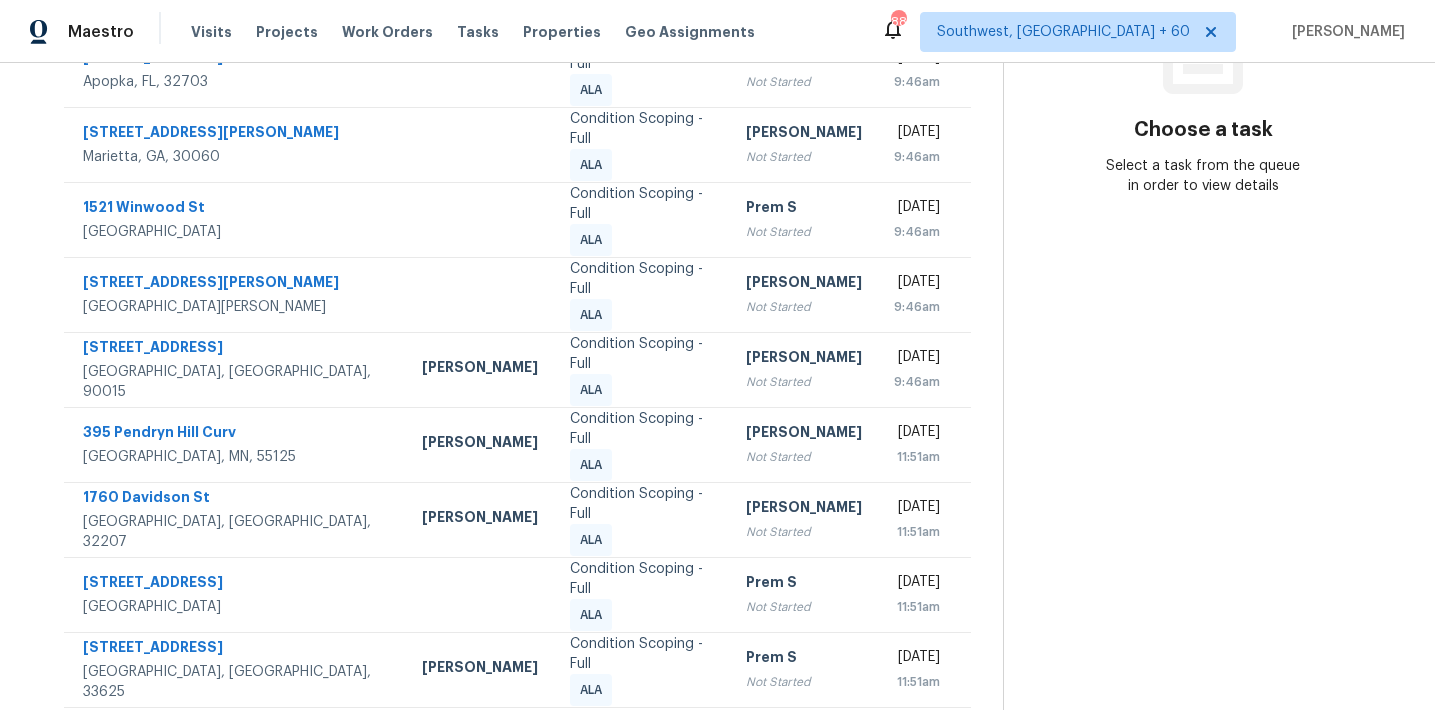 scroll, scrollTop: 0, scrollLeft: 0, axis: both 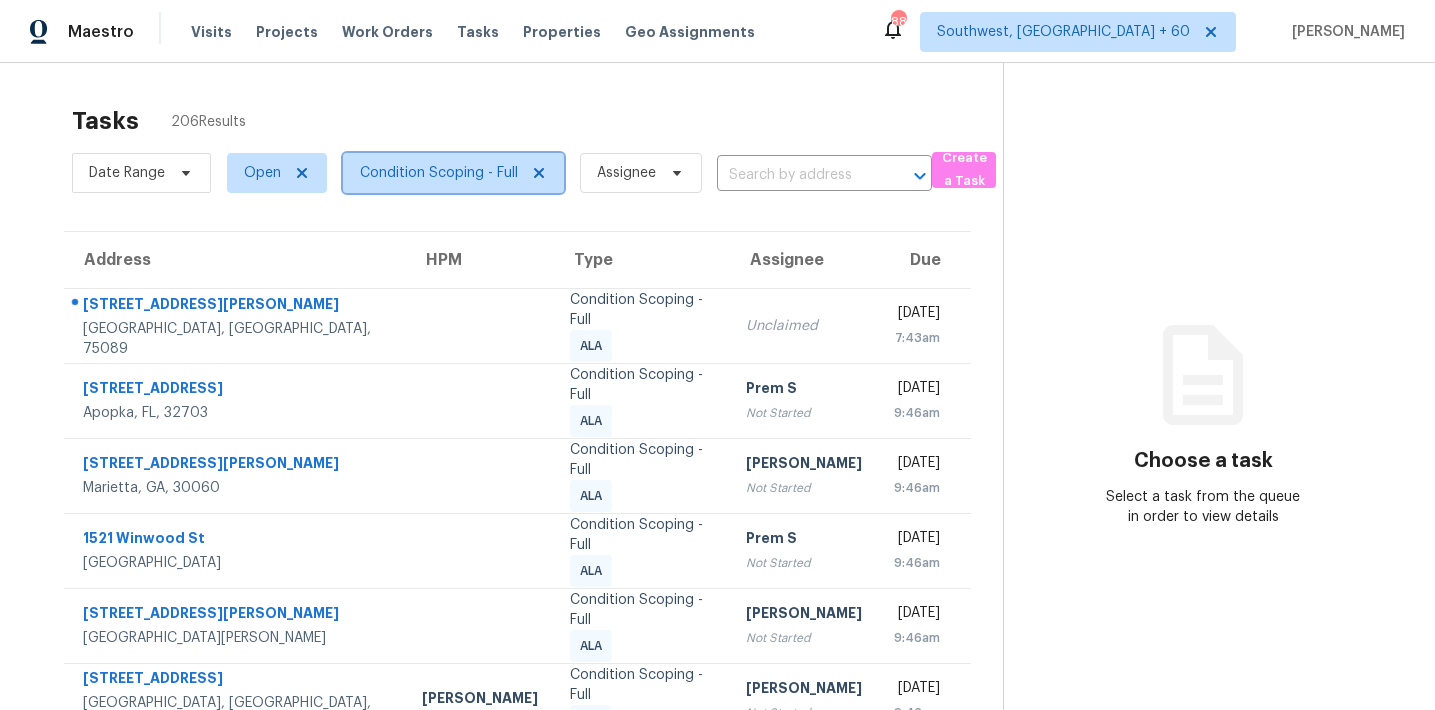click on "Condition Scoping - Full" at bounding box center (439, 173) 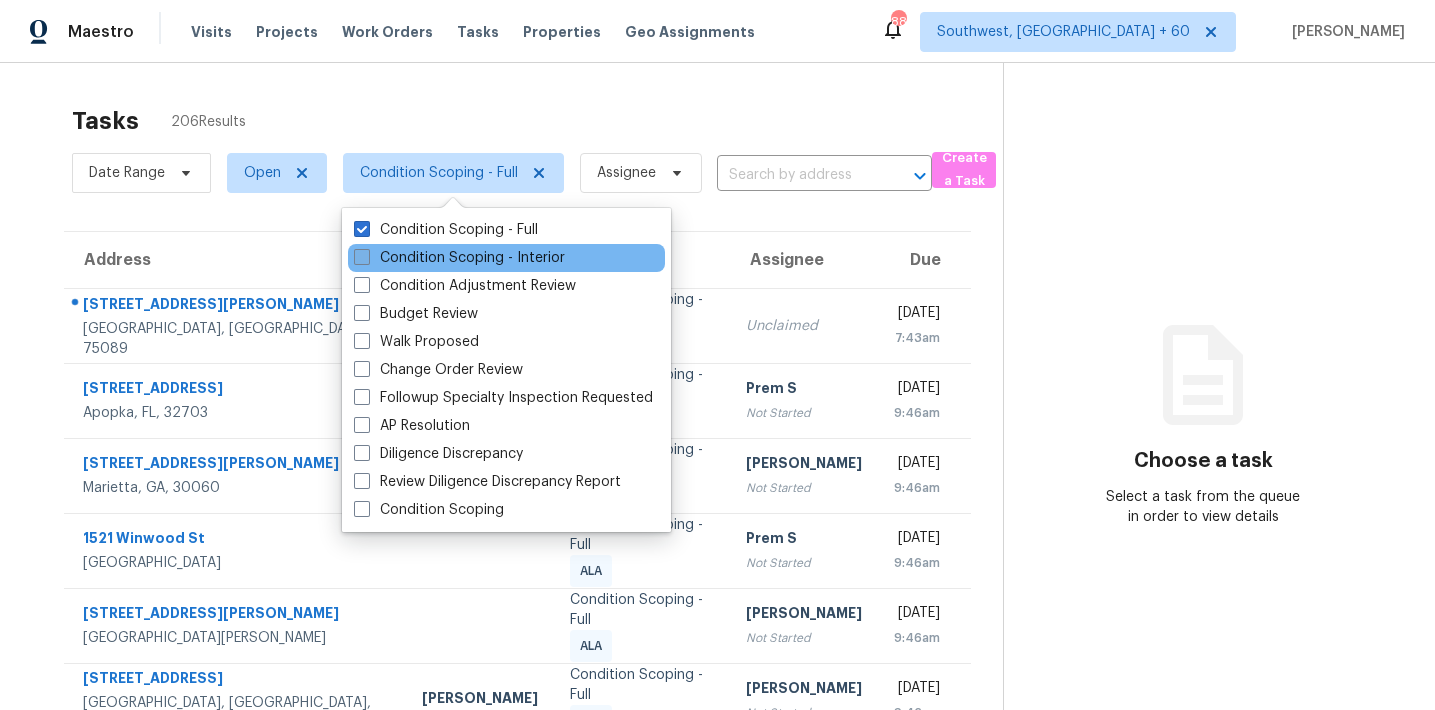 click on "Condition Scoping - Interior" at bounding box center (459, 258) 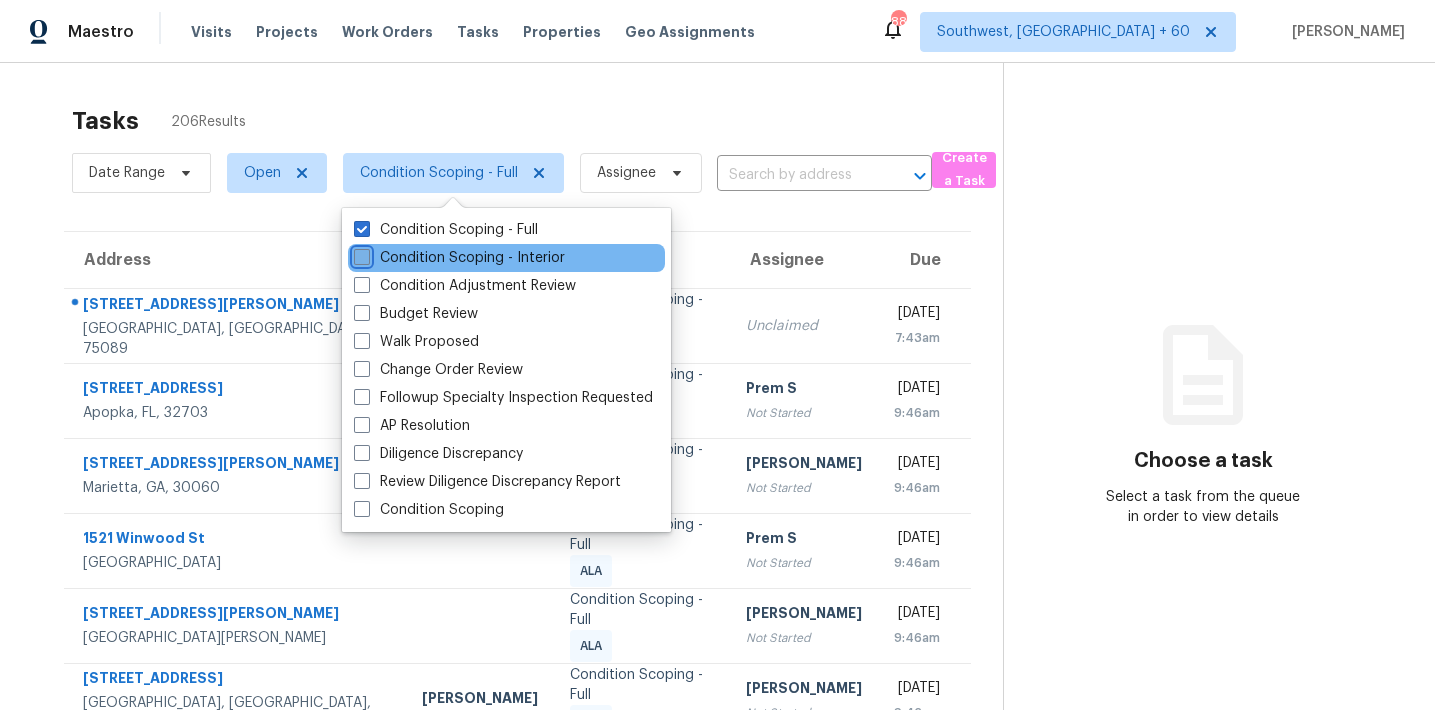 click on "Condition Scoping - Interior" at bounding box center (360, 254) 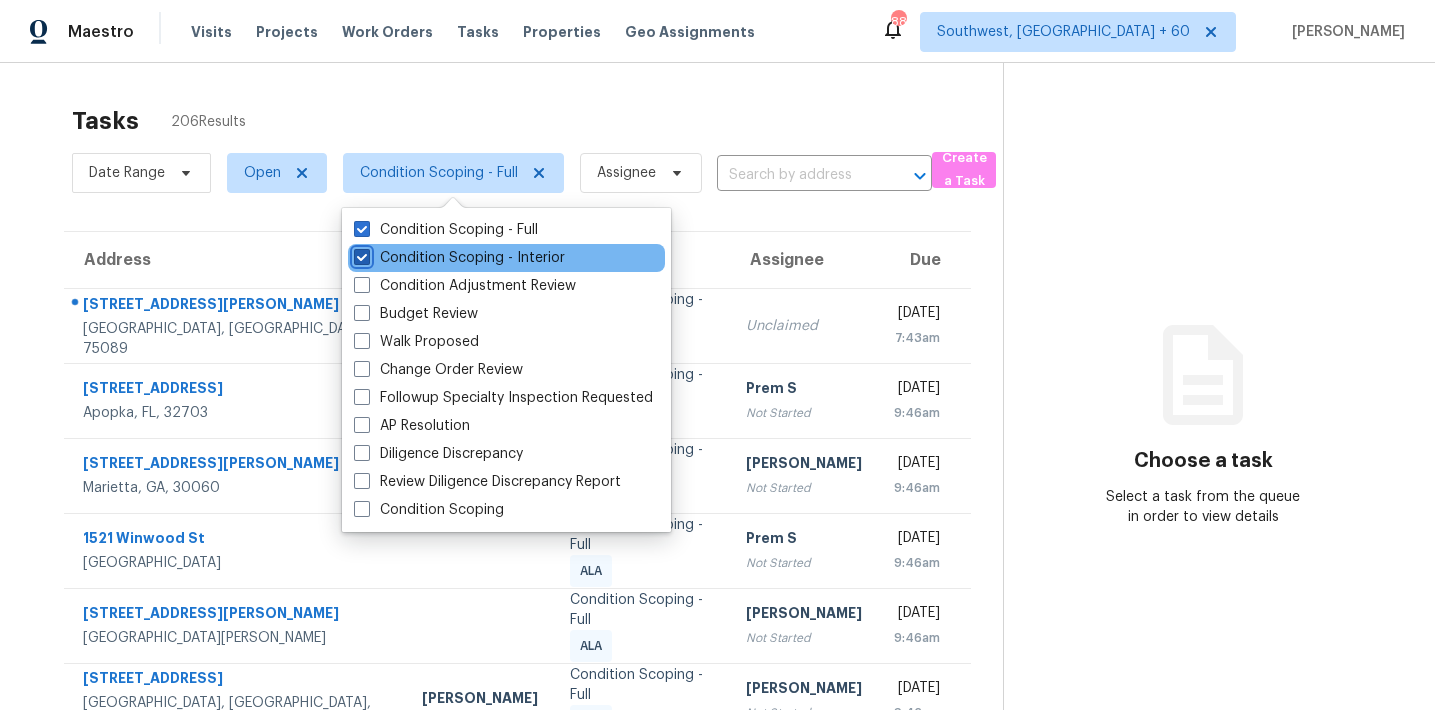 checkbox on "true" 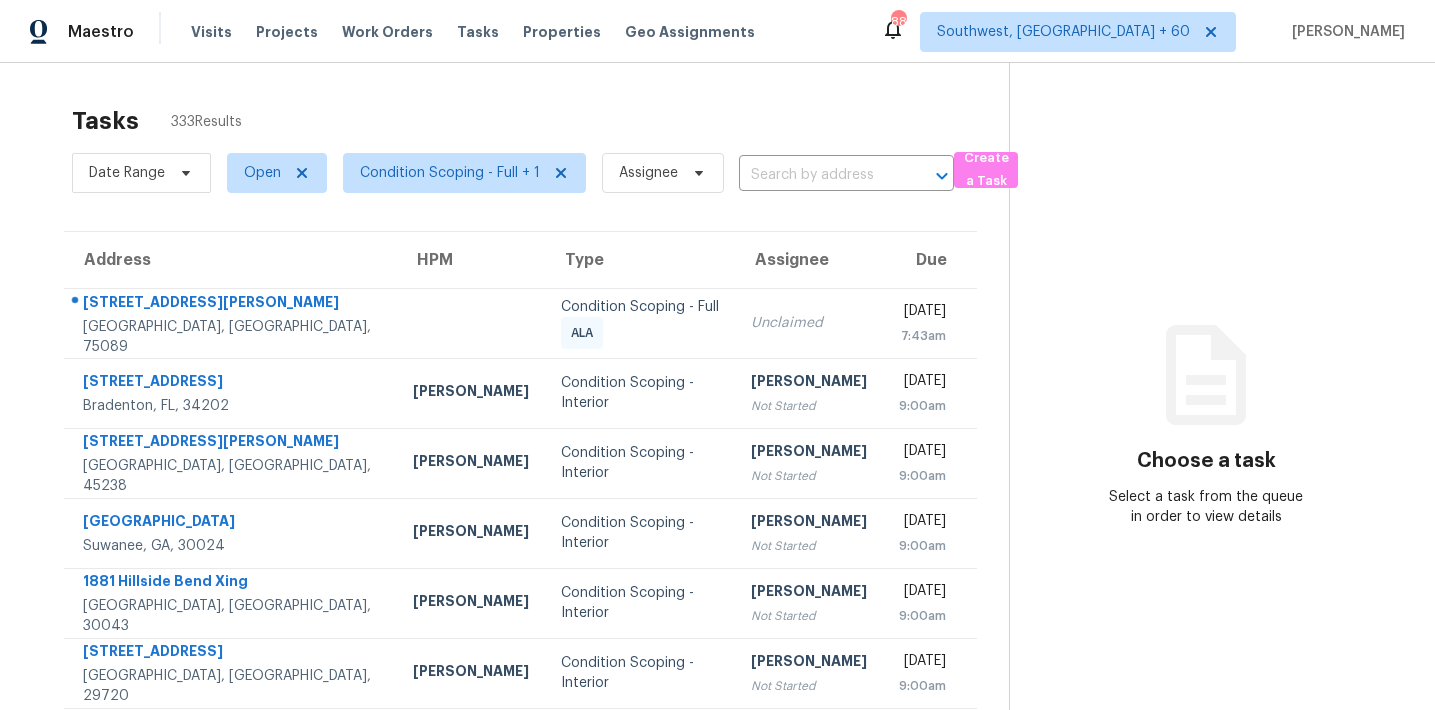 click on "Tasks 333  Results" at bounding box center [540, 121] 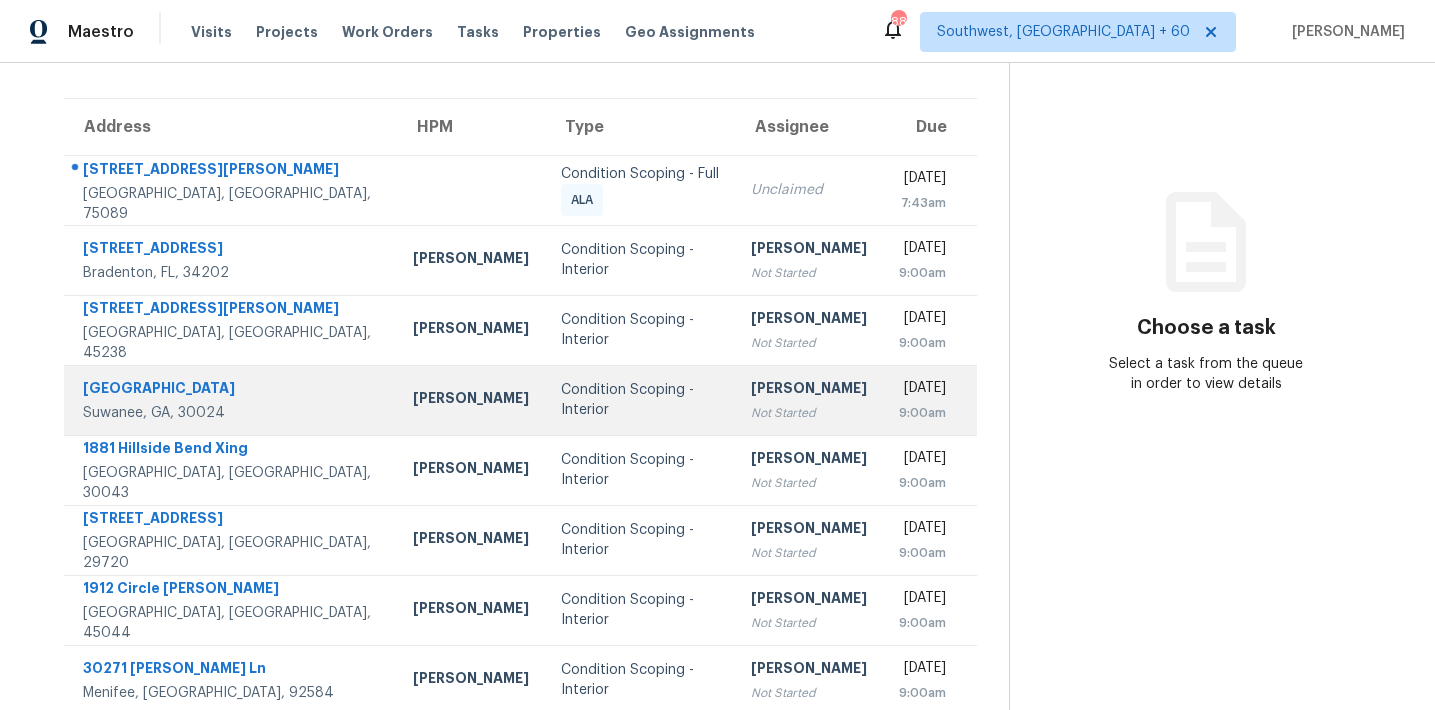 scroll, scrollTop: 0, scrollLeft: 0, axis: both 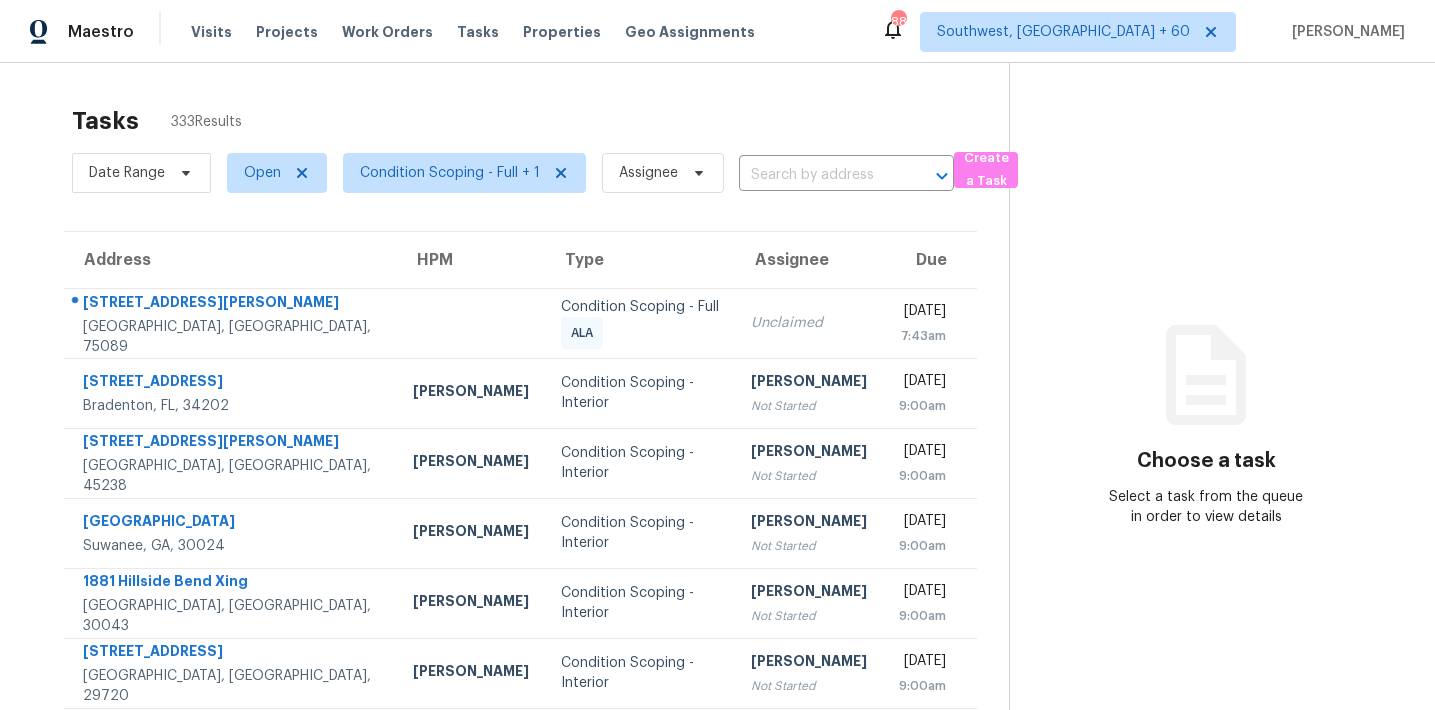 click on "Tasks 333  Results" at bounding box center [540, 121] 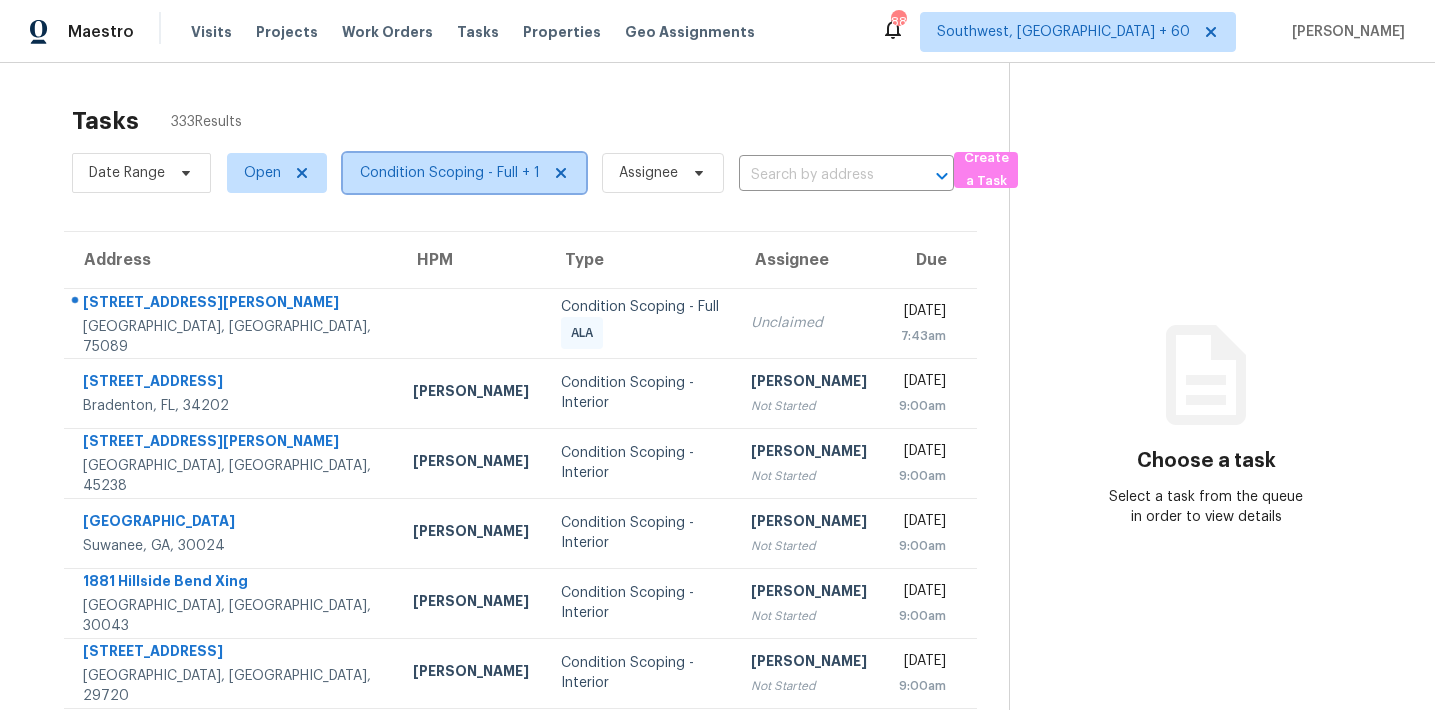click on "Condition Scoping - Full + 1" at bounding box center [464, 173] 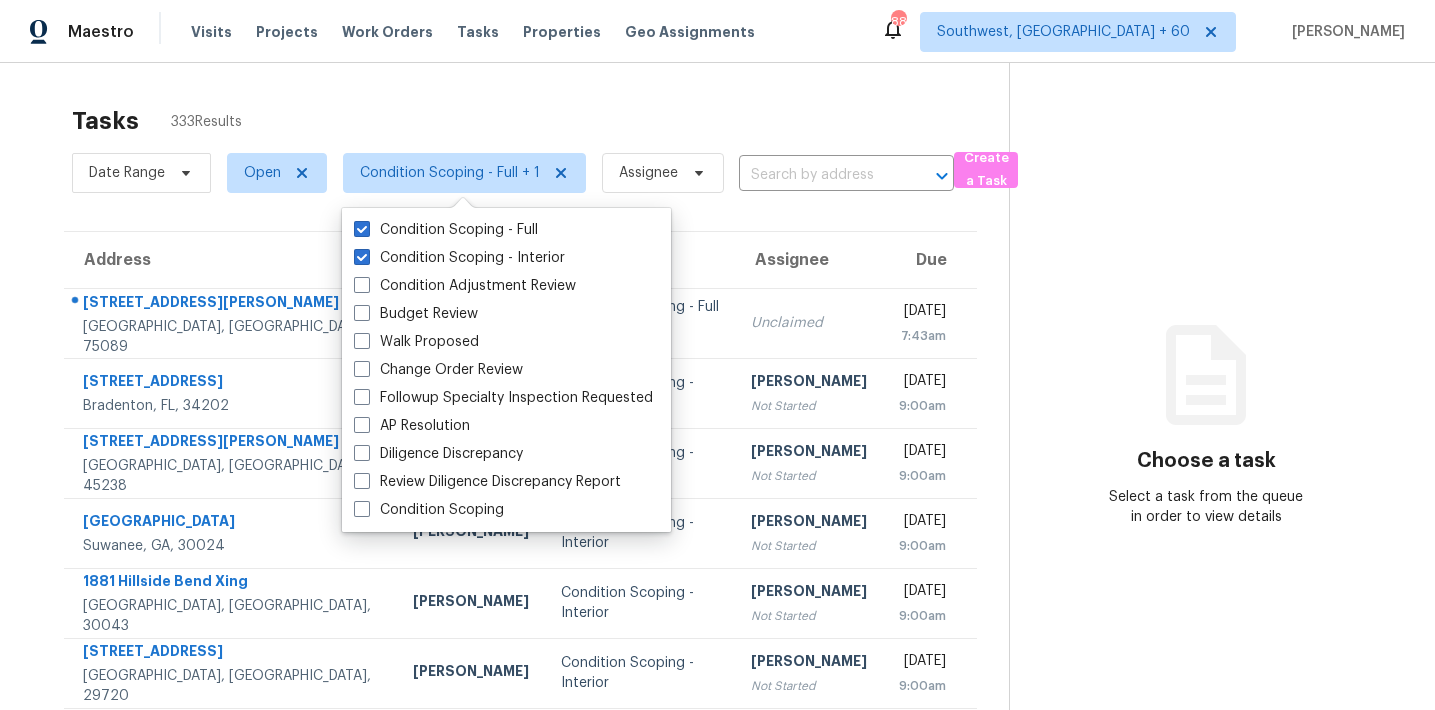 click on "Tasks 333  Results" at bounding box center (540, 121) 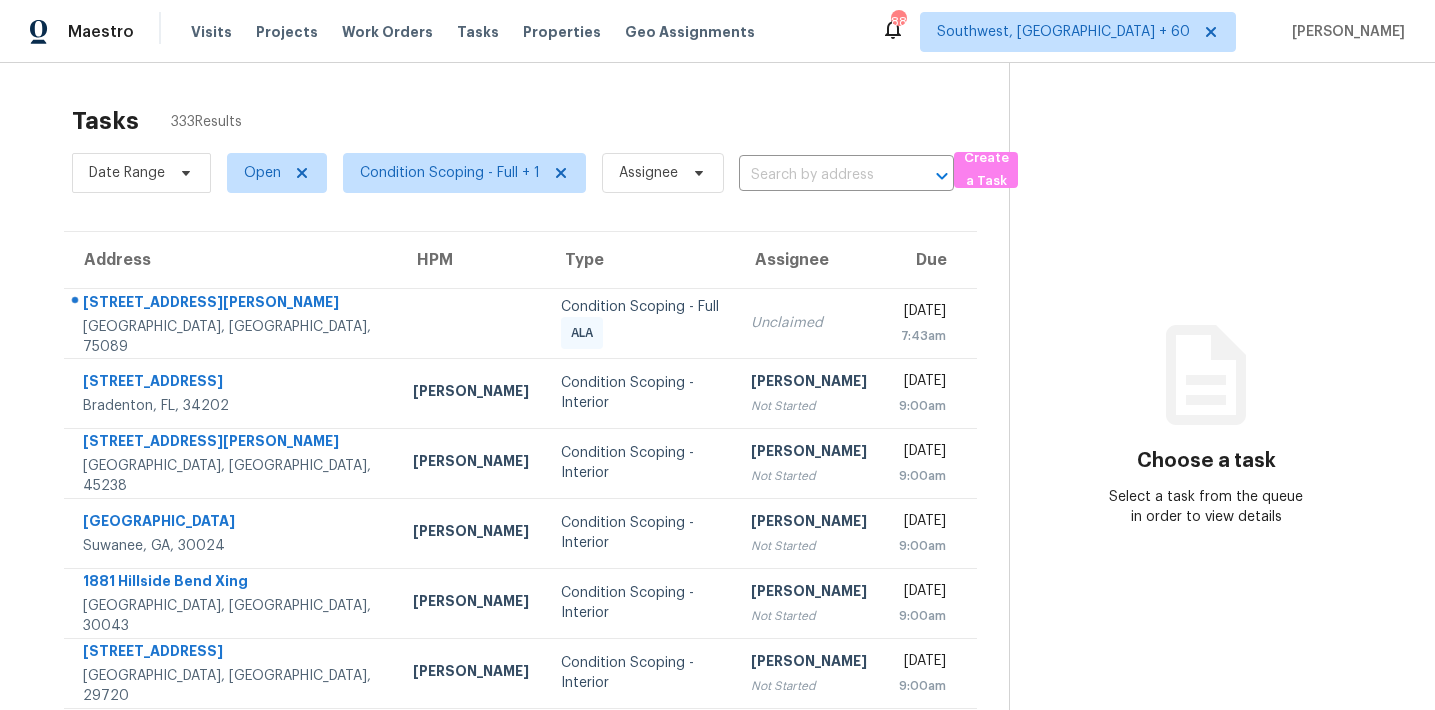 click on "Open" at bounding box center (269, 173) 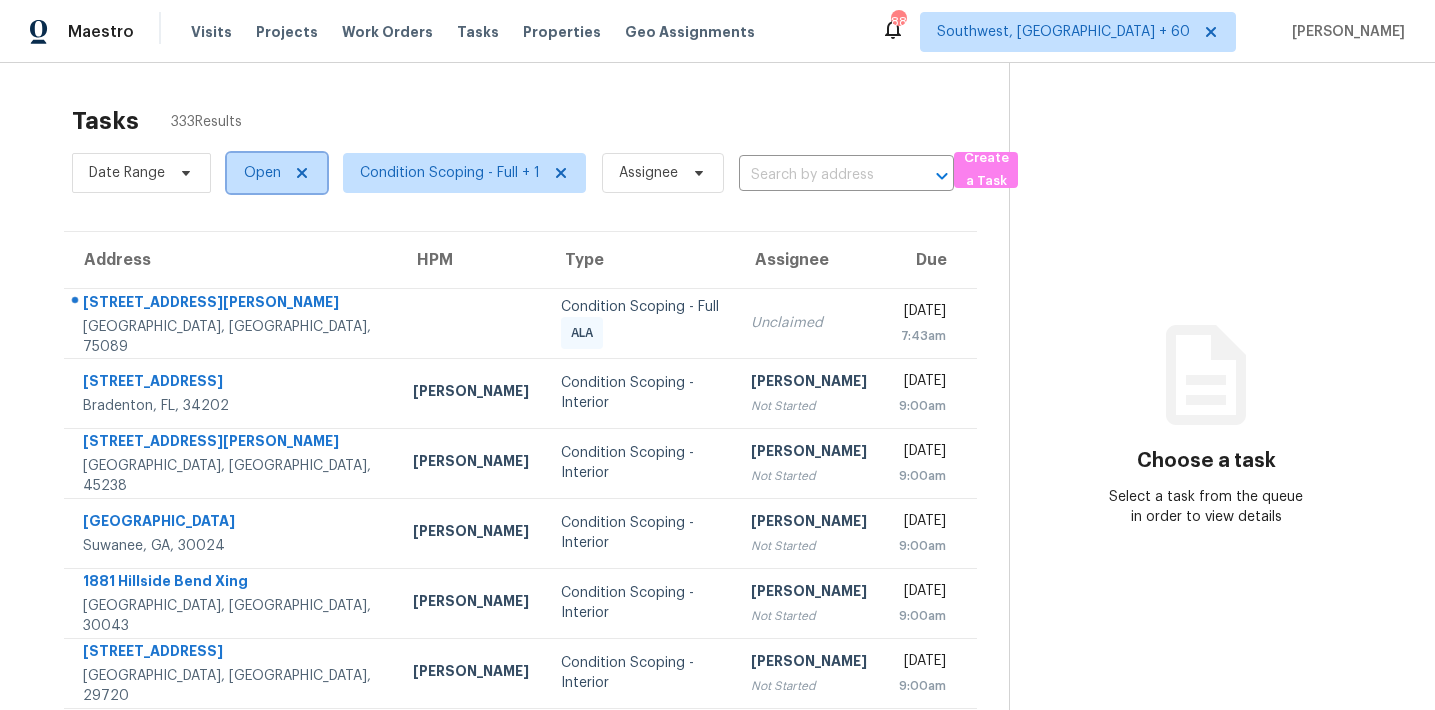 click on "Open" at bounding box center (262, 173) 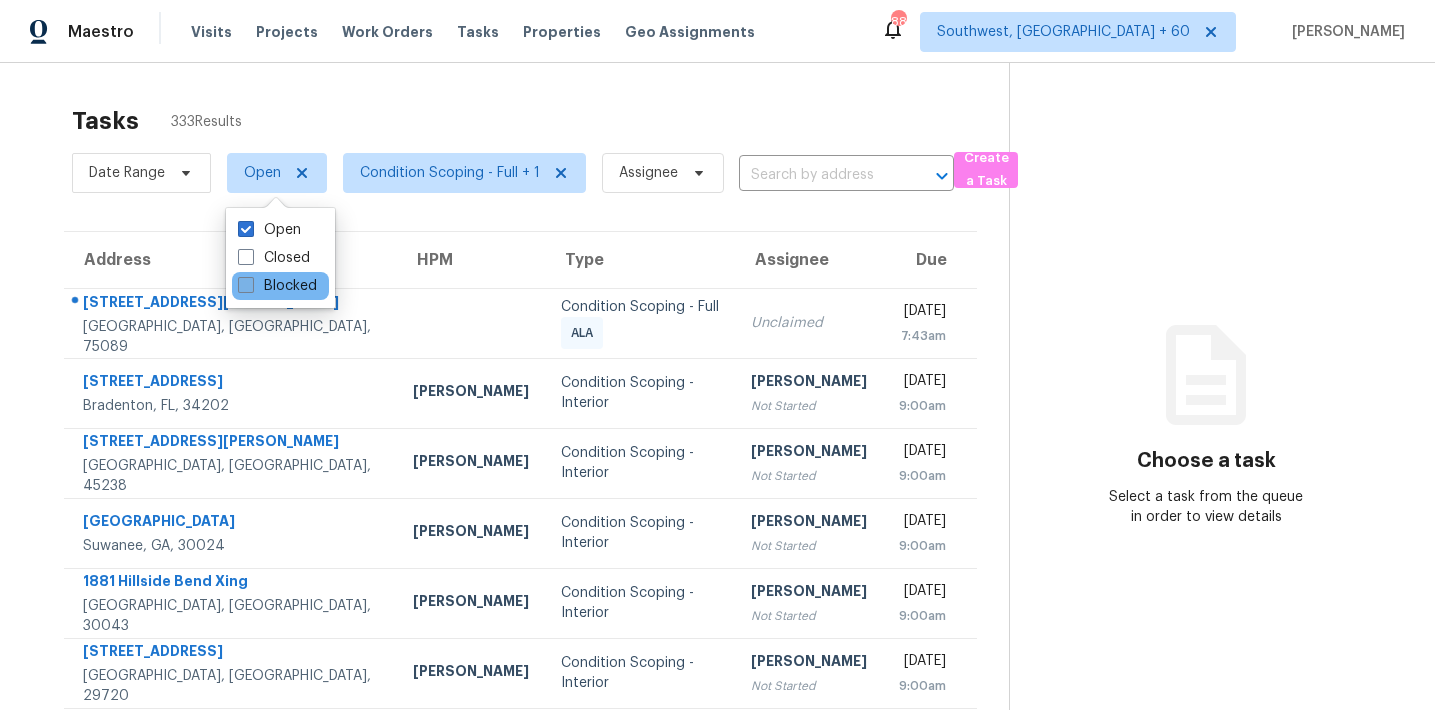 click on "Blocked" at bounding box center (277, 286) 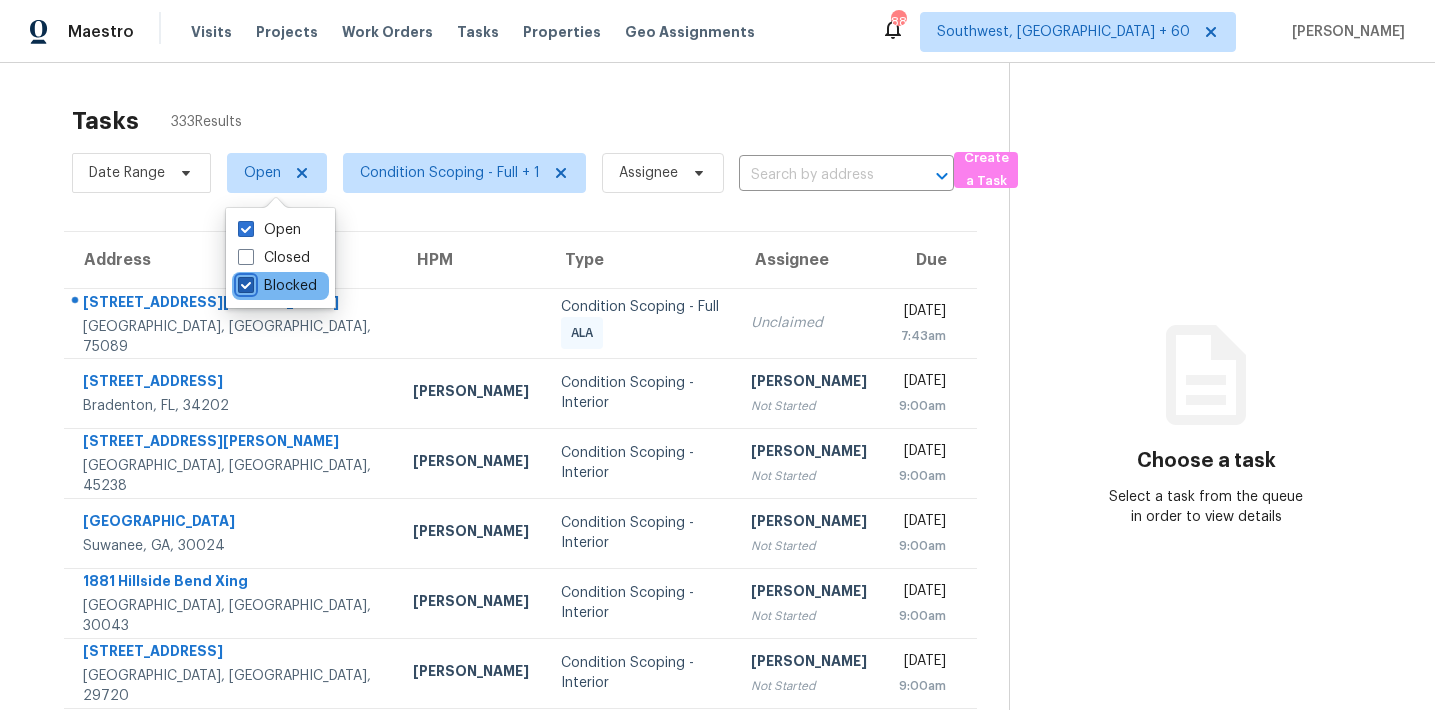 checkbox on "true" 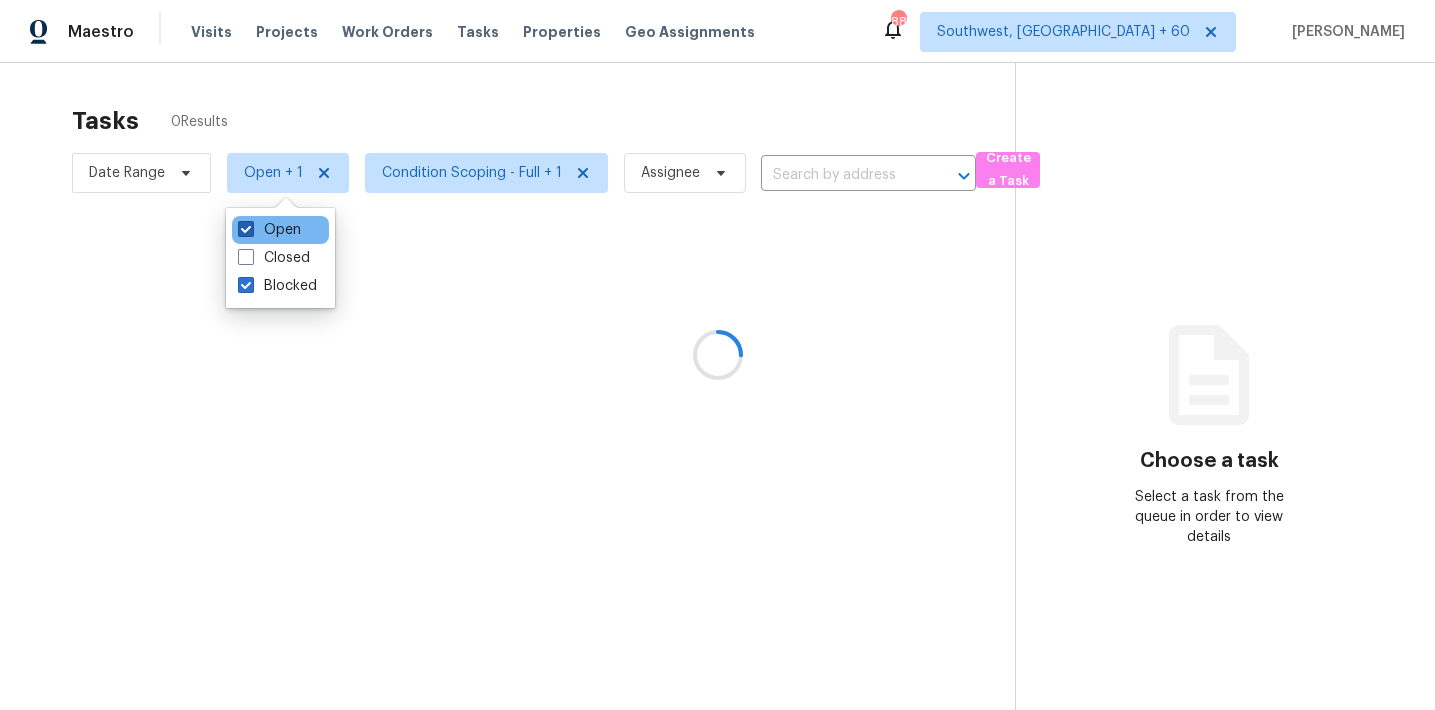 click on "Open" at bounding box center [269, 230] 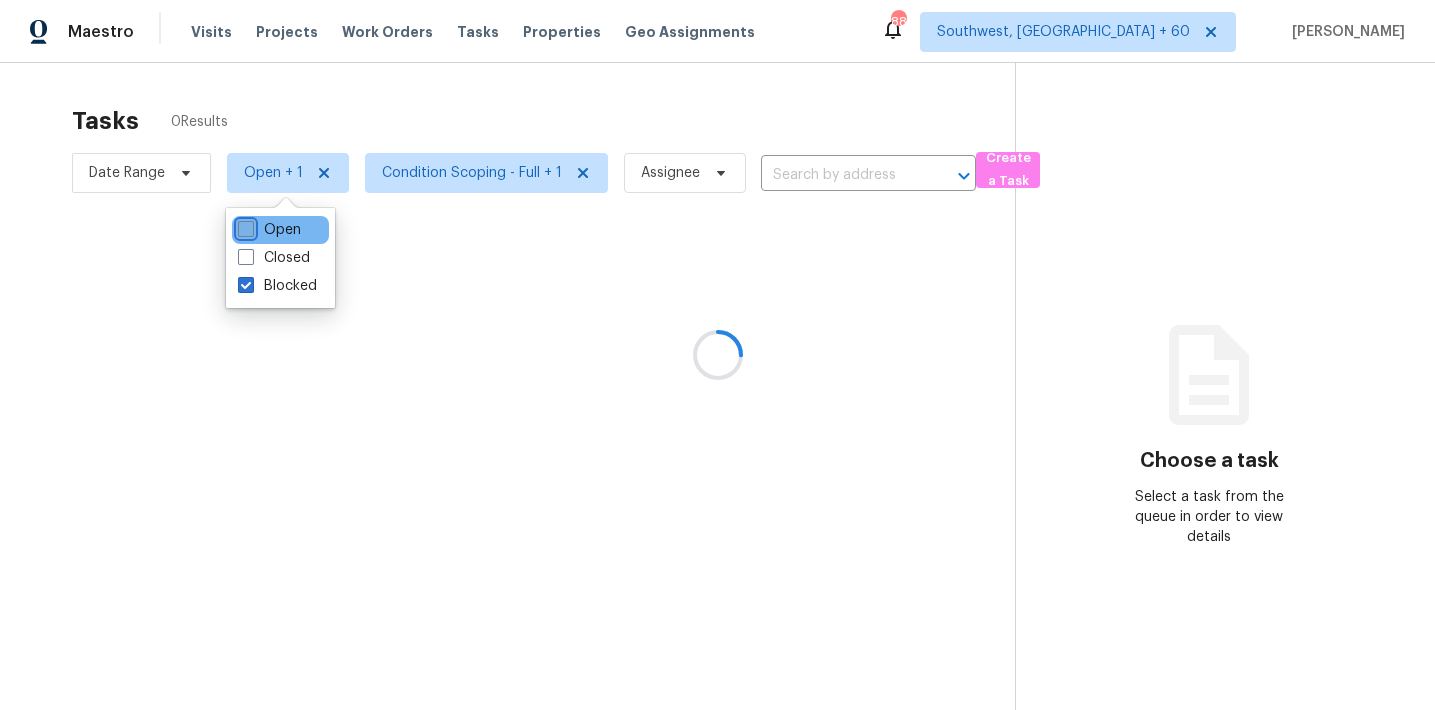 checkbox on "false" 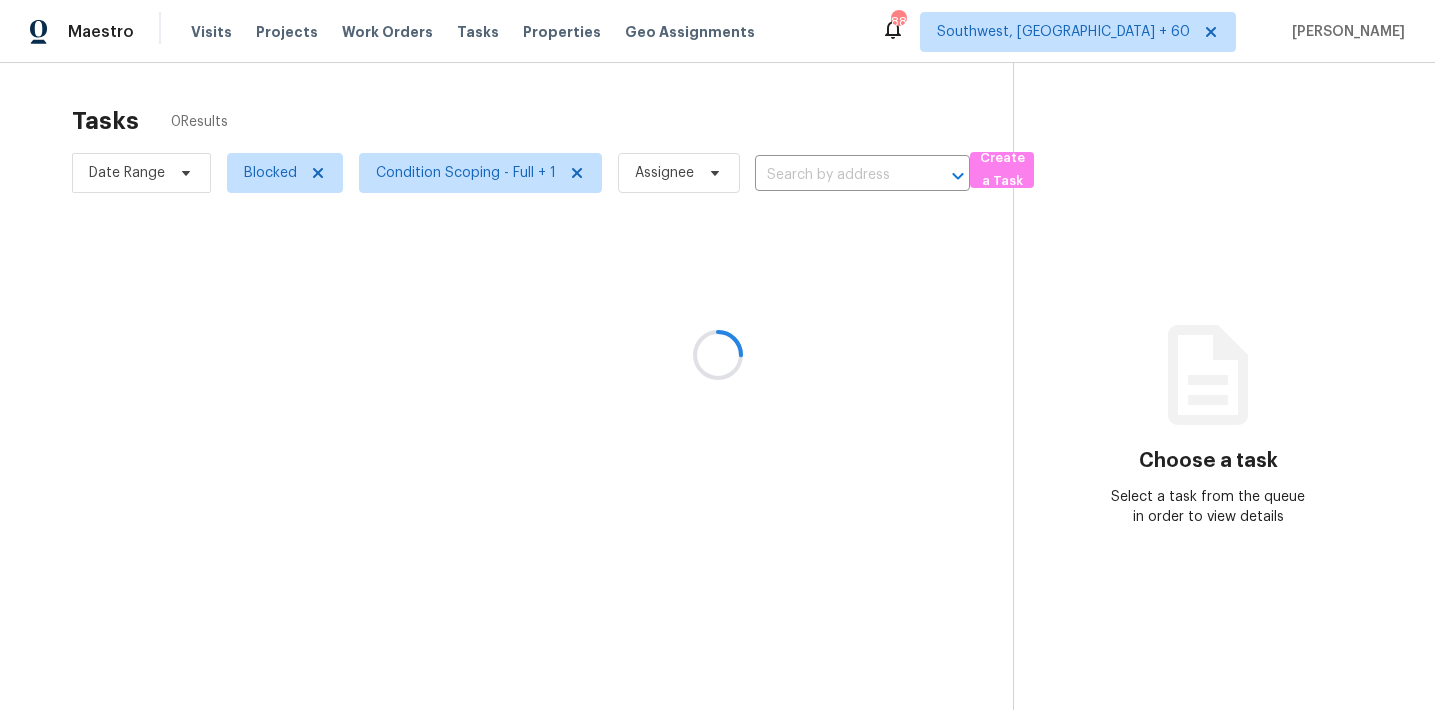 click at bounding box center (717, 355) 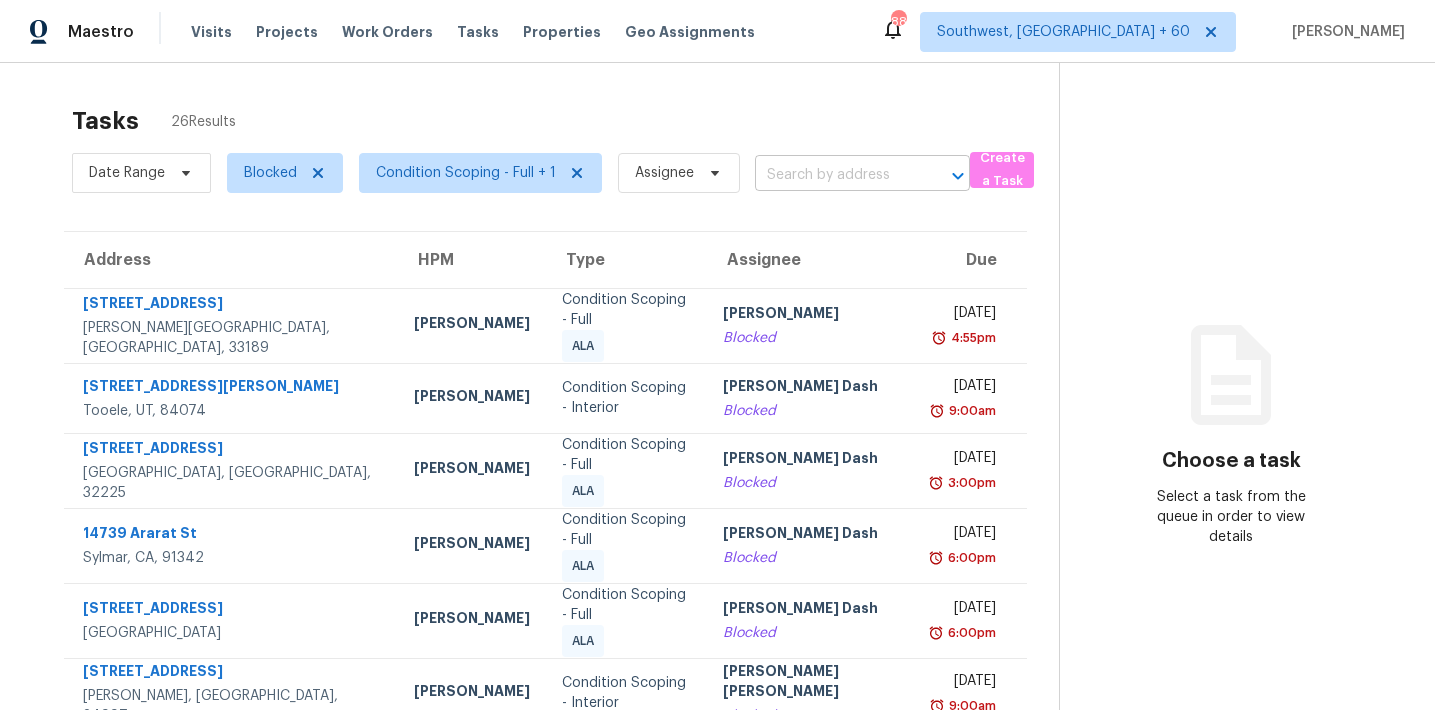 click at bounding box center (834, 175) 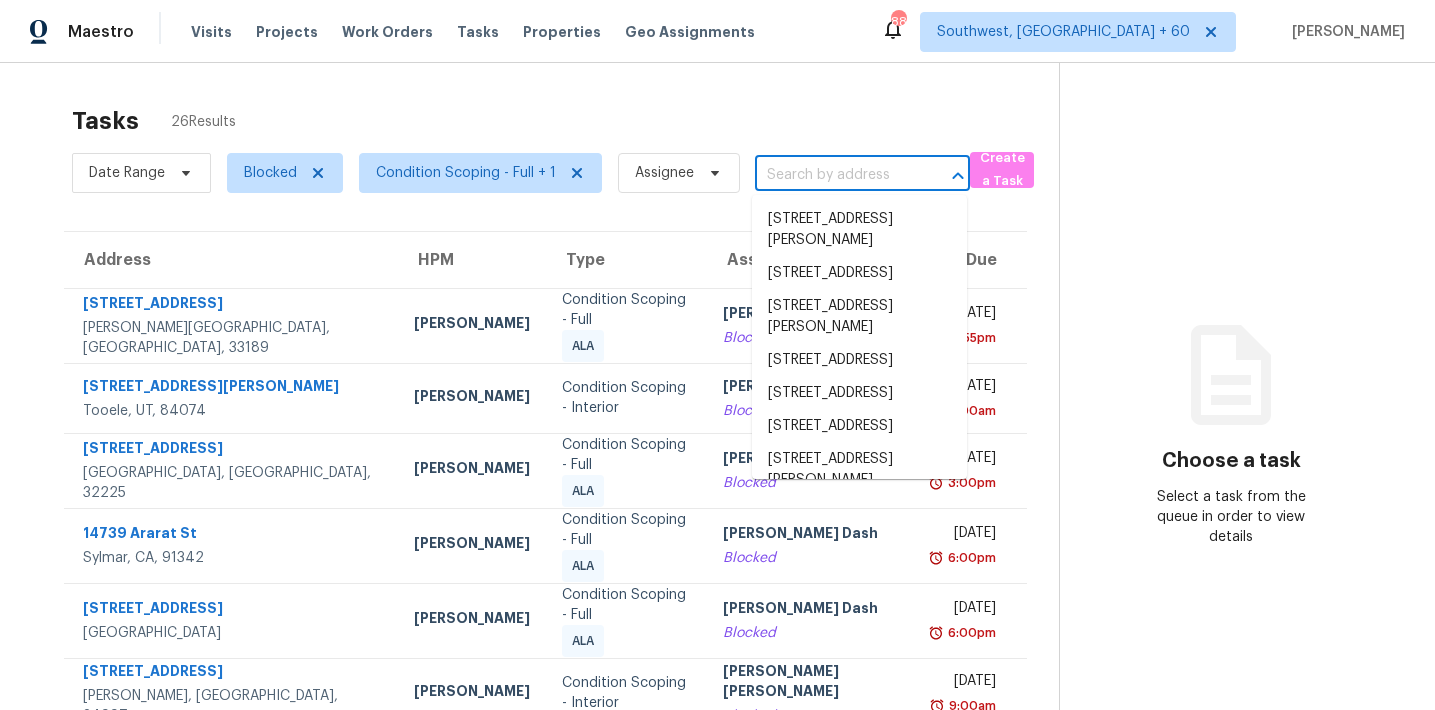 paste on "[STREET_ADDRESS]" 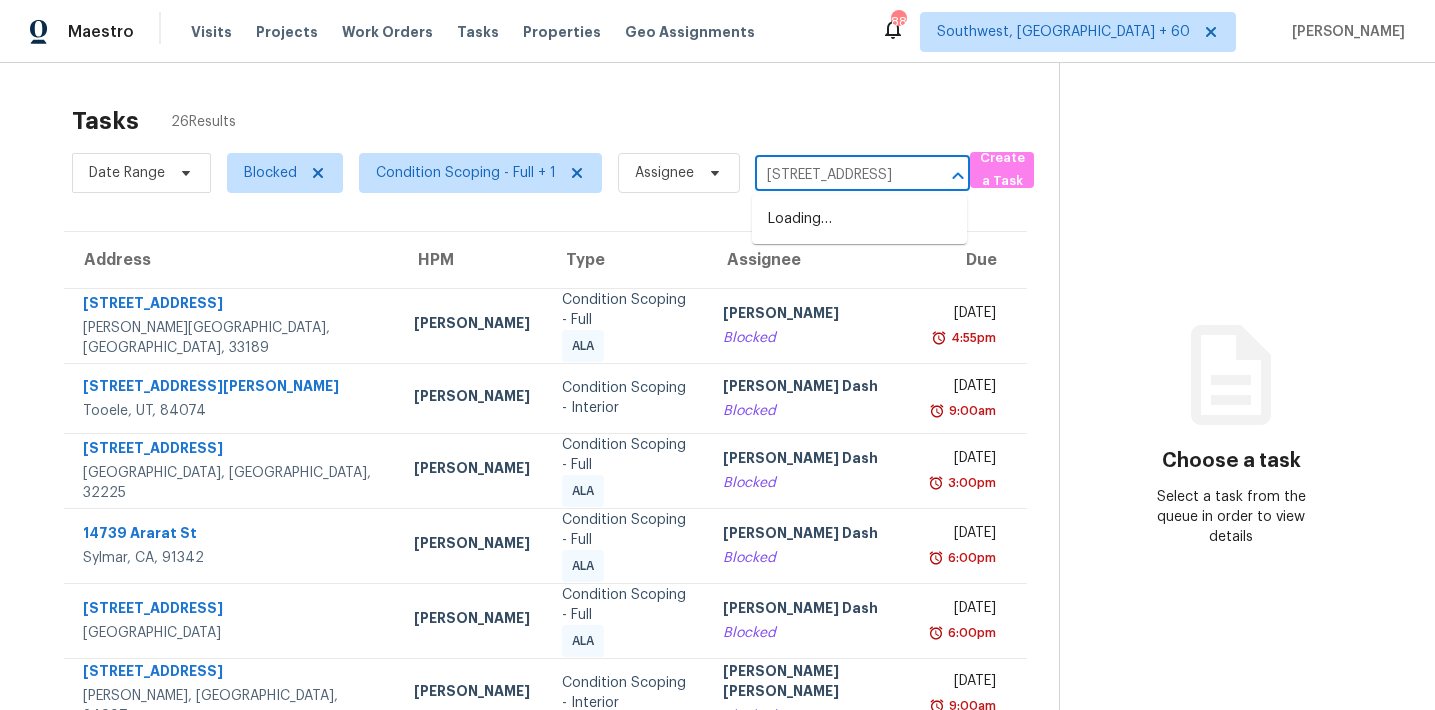scroll, scrollTop: 0, scrollLeft: 69, axis: horizontal 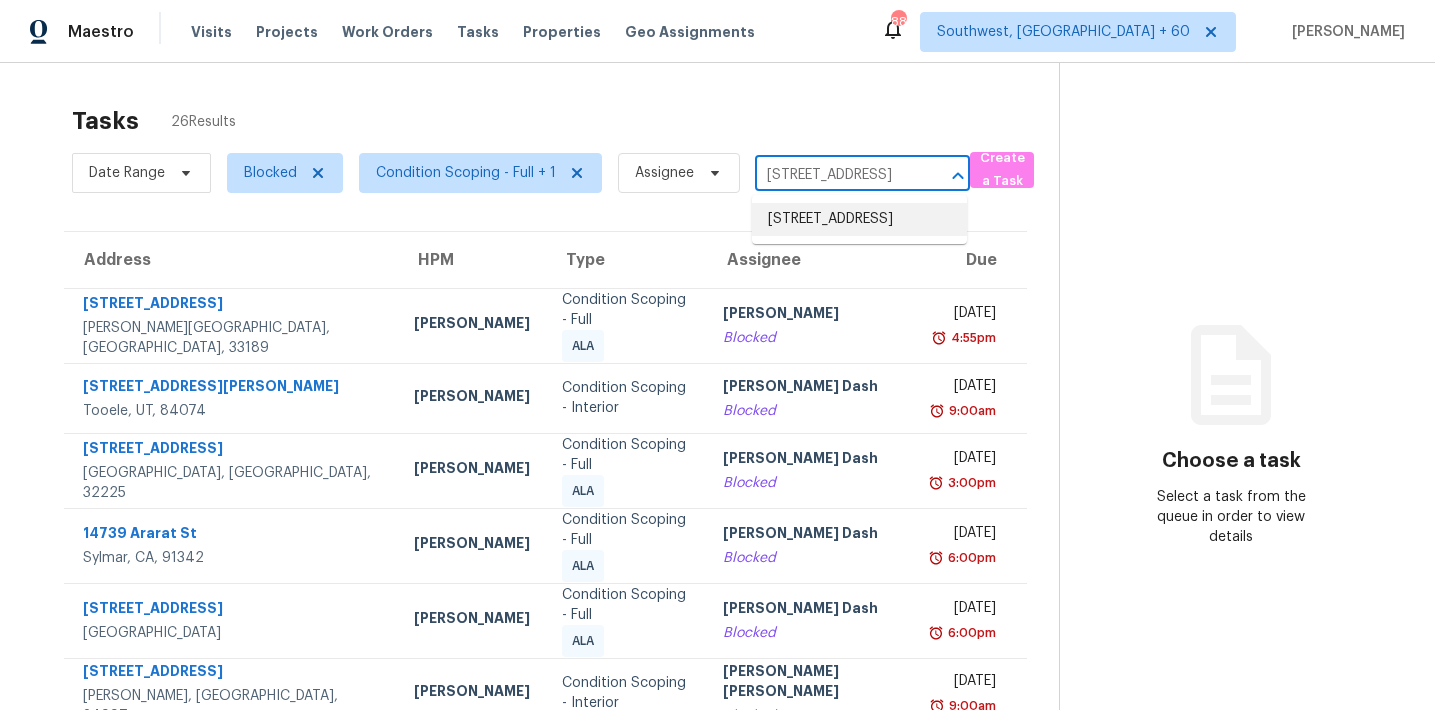click on "[STREET_ADDRESS]" at bounding box center [859, 219] 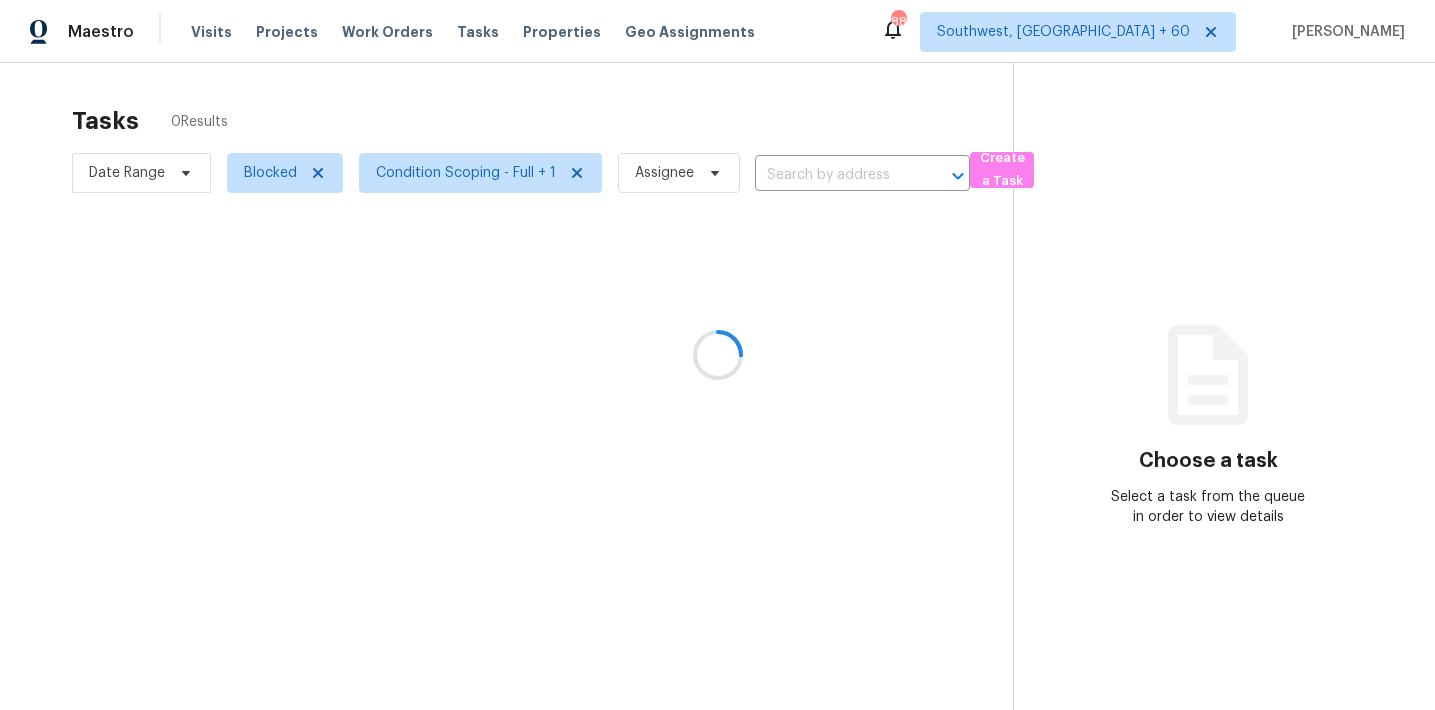 type on "[STREET_ADDRESS]" 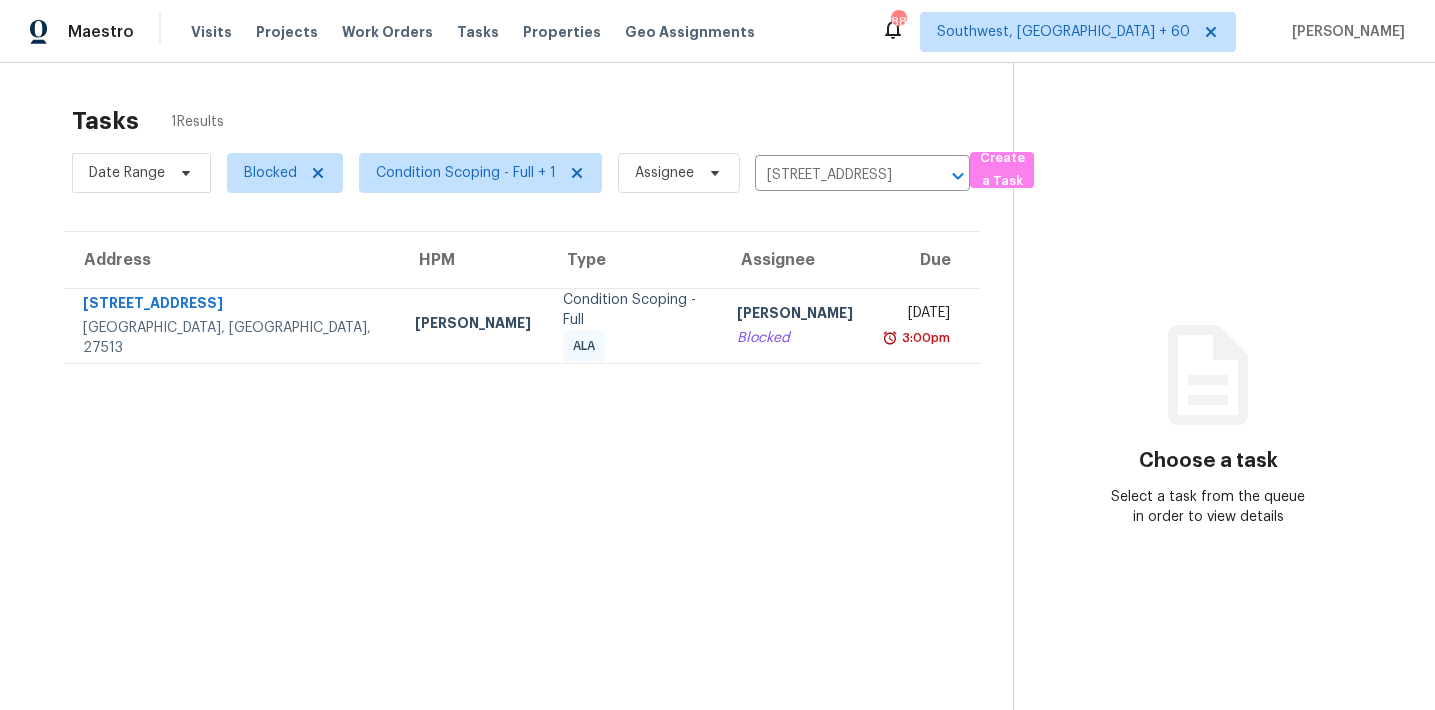 click on "[PERSON_NAME]" at bounding box center (795, 315) 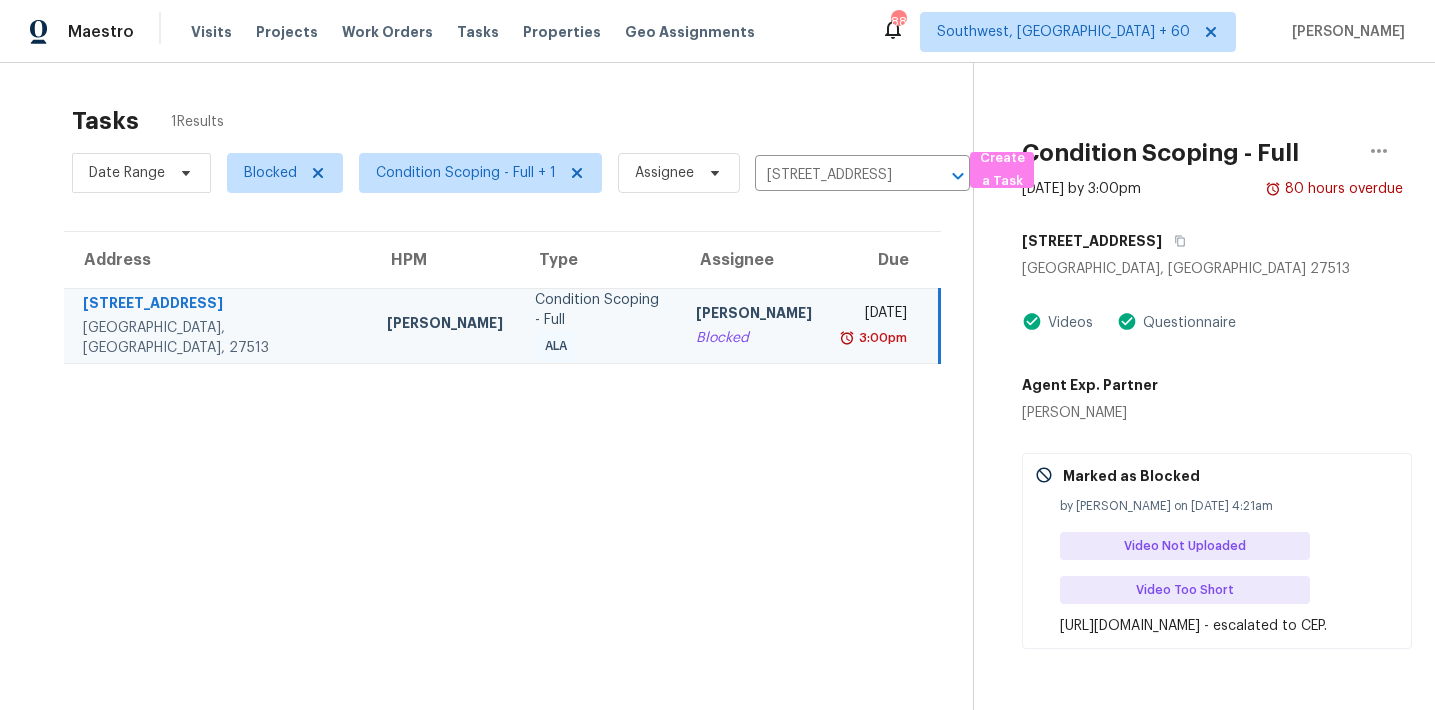 scroll, scrollTop: 63, scrollLeft: 0, axis: vertical 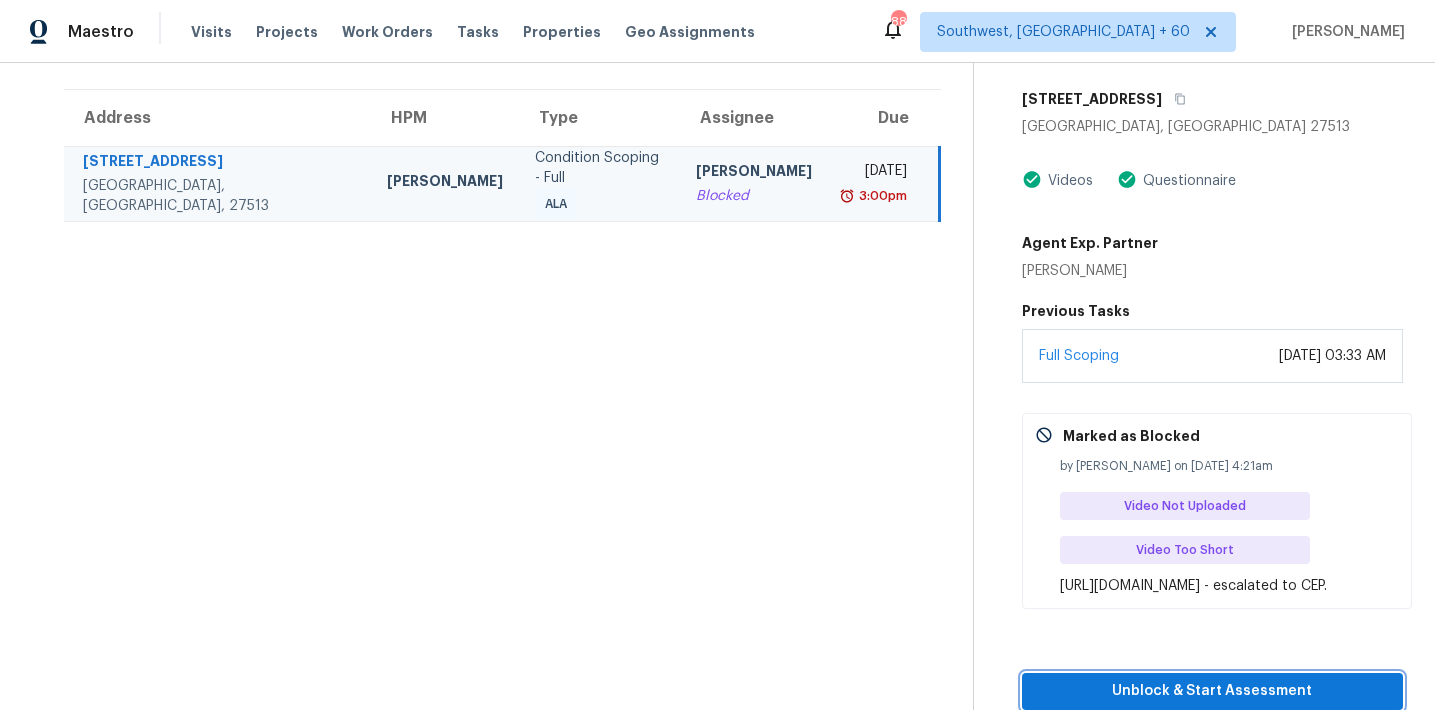 click on "Unblock & Start Assessment" at bounding box center (1213, 691) 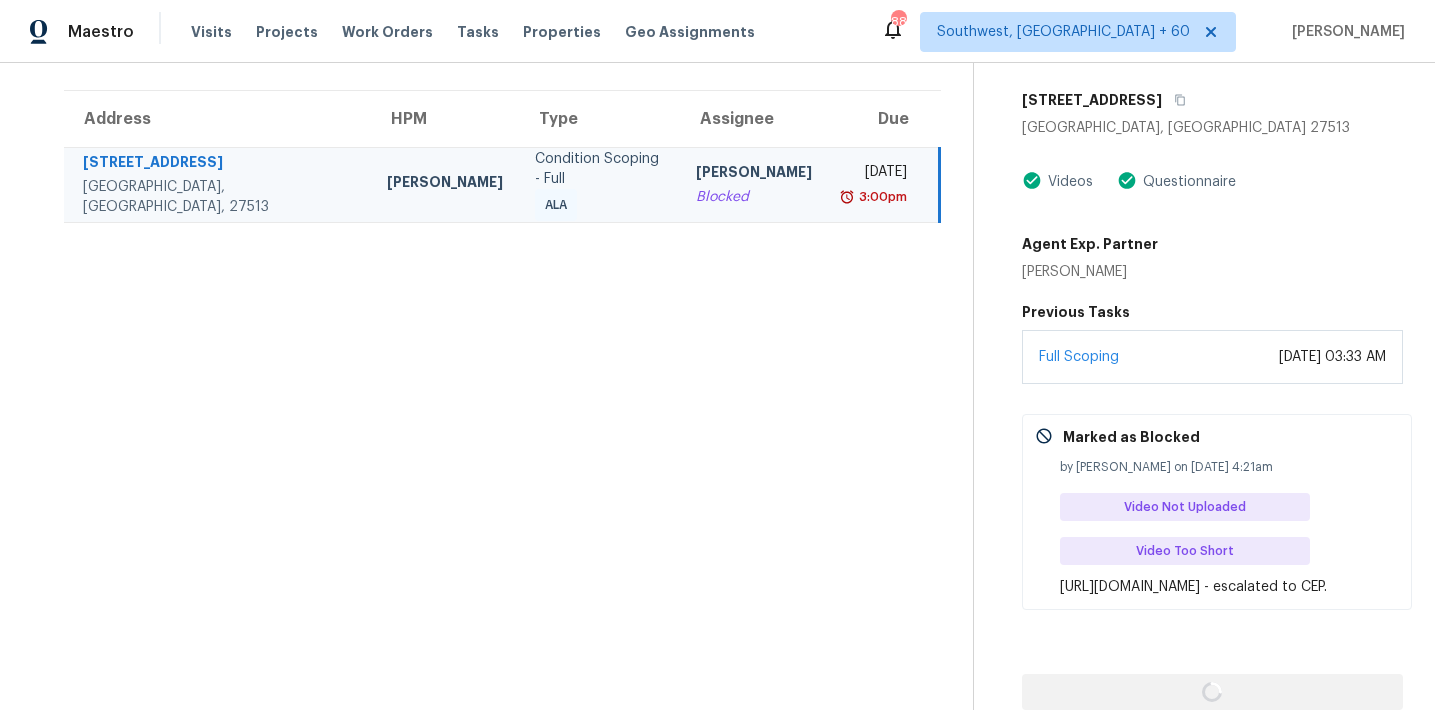 scroll, scrollTop: 63, scrollLeft: 0, axis: vertical 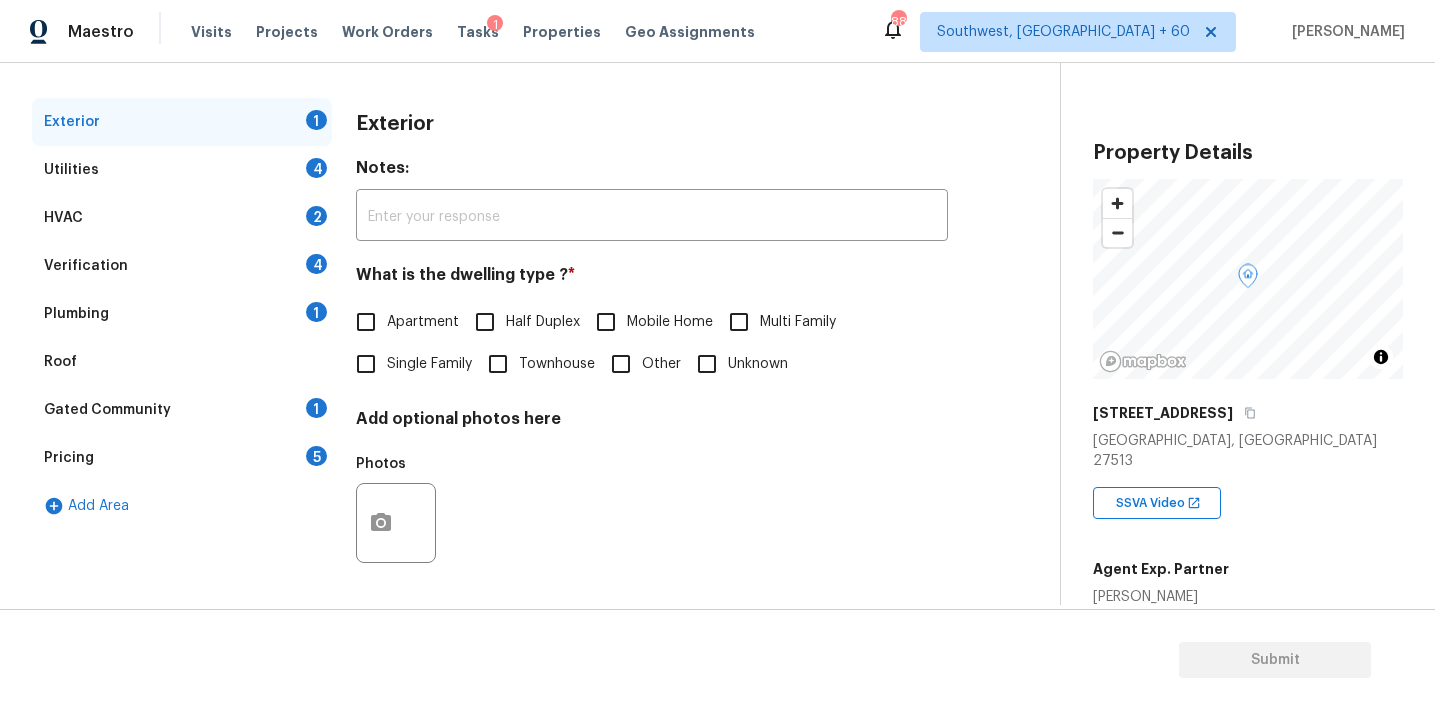 click on "Pricing 5" at bounding box center [182, 458] 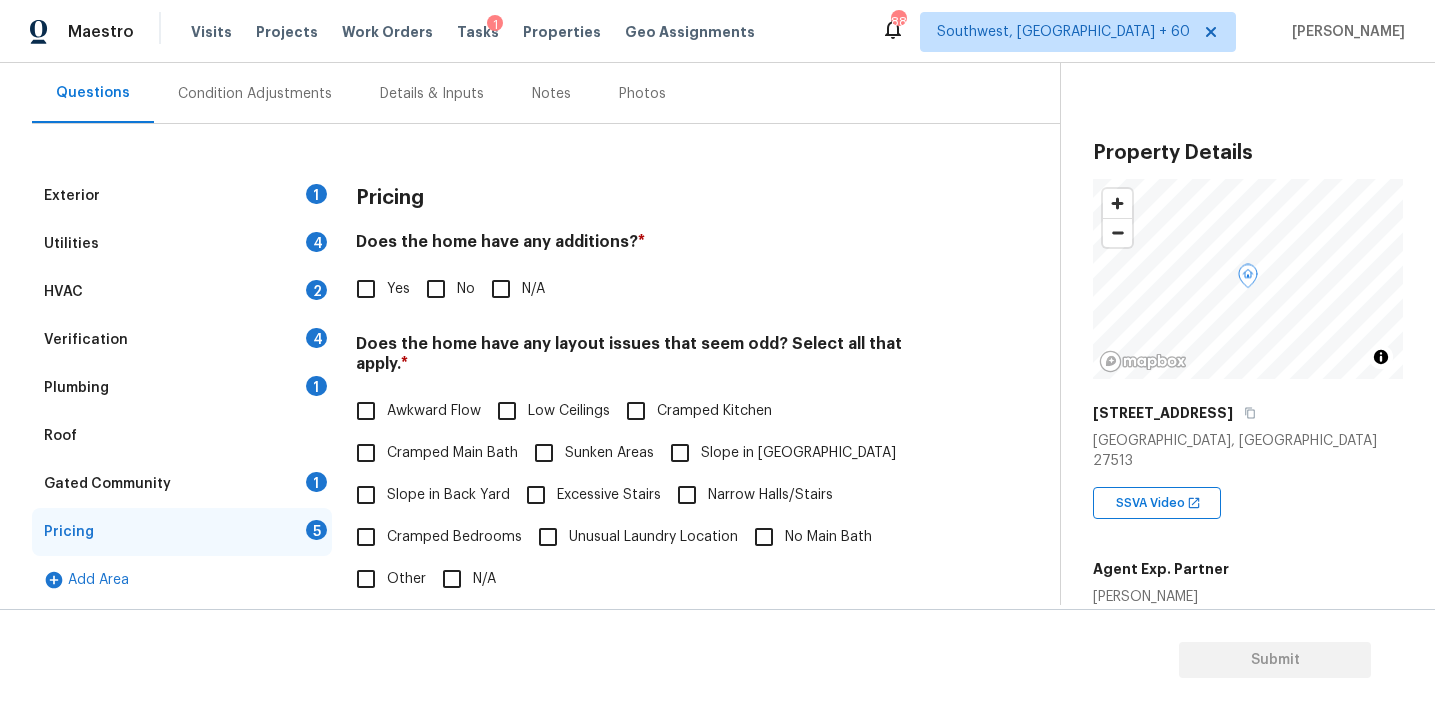 scroll, scrollTop: 183, scrollLeft: 0, axis: vertical 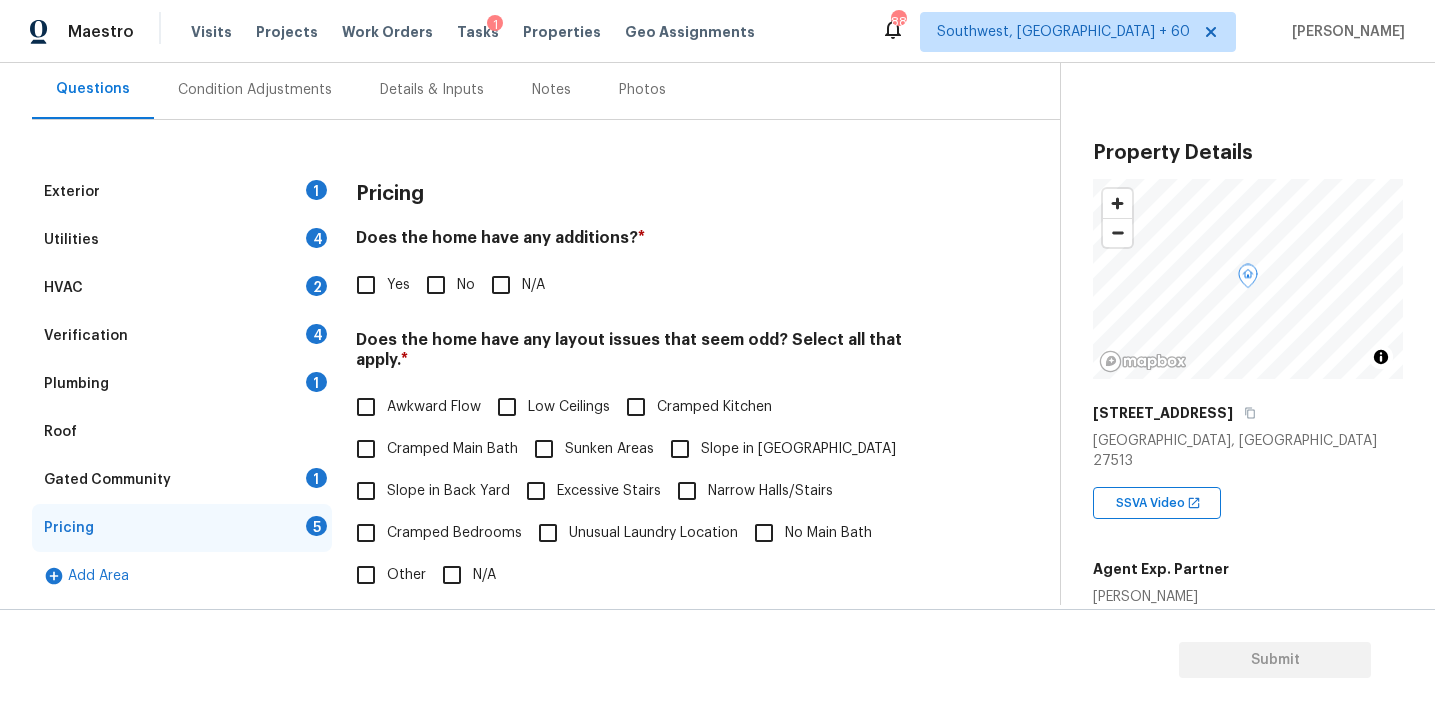 click on "Condition Adjustments" at bounding box center [255, 89] 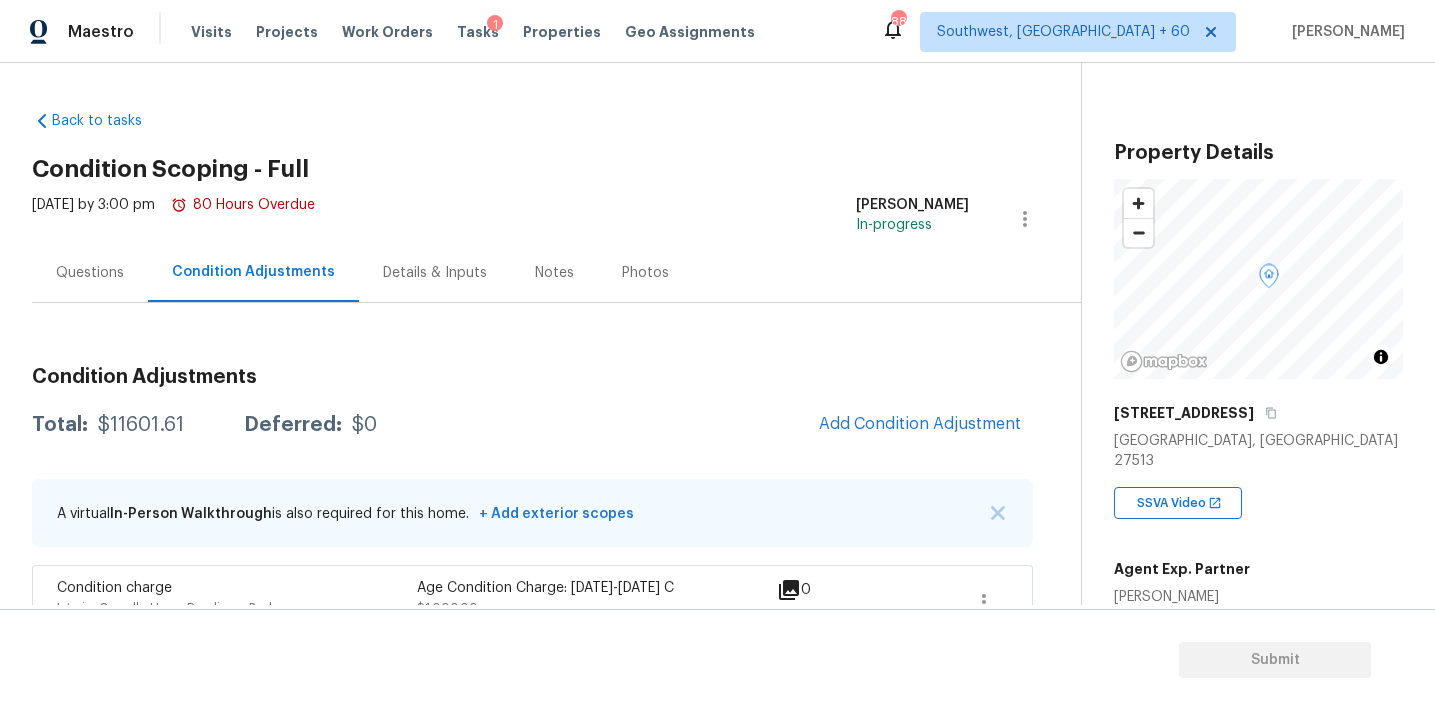 click on "Total:  $11601.61 Deferred:  $0 Add Condition Adjustment" at bounding box center (532, 425) 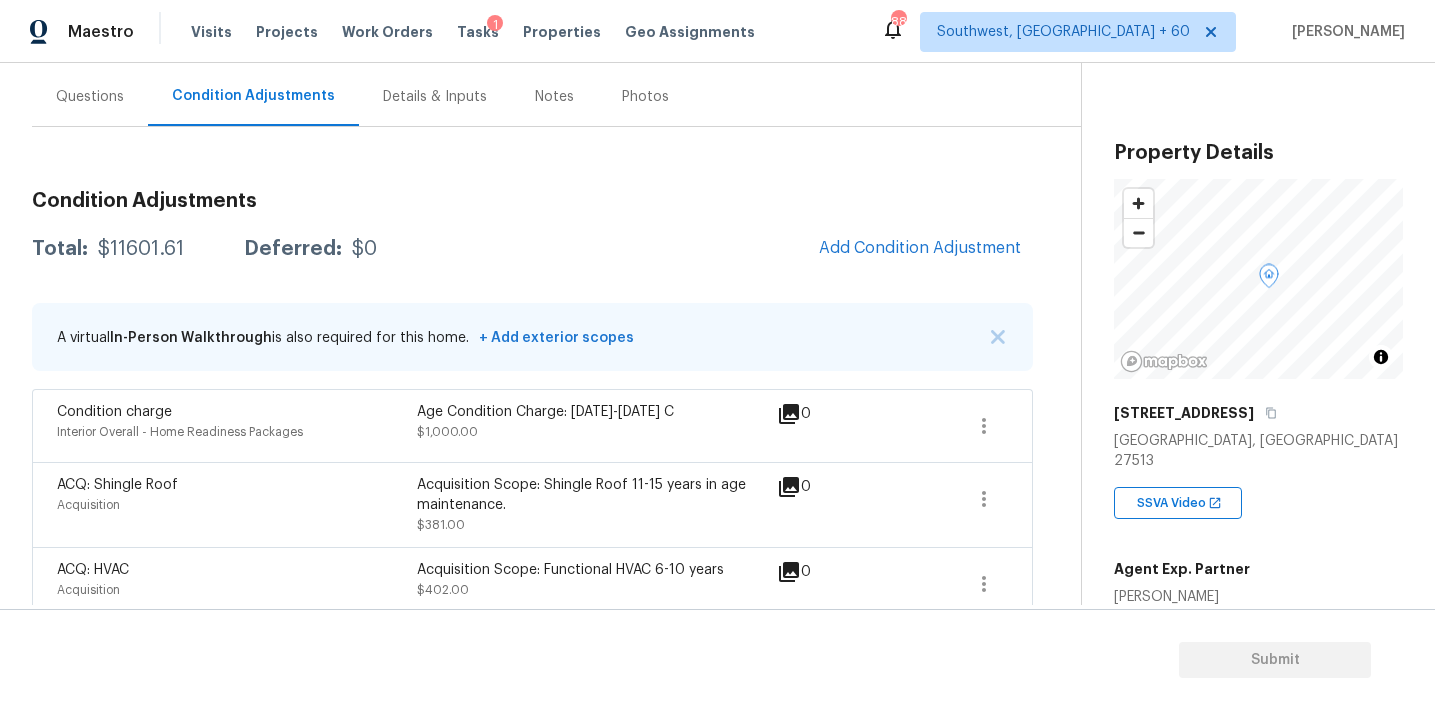 scroll, scrollTop: 178, scrollLeft: 0, axis: vertical 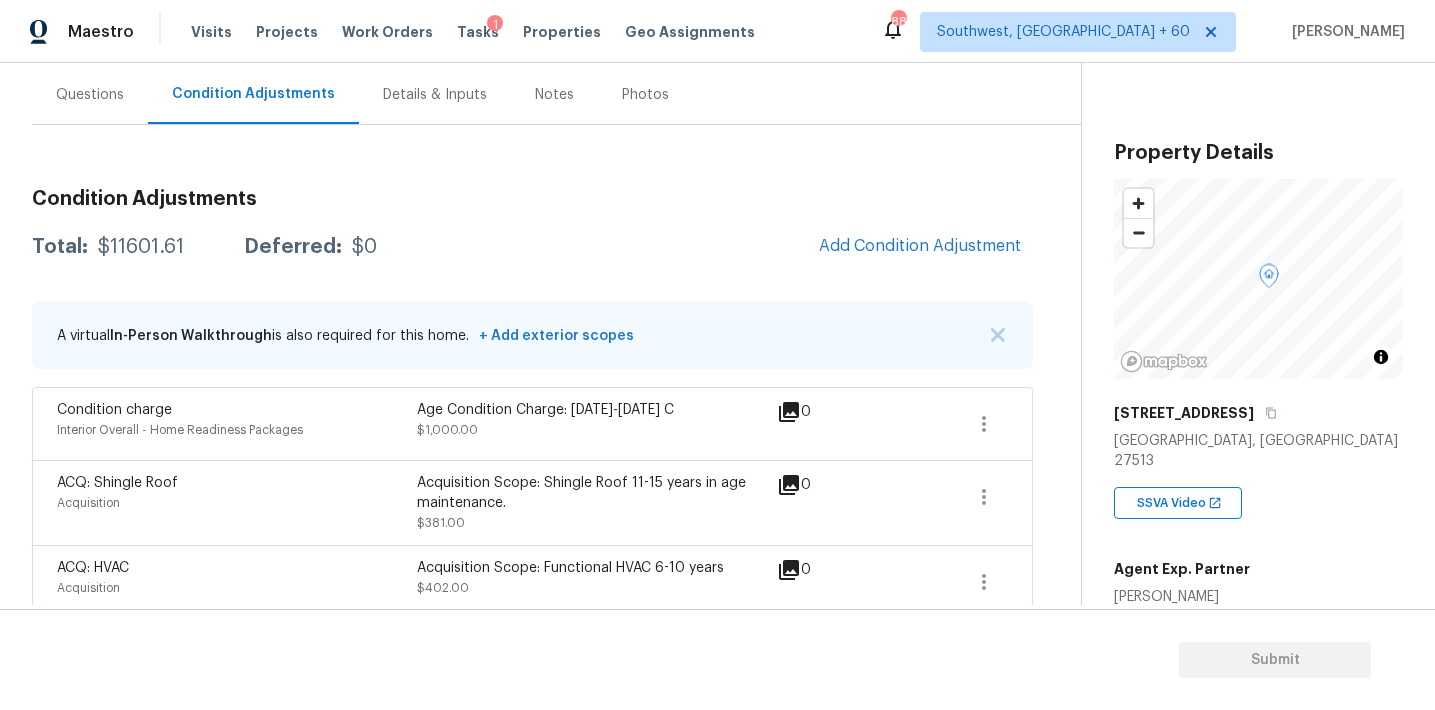 click on "Questions" at bounding box center (90, 94) 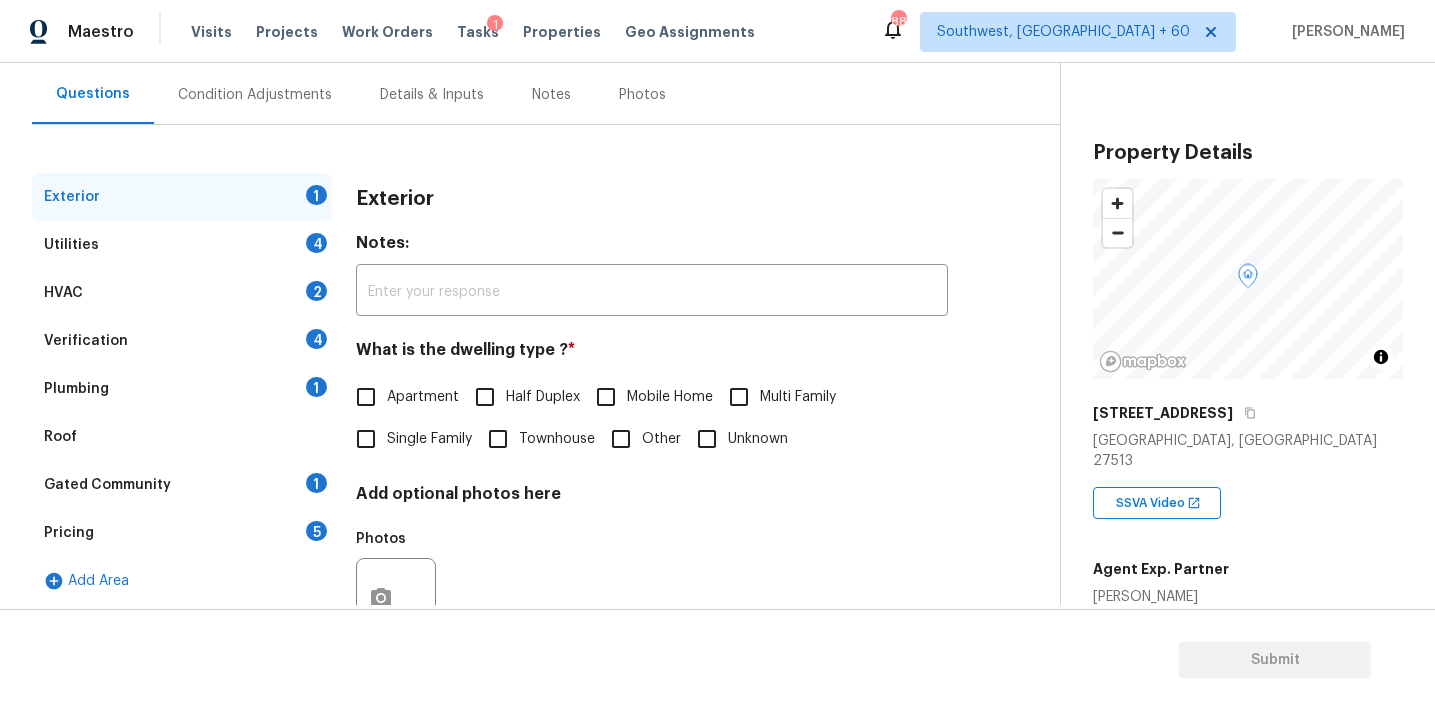 click on "Pricing 5" at bounding box center [182, 533] 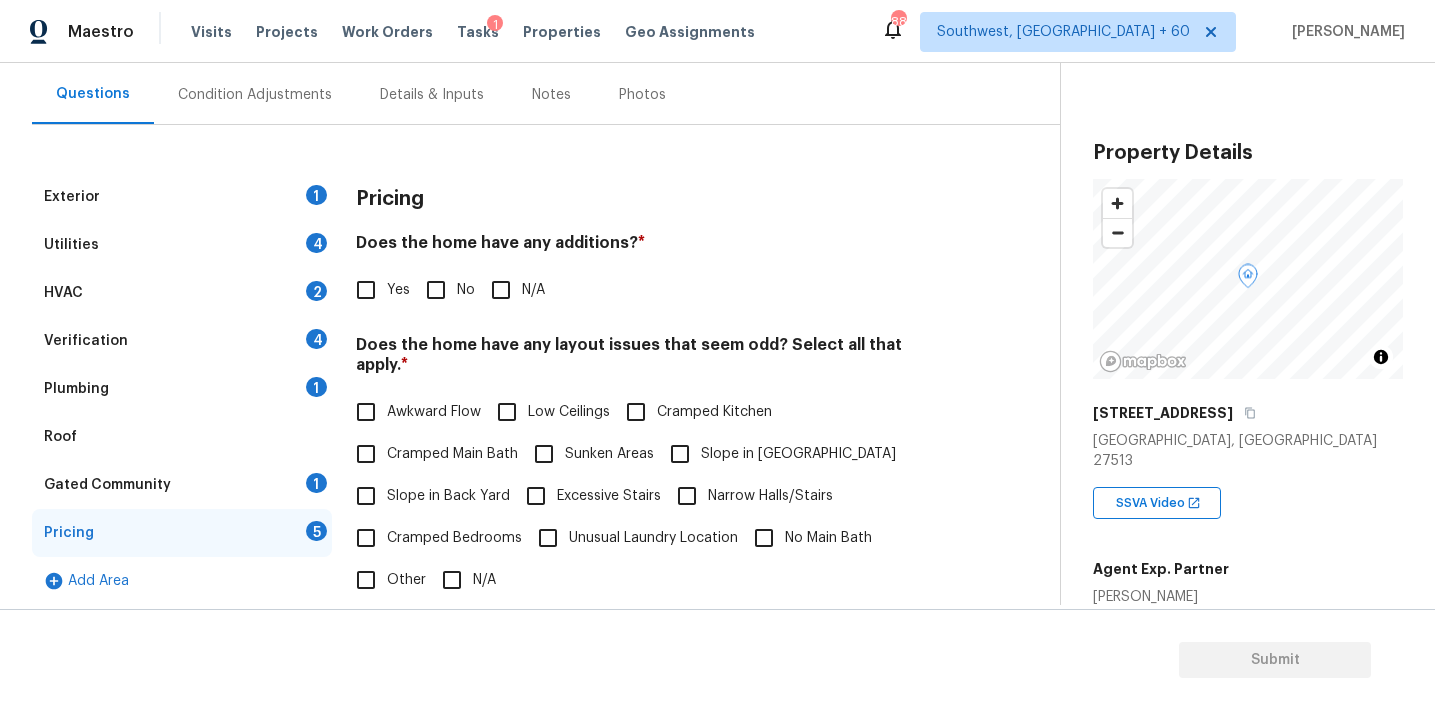 click on "Pricing" at bounding box center [390, 199] 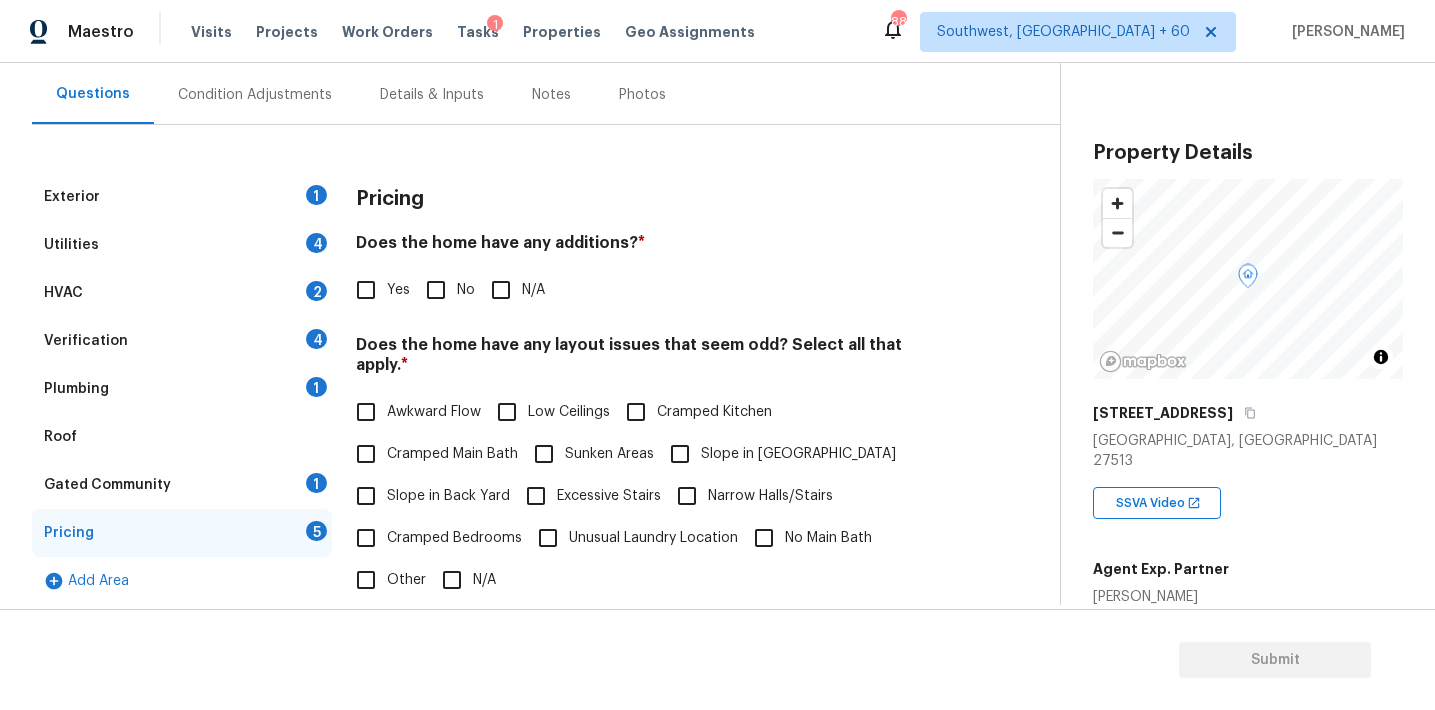 click on "Exterior 1 Utilities 4 HVAC 2 Verification 4 Plumbing 1 Roof Gated Community 1 Pricing 5 Add Area Pricing Does the home have any additions?  * Yes No N/A Does the home have any layout issues that seem odd? Select all that apply.  * Awkward Flow Low Ceilings Cramped Kitchen Cramped Main Bath Sunken Areas Slope in Front Yard Slope in Back Yard Excessive Stairs Narrow Halls/Stairs Cramped Bedrooms Unusual Laundry Location No Main Bath Other N/A Do you have to walk through the garage to get to any rooms in the home?  * Yes No Does the kitchen seem cramped?  * Yes No Does the home appear to be very outdated?  * Yes No" at bounding box center (522, 538) 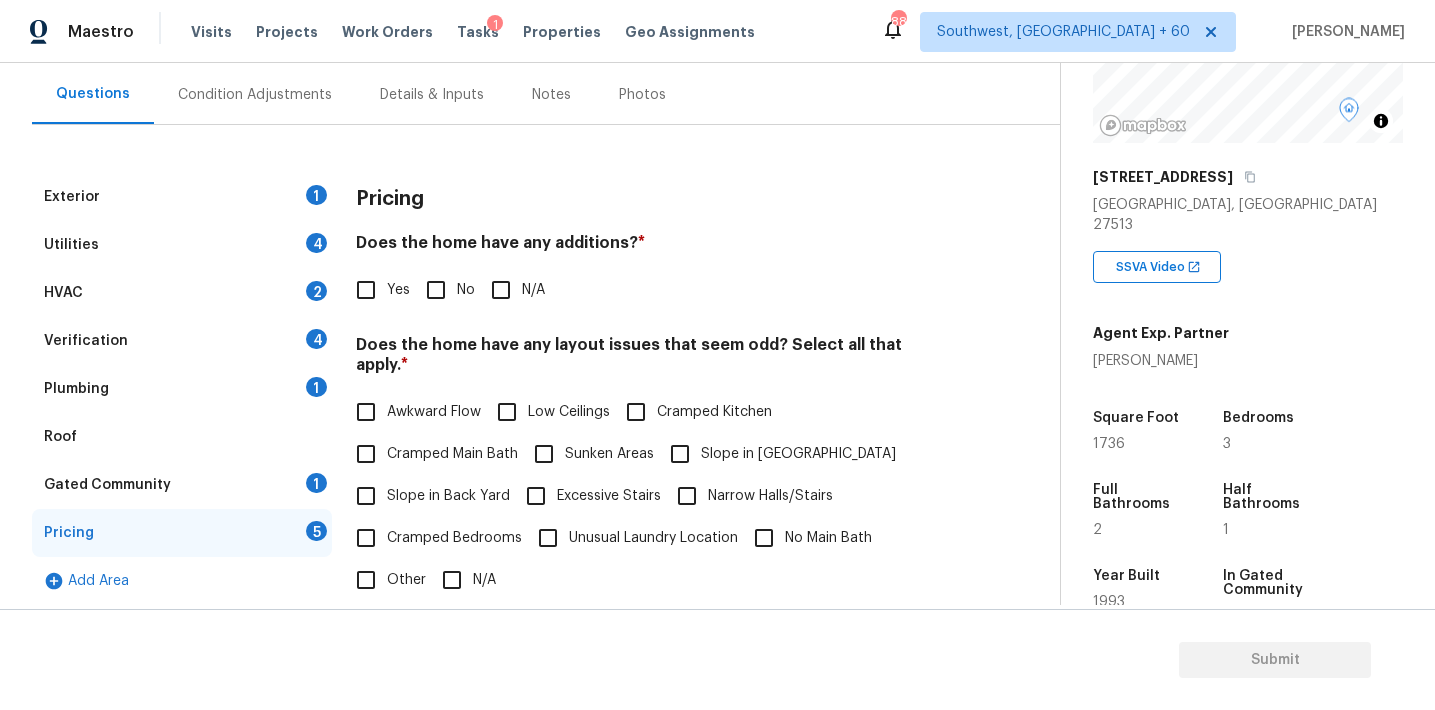 scroll, scrollTop: 238, scrollLeft: 0, axis: vertical 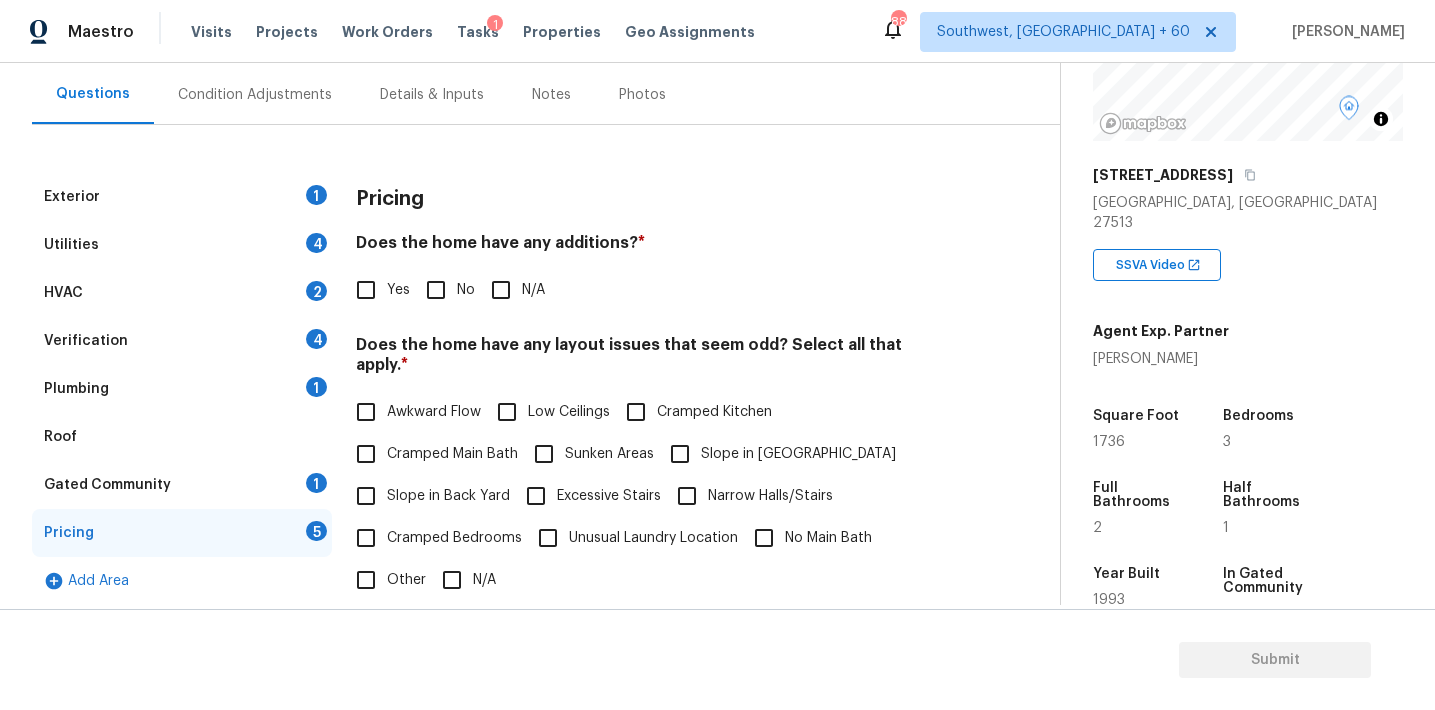 click on "Verification 4" at bounding box center [182, 341] 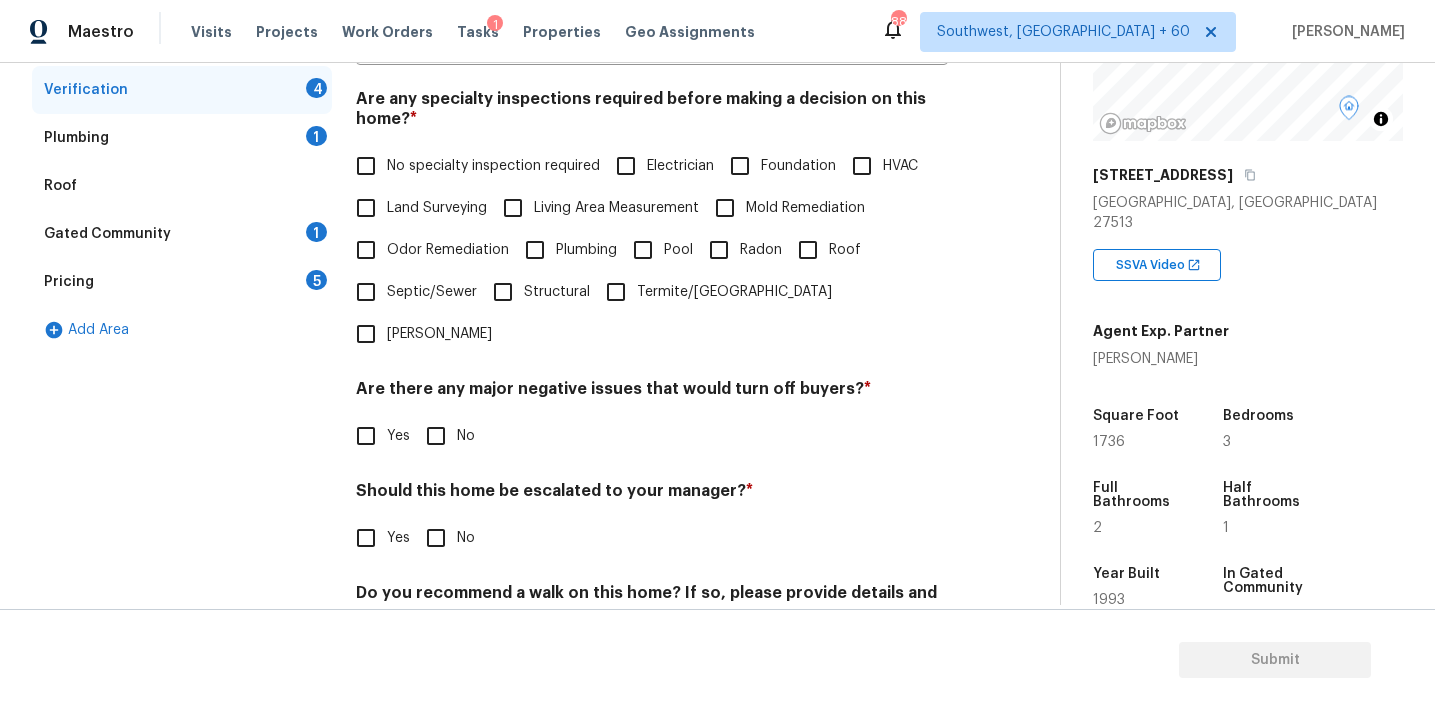 scroll, scrollTop: 493, scrollLeft: 0, axis: vertical 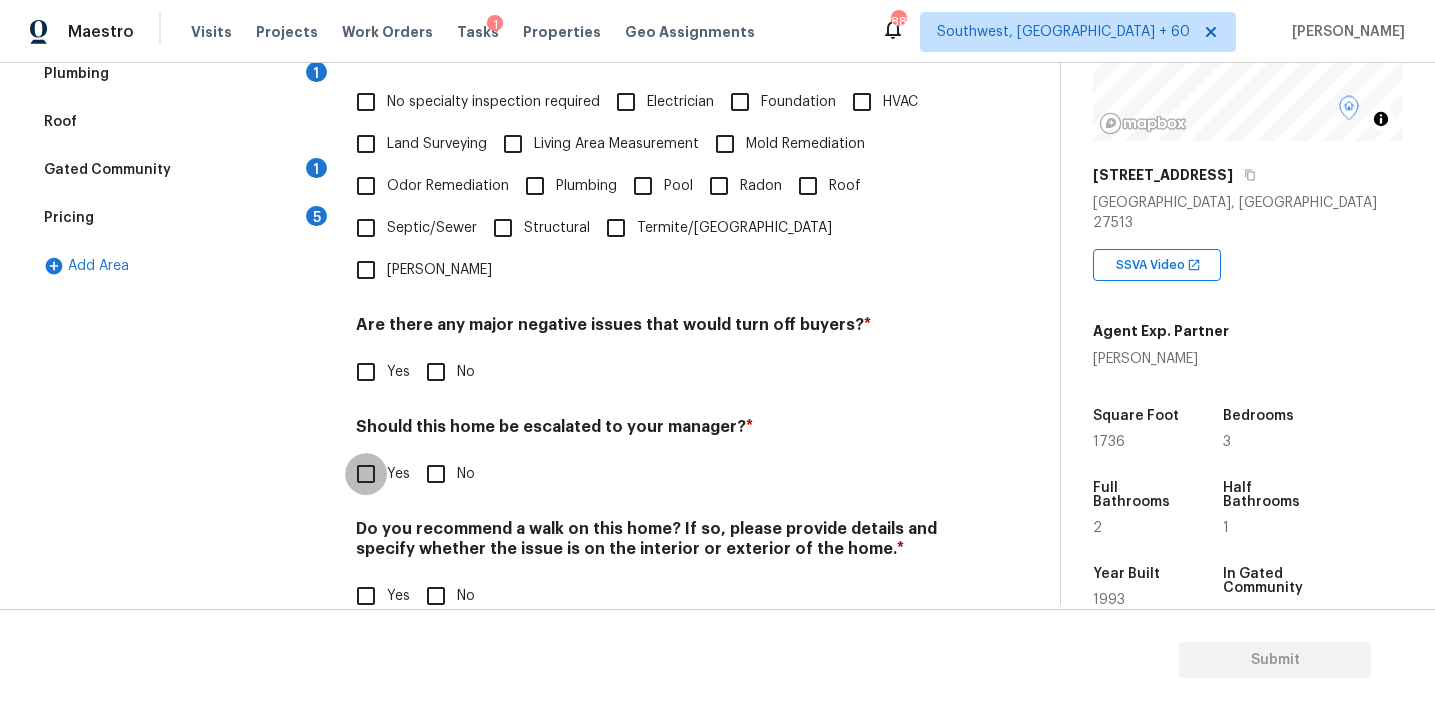click on "Yes" at bounding box center [366, 474] 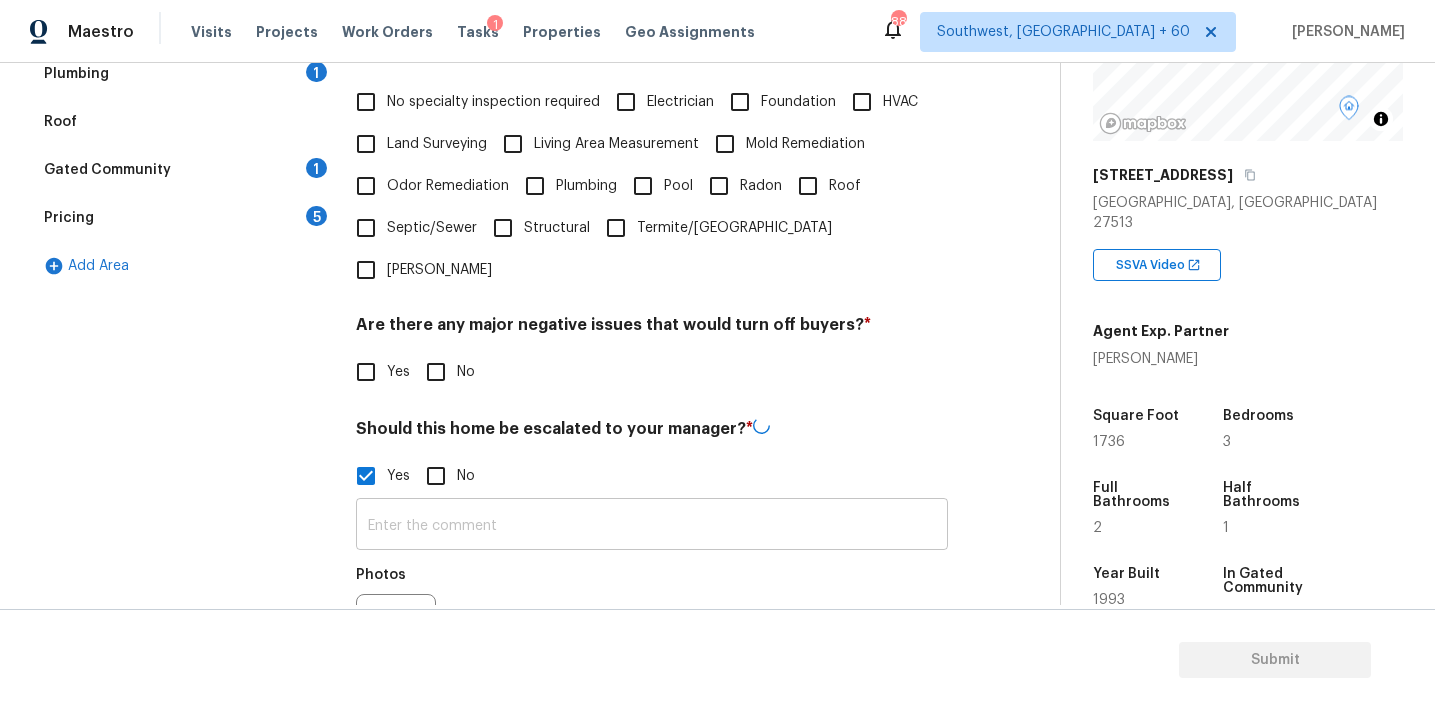 click at bounding box center [652, 526] 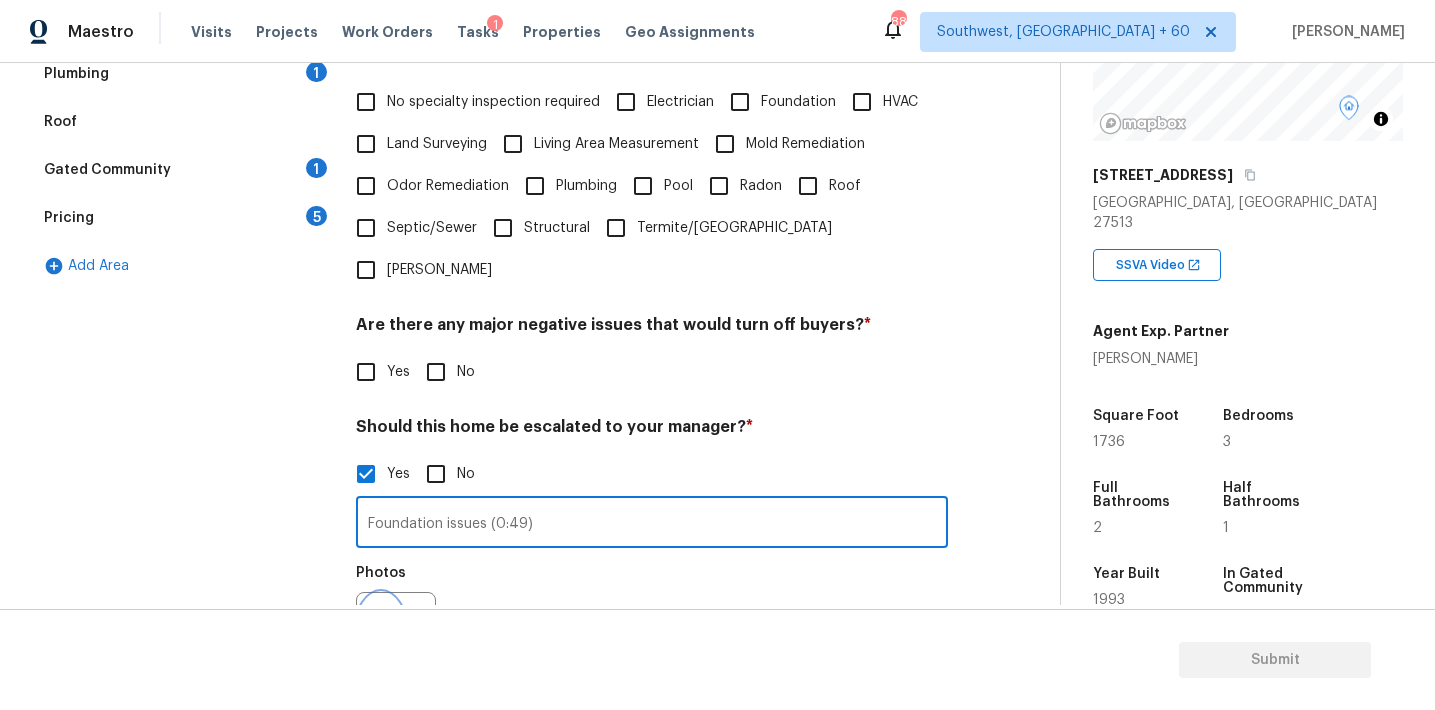 click at bounding box center [381, 632] 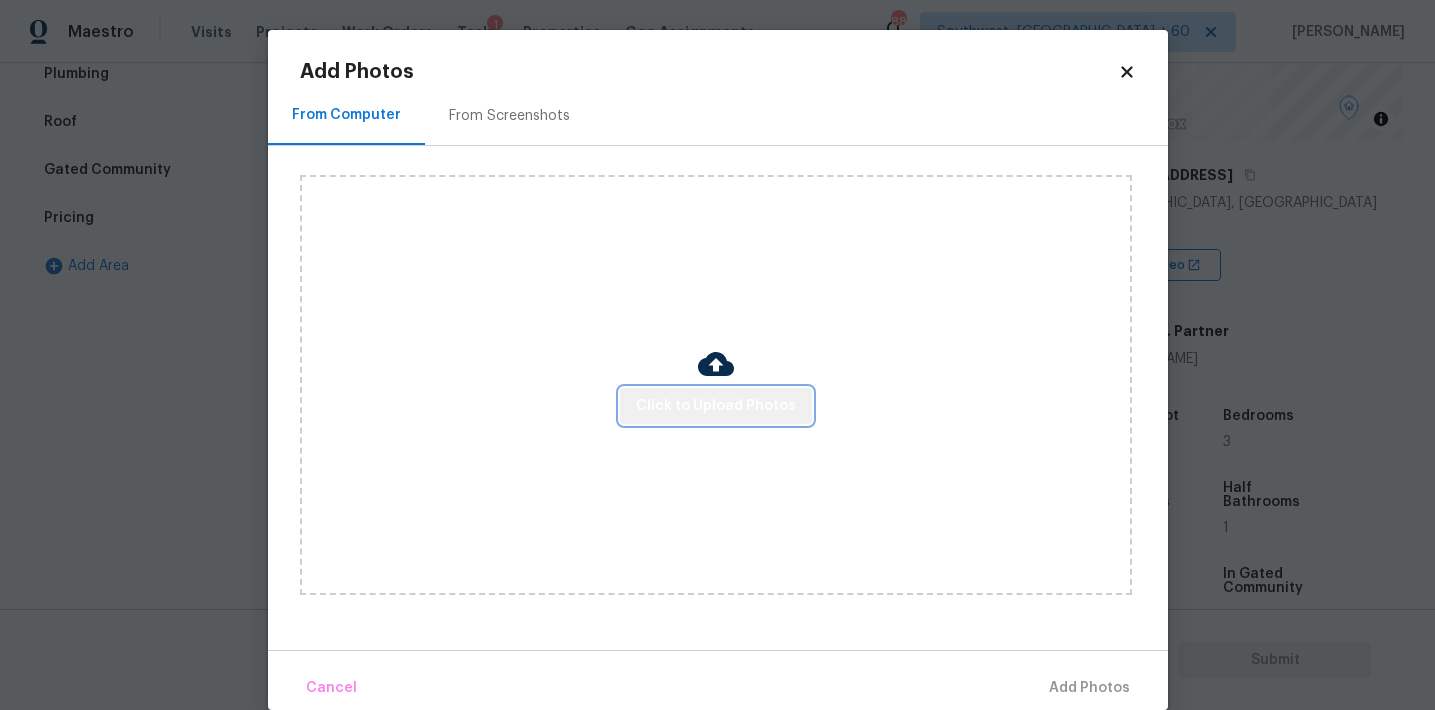 click on "Click to Upload Photos" at bounding box center [716, 406] 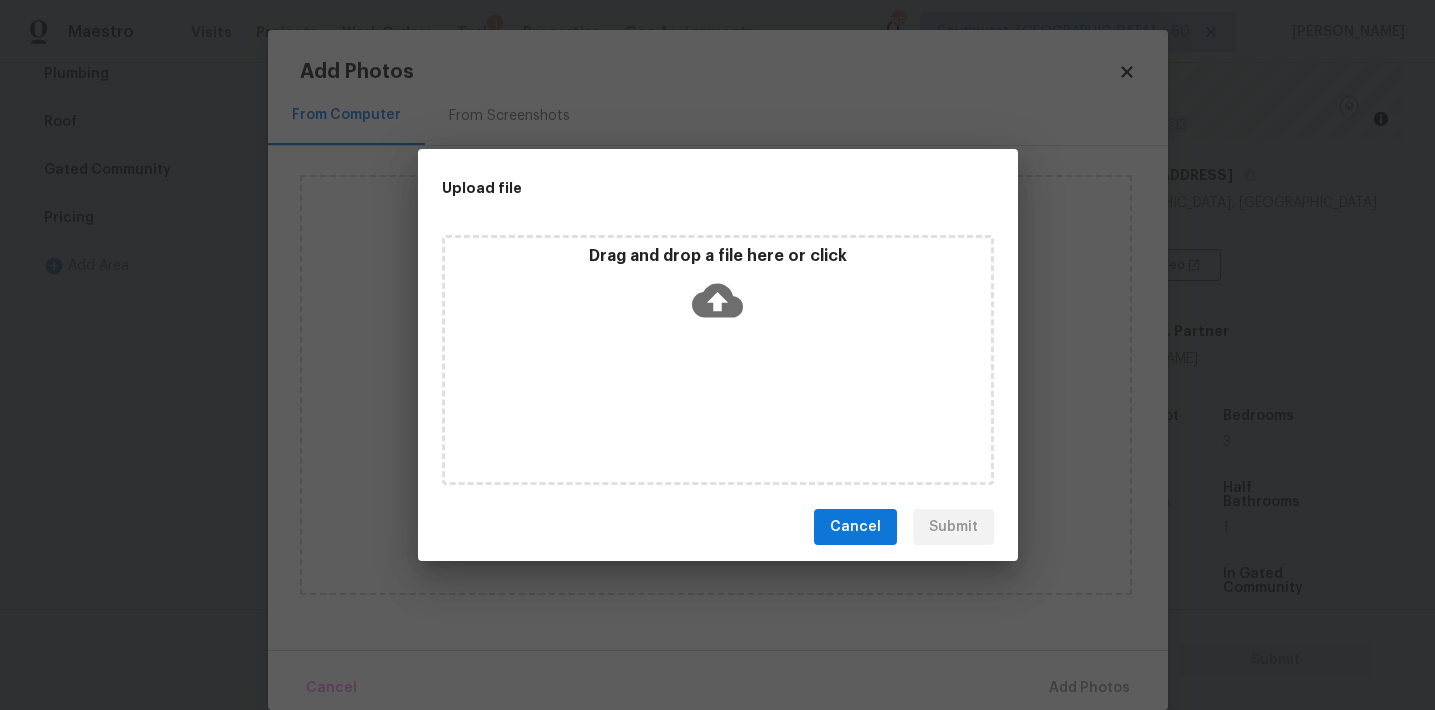 click on "Drag and drop a file here or click" at bounding box center (718, 289) 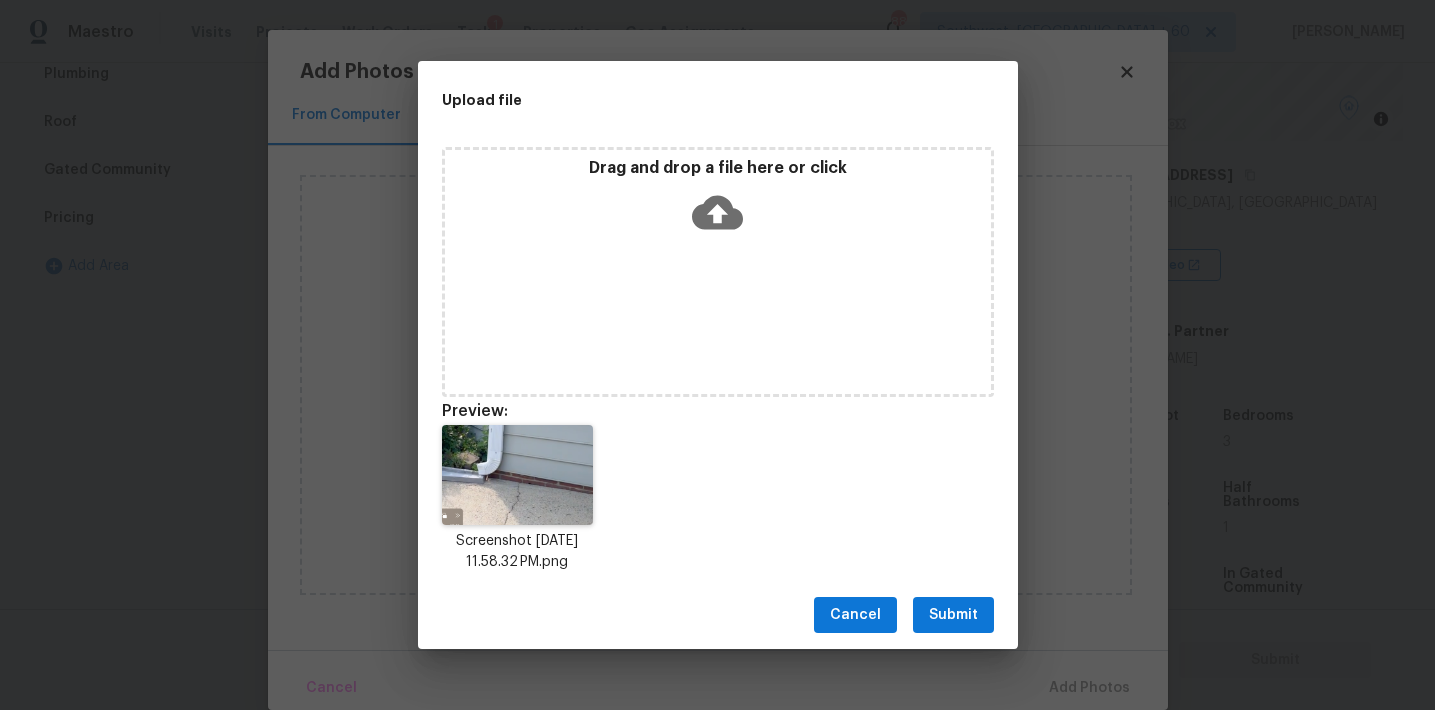 click on "Submit" at bounding box center (953, 615) 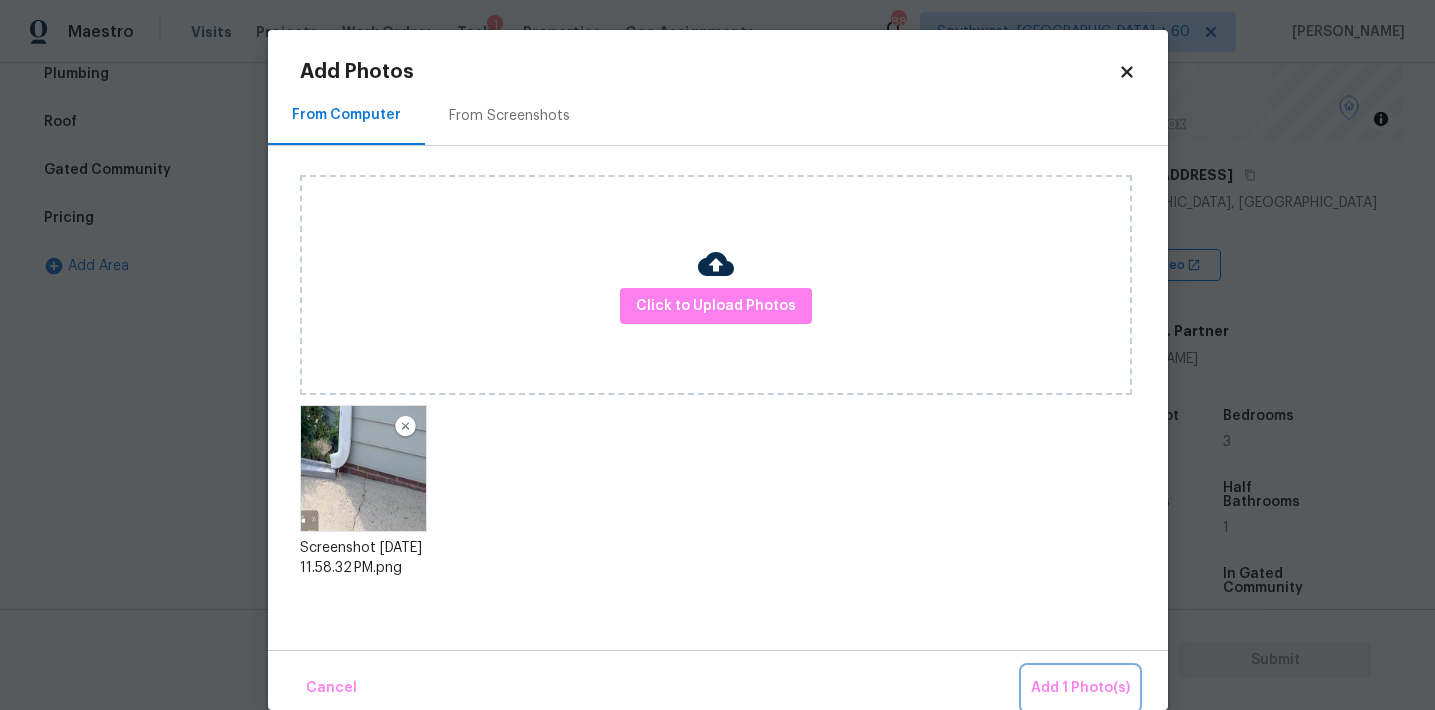 click on "Add 1 Photo(s)" at bounding box center [1080, 688] 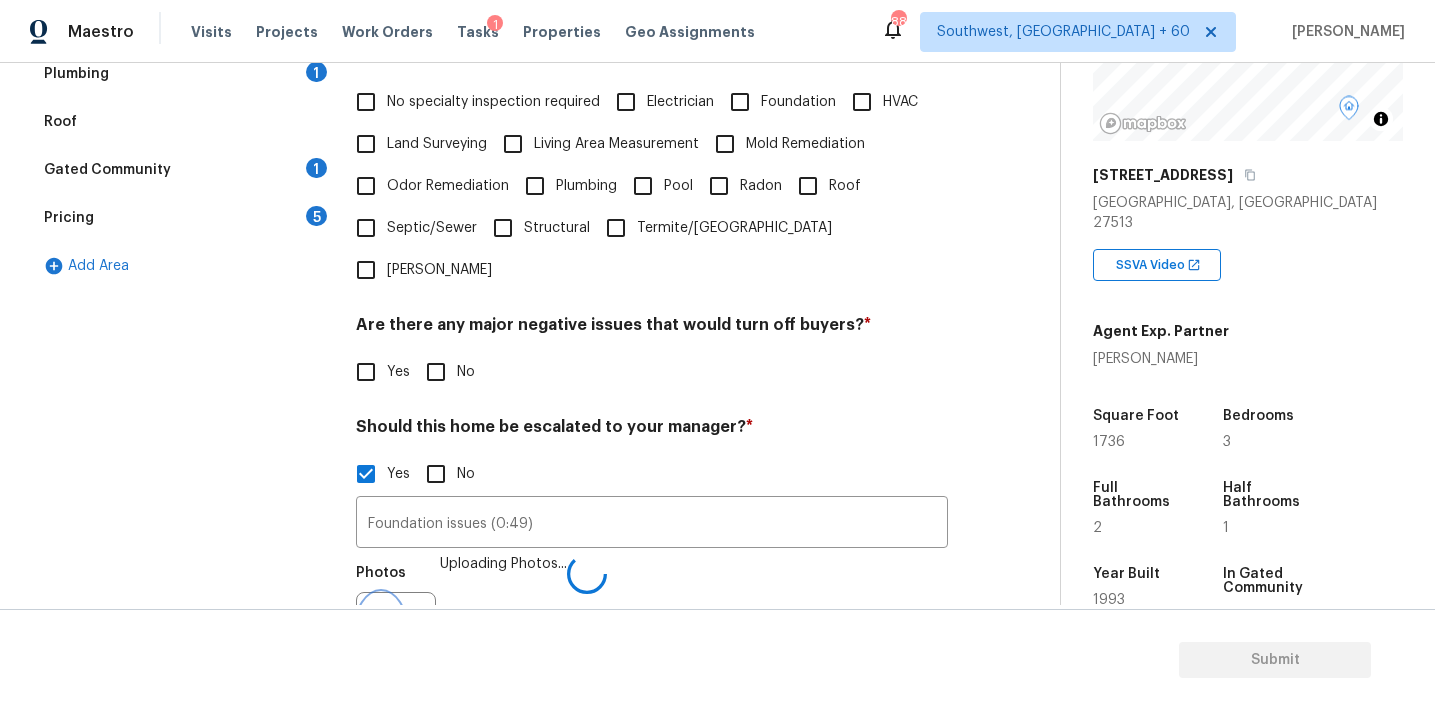 scroll, scrollTop: 518, scrollLeft: 0, axis: vertical 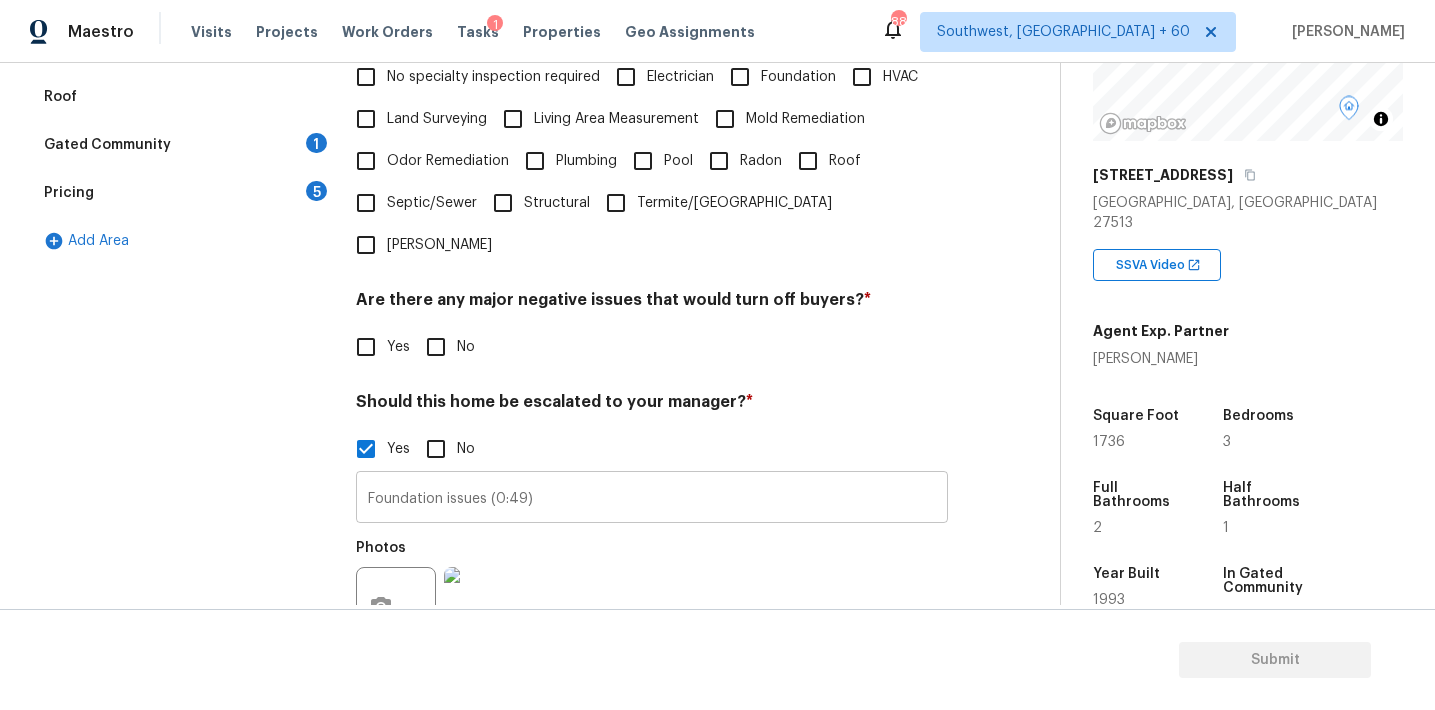 click on "Foundation issues (0:49)" at bounding box center [652, 499] 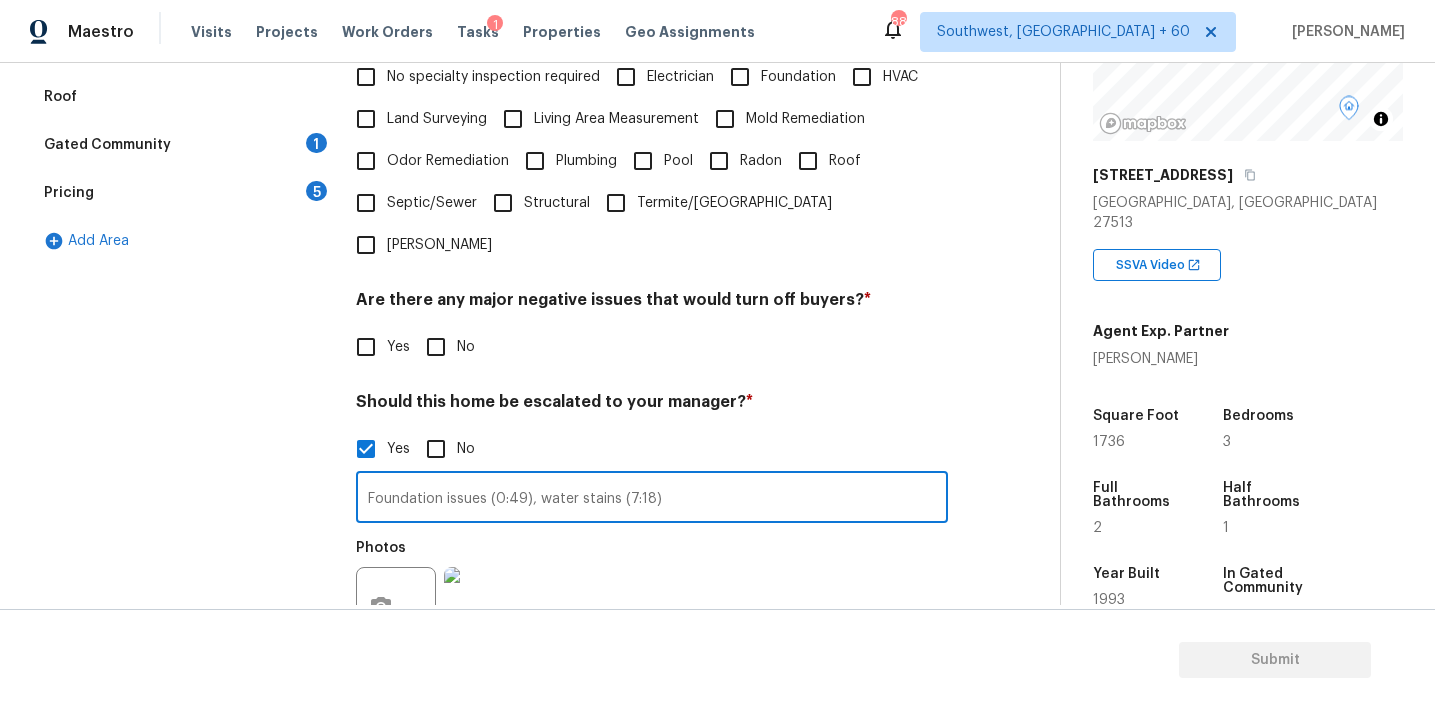 type on "Foundation issues (0:49), water stains (7:18)" 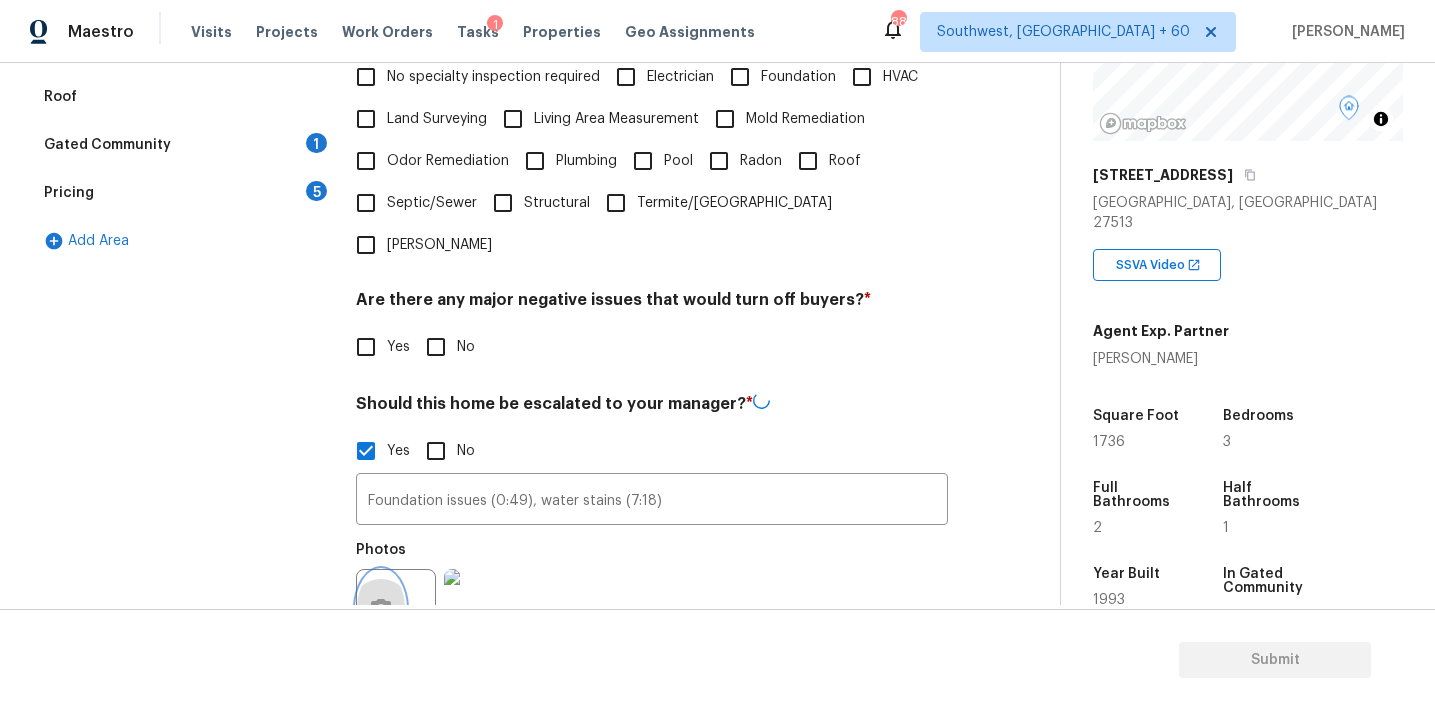 click 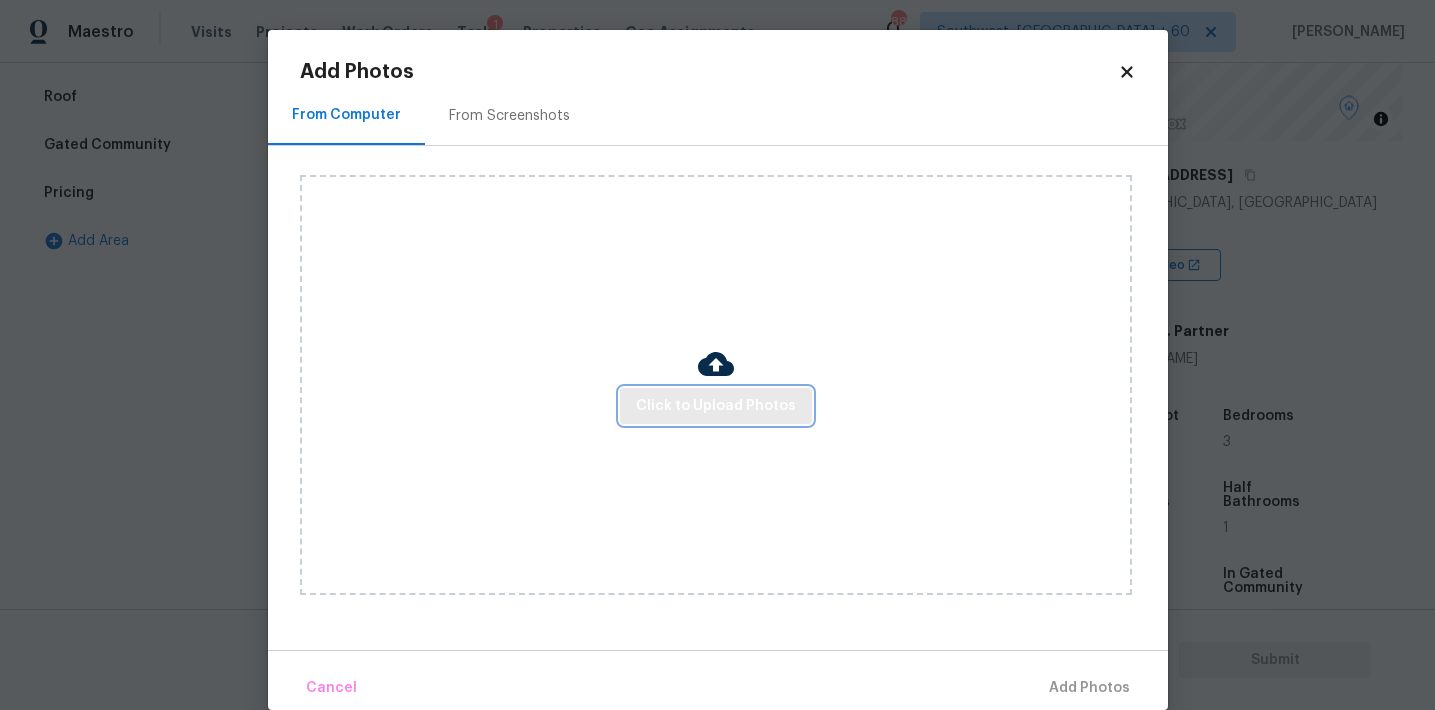 click on "Click to Upload Photos" at bounding box center [716, 406] 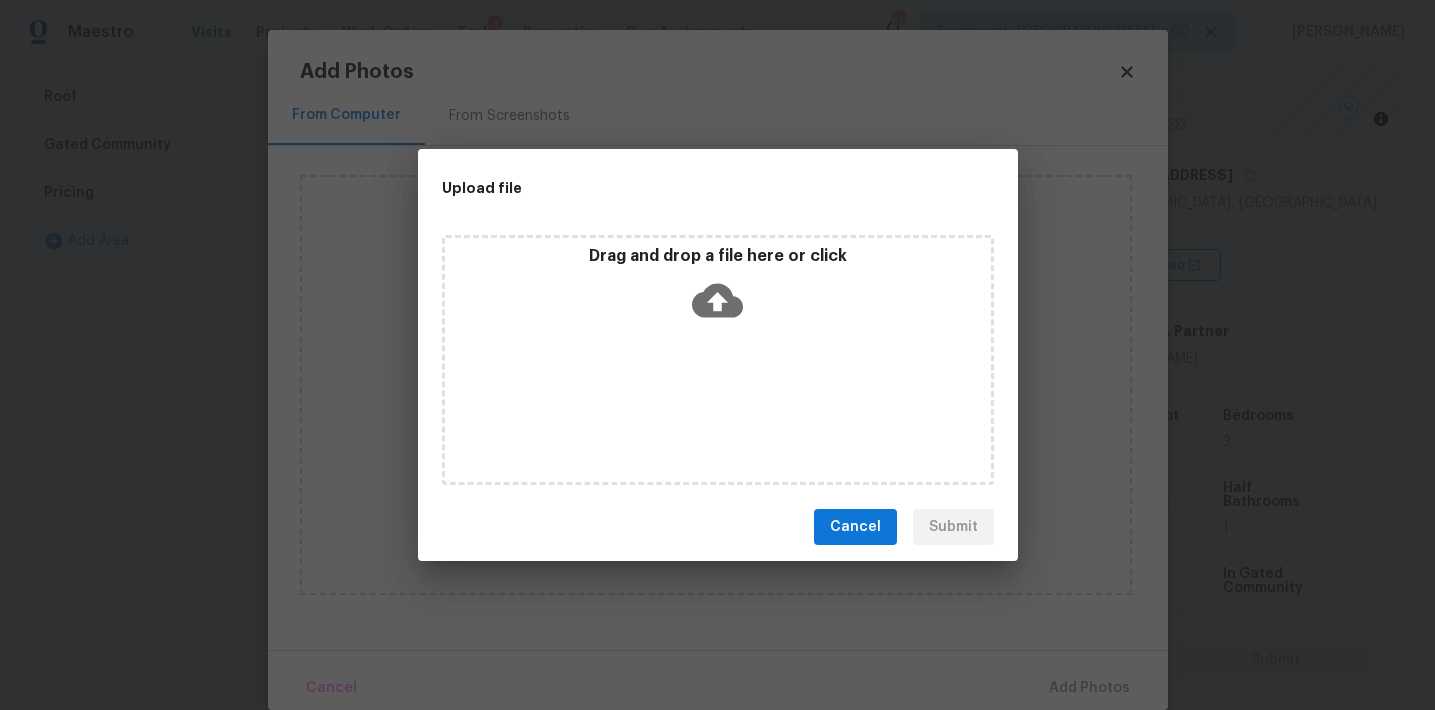 click on "Drag and drop a file here or click" at bounding box center [718, 256] 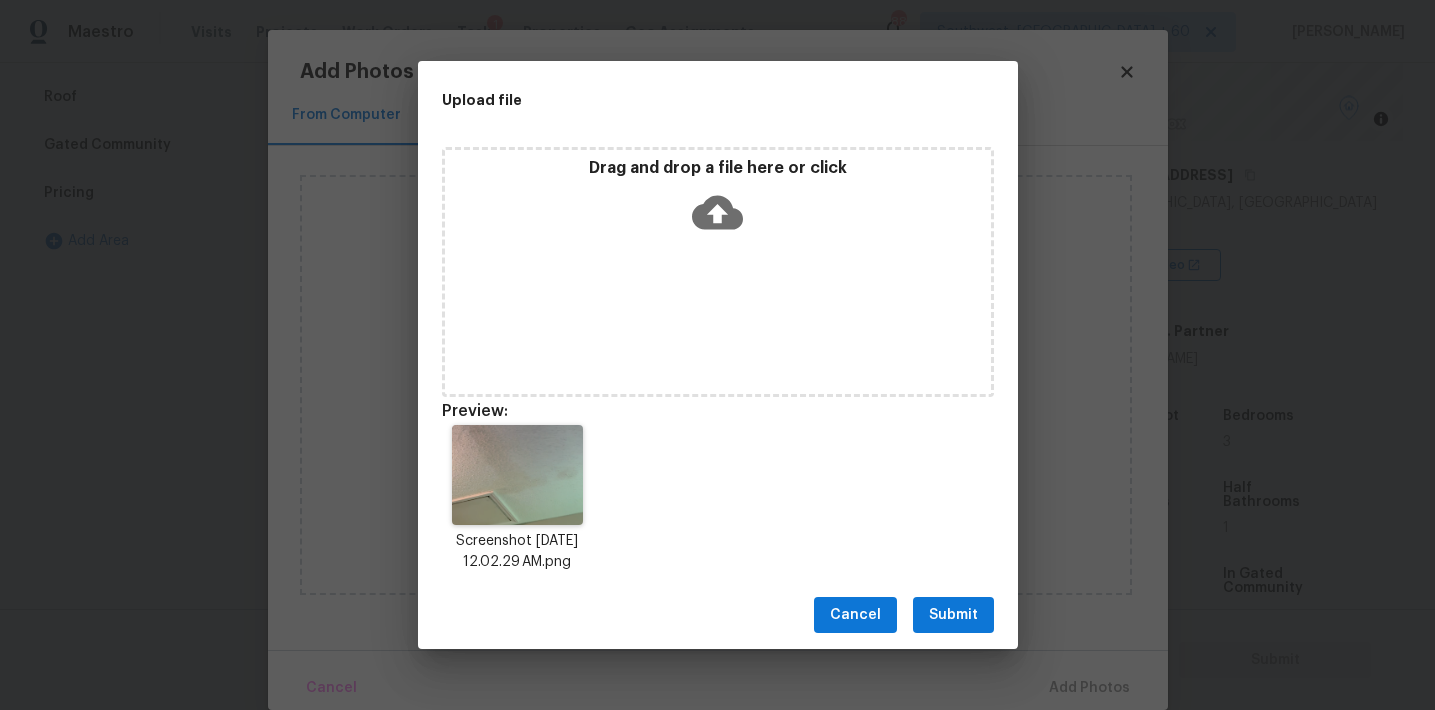 click on "Submit" at bounding box center [953, 615] 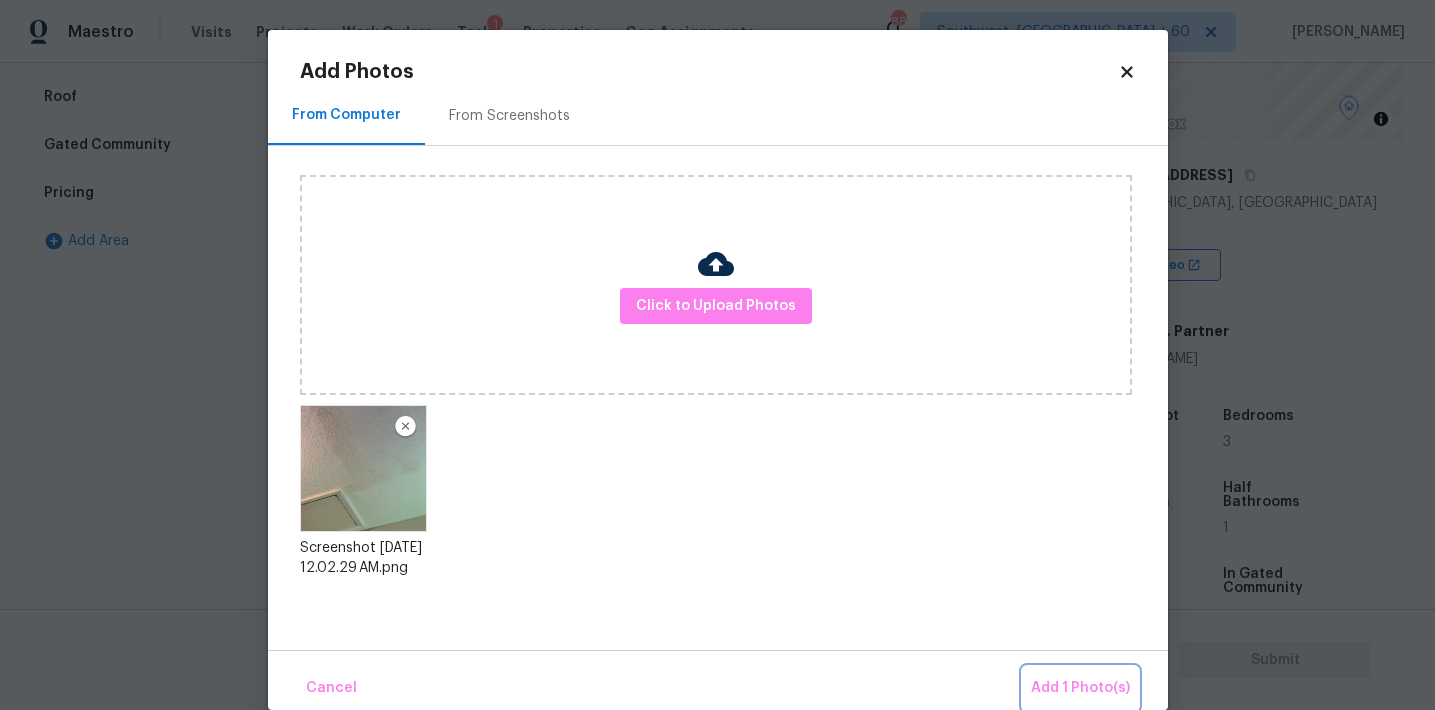 click on "Add 1 Photo(s)" at bounding box center [1080, 688] 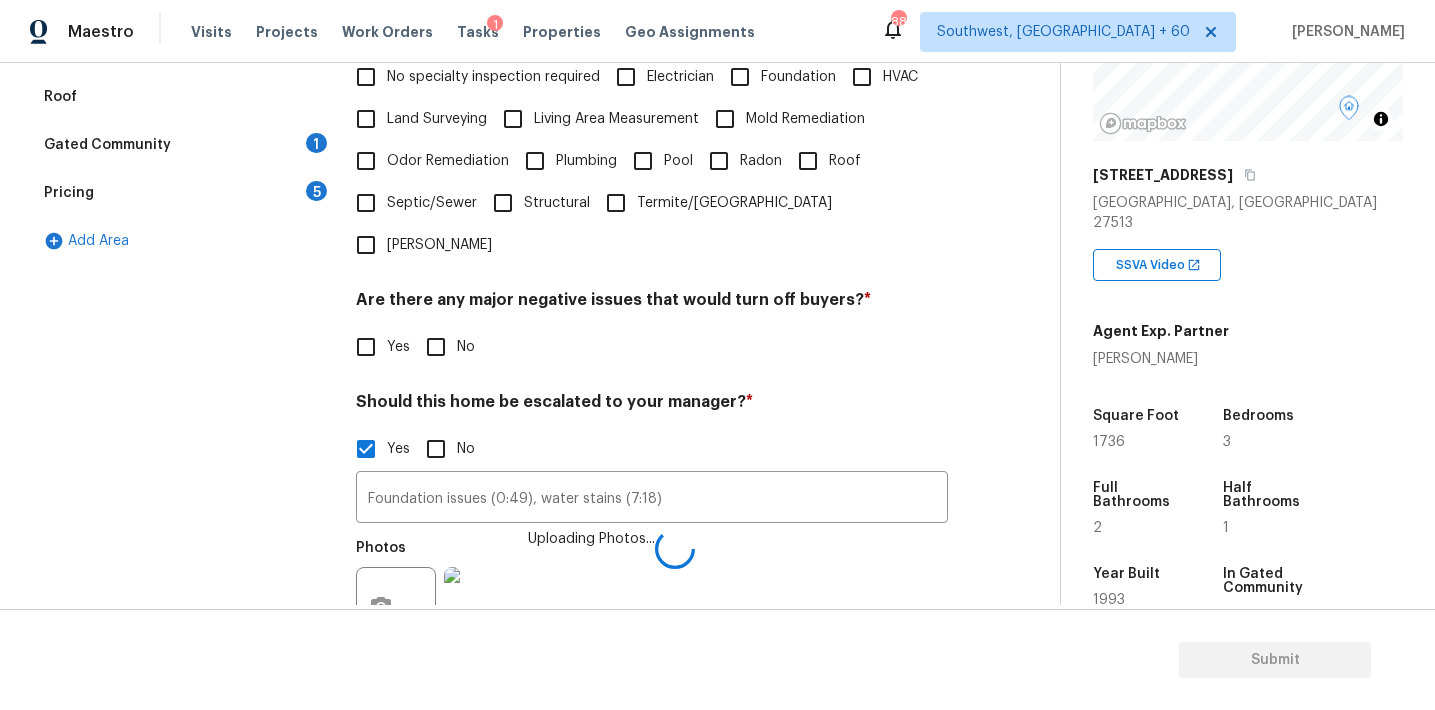 click on "Should this home be escalated to your manager?  *" at bounding box center (652, 406) 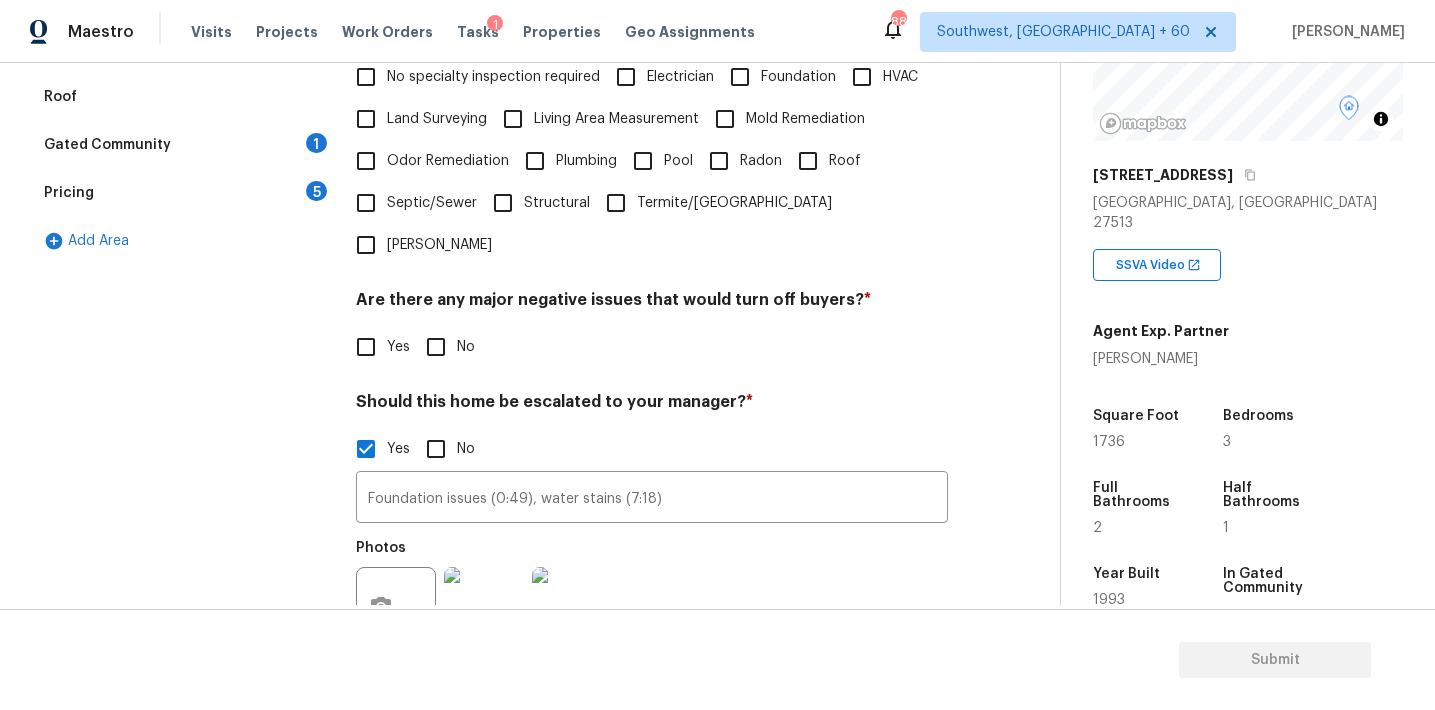 click on "Should this home be escalated to your manager?  *" at bounding box center (652, 406) 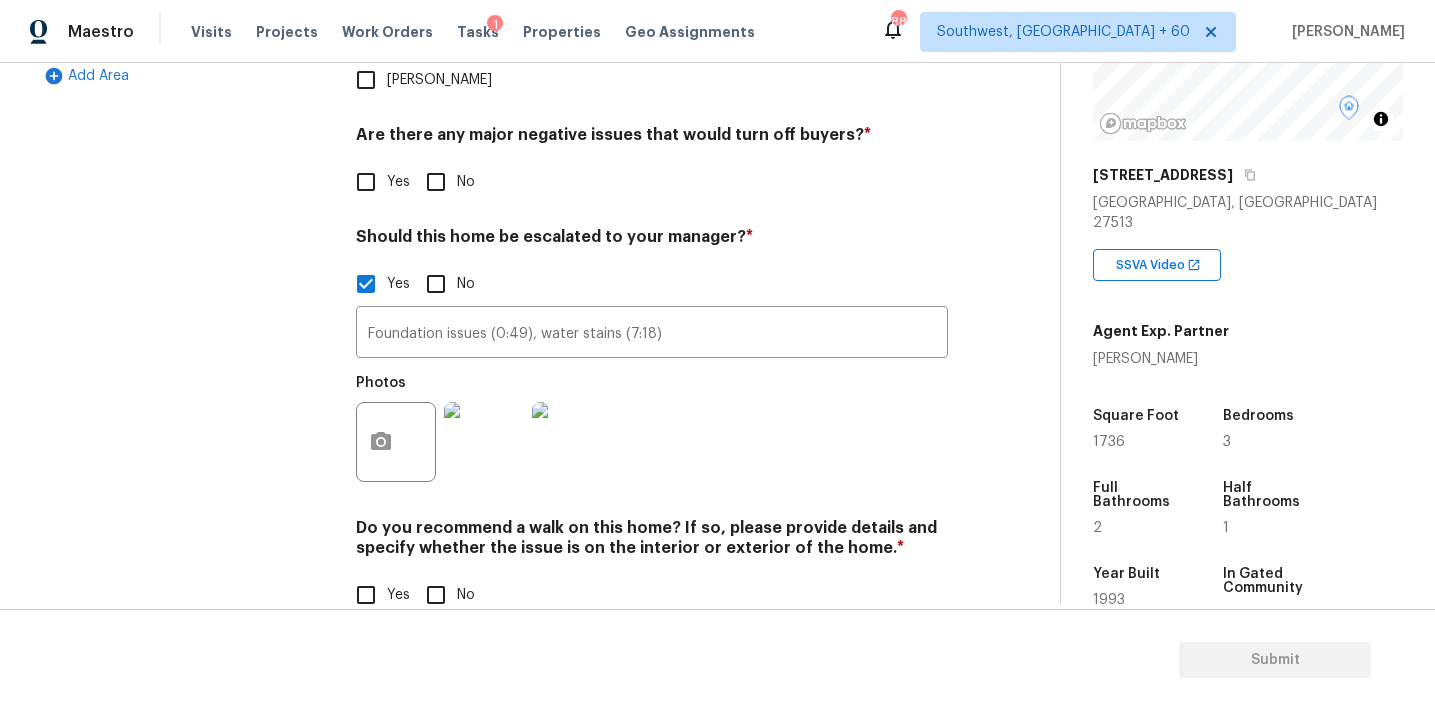 click on "Photos" at bounding box center (652, 429) 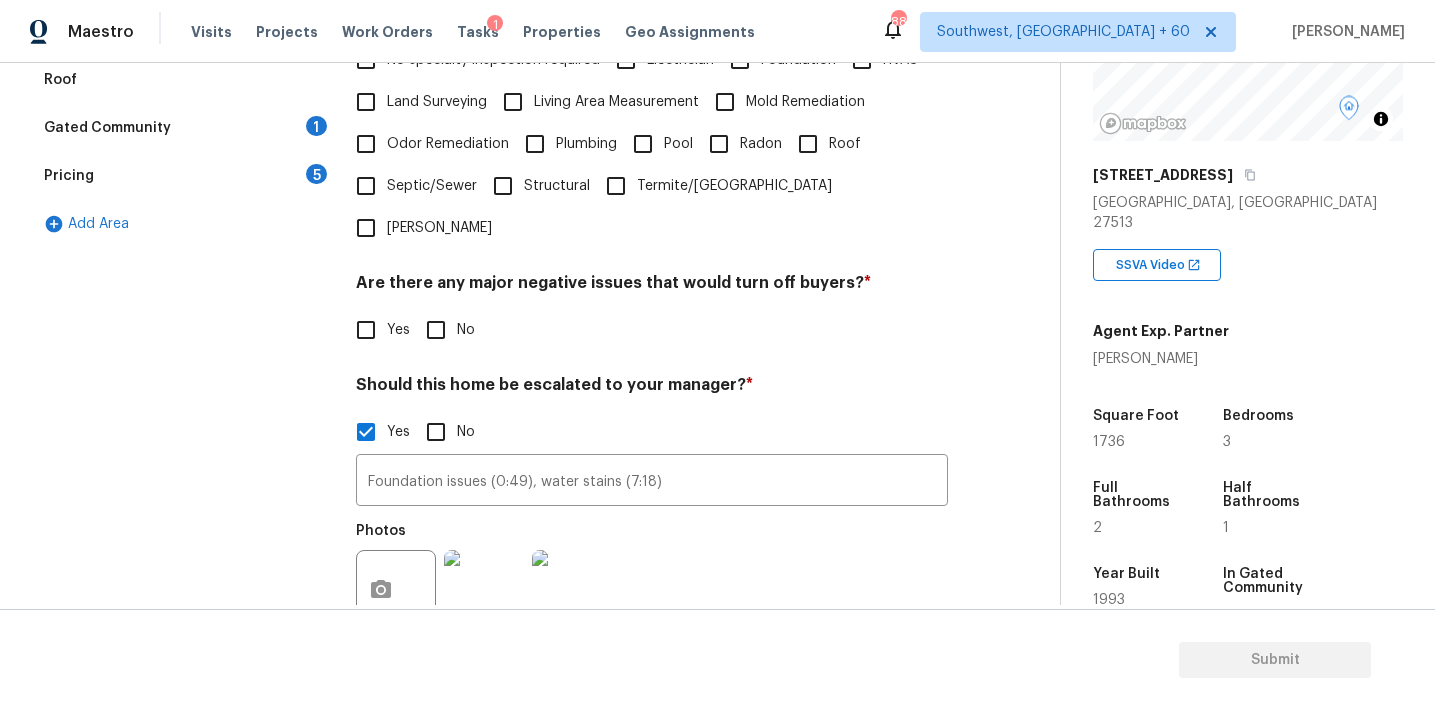 click on "Pricing 5" at bounding box center [182, 176] 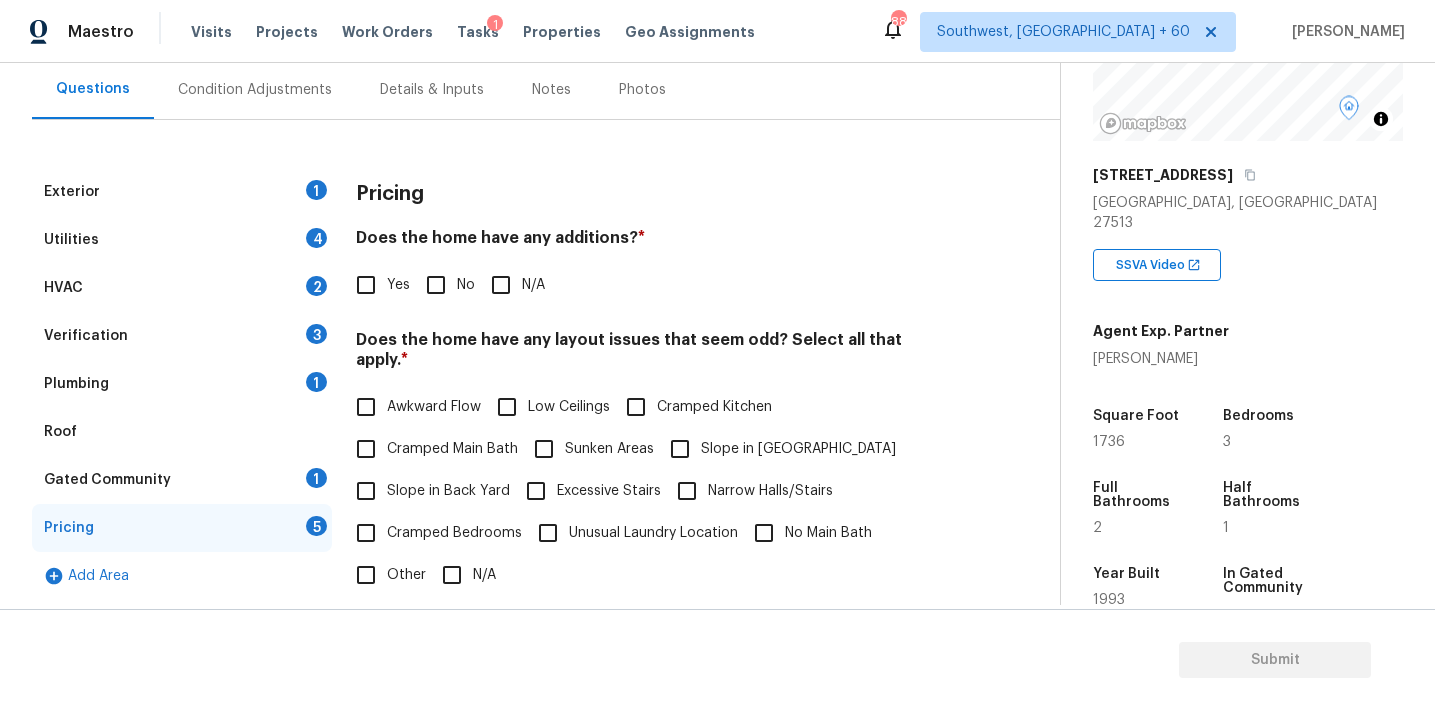 scroll, scrollTop: 178, scrollLeft: 0, axis: vertical 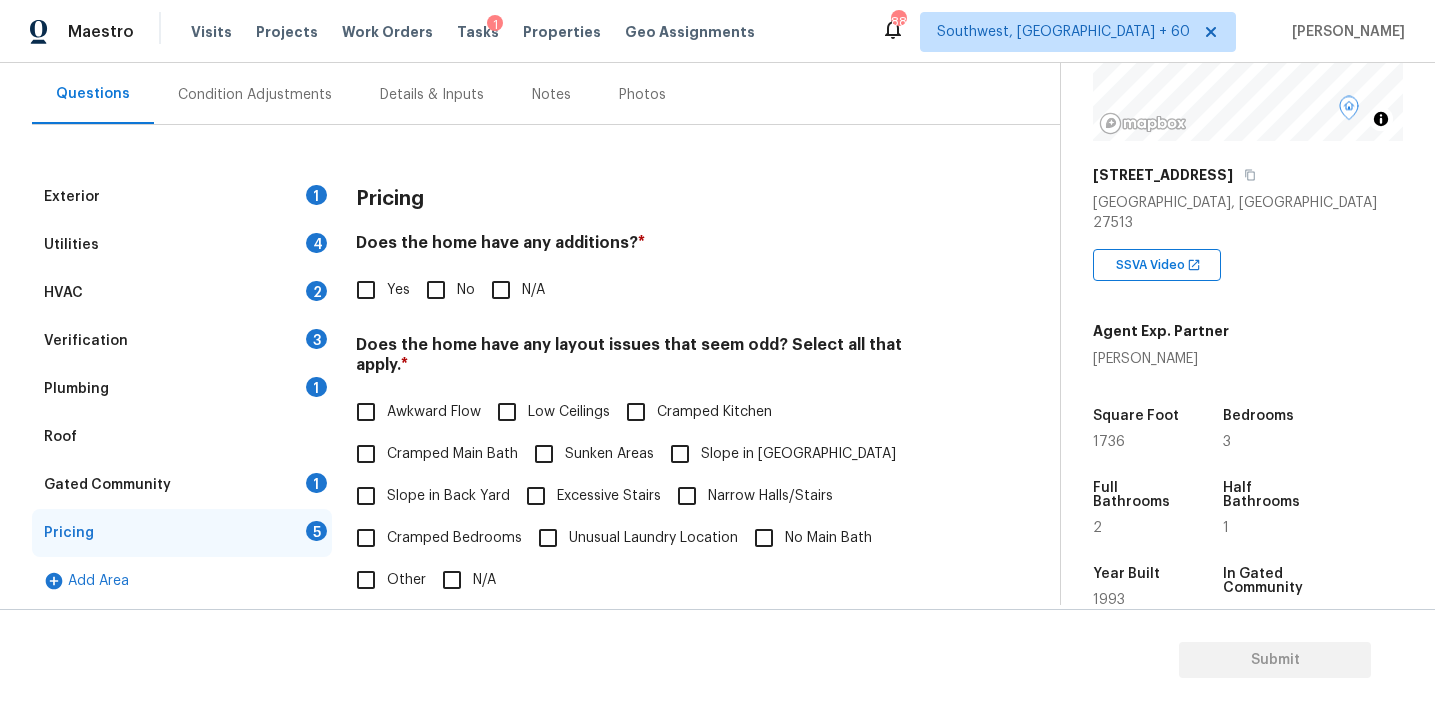 click on "Pricing" at bounding box center (390, 199) 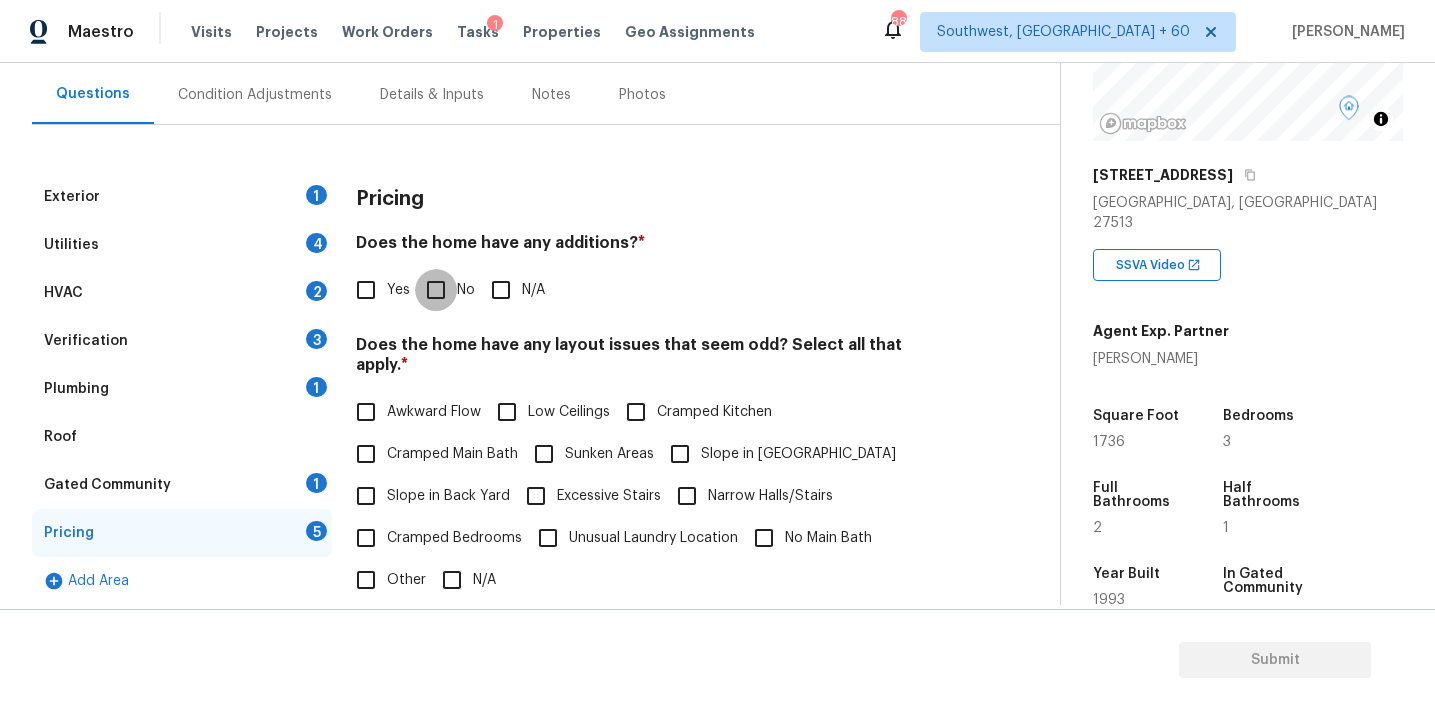 click on "No" at bounding box center [436, 290] 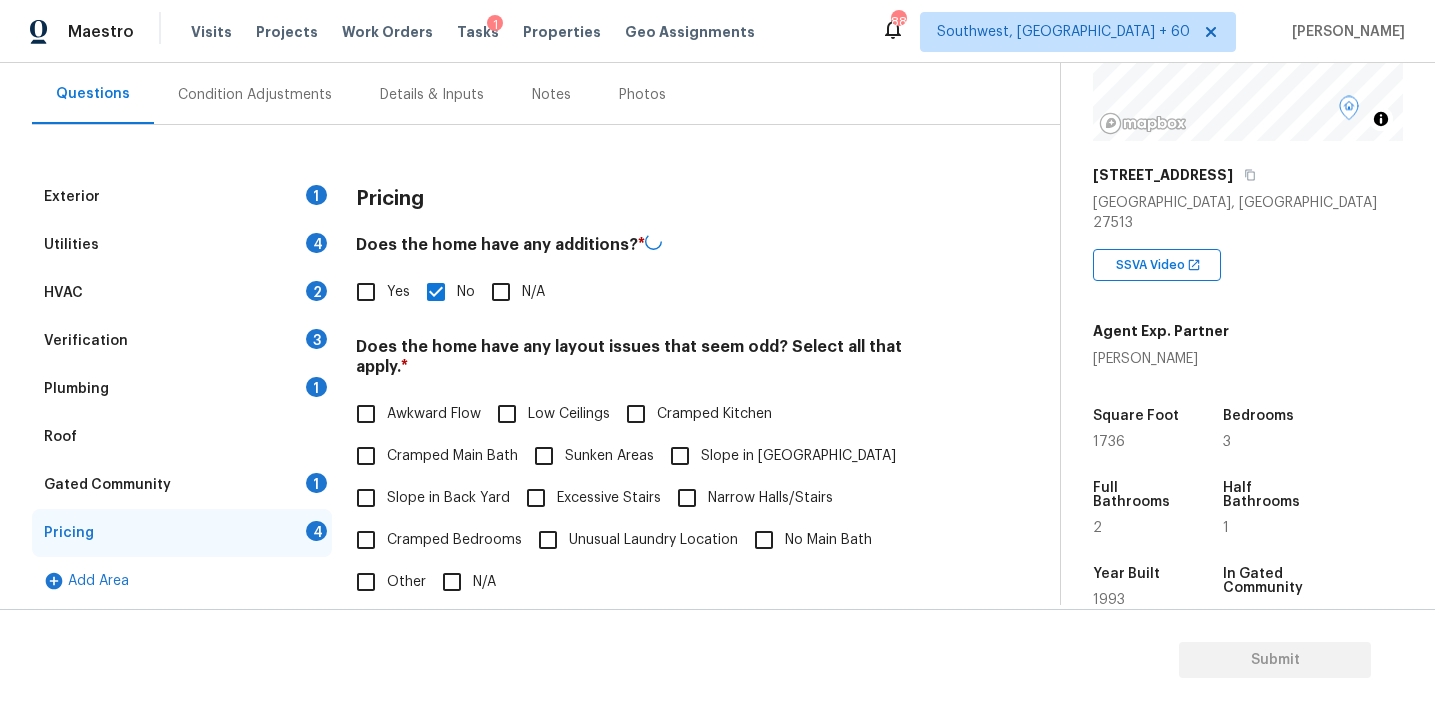 click on "Awkward Flow" at bounding box center (434, 414) 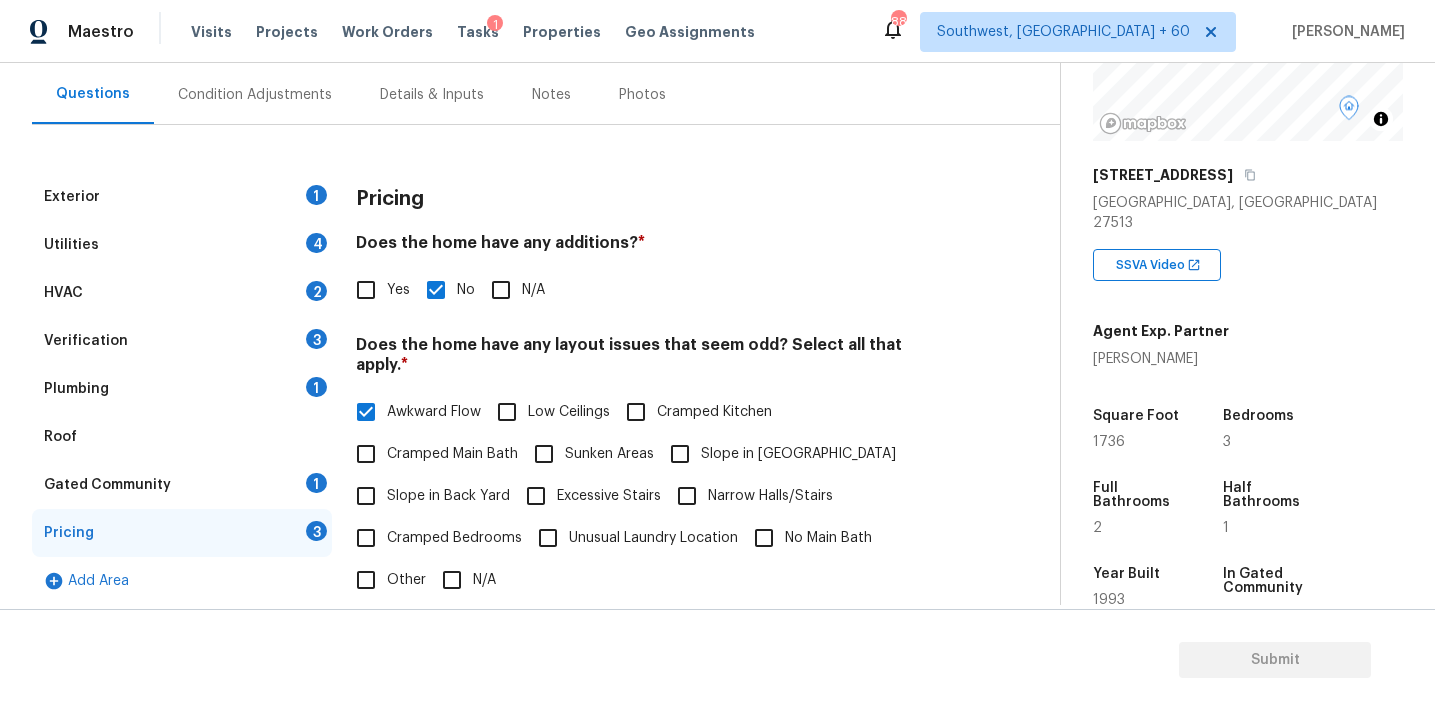 click on "Awkward Flow" at bounding box center (434, 412) 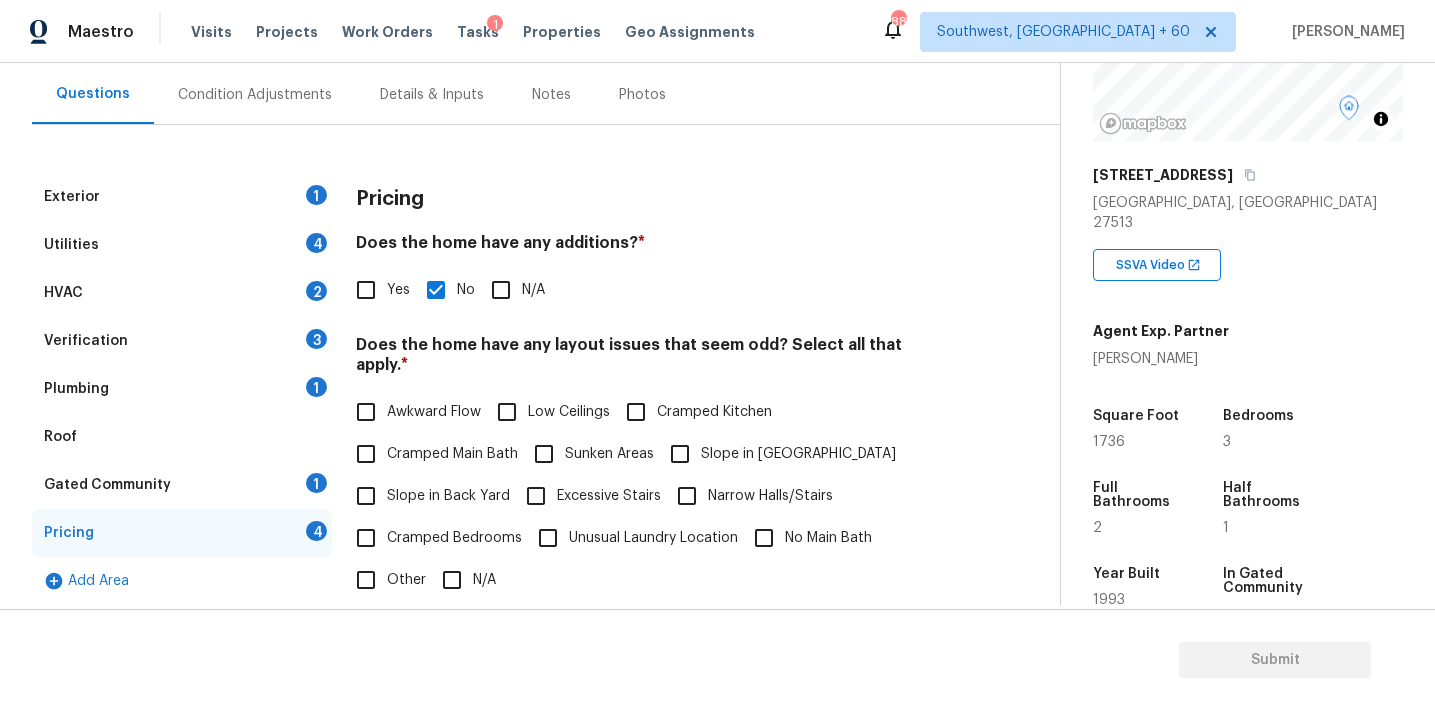 click on "Slope in [GEOGRAPHIC_DATA]" at bounding box center [798, 454] 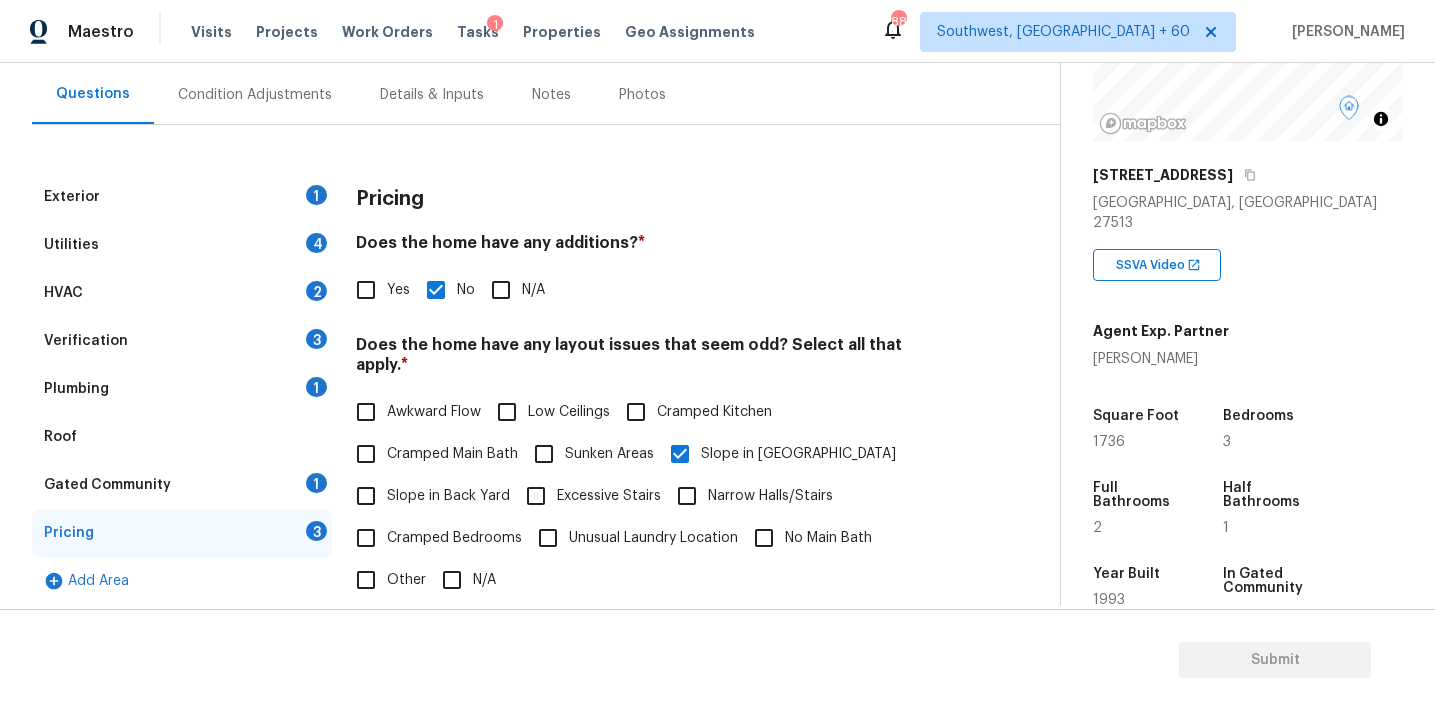 click on "Slope in Back Yard" at bounding box center [448, 496] 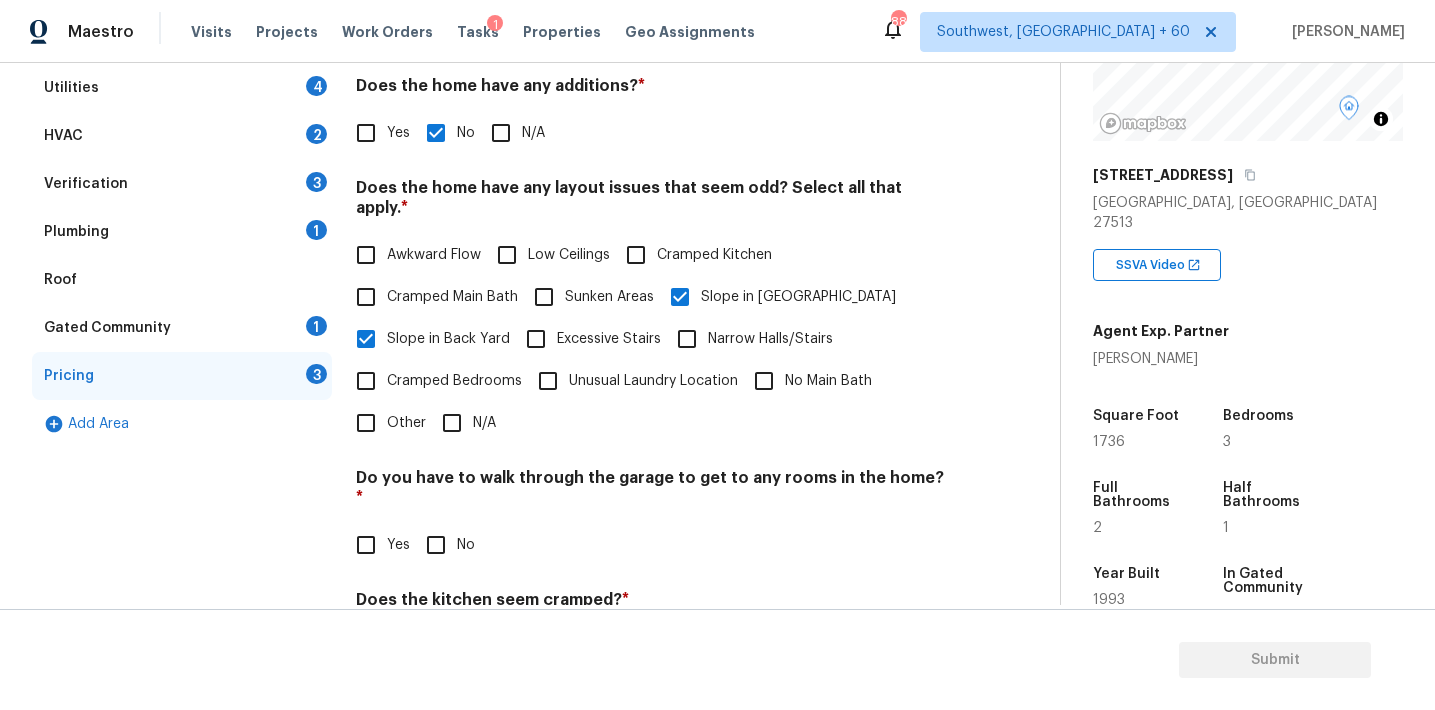 scroll, scrollTop: 435, scrollLeft: 0, axis: vertical 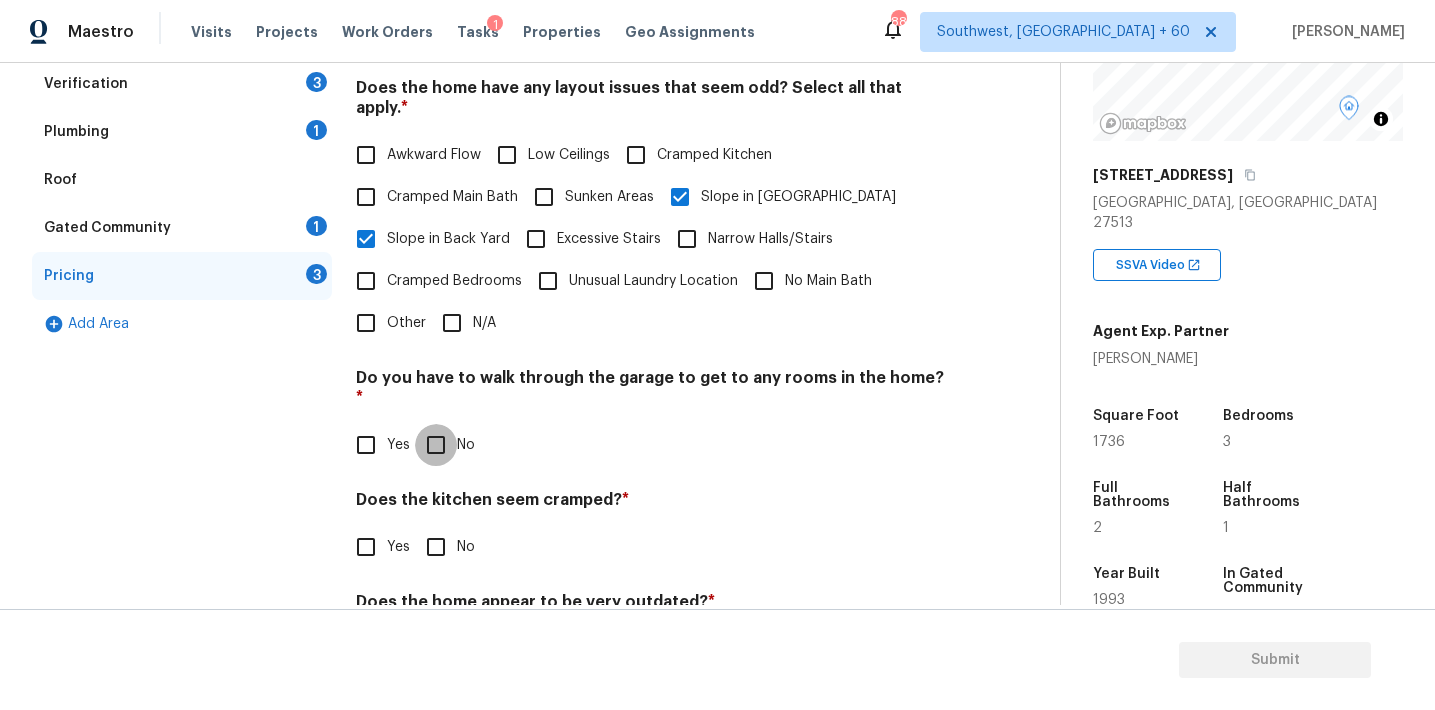 click on "No" at bounding box center [436, 445] 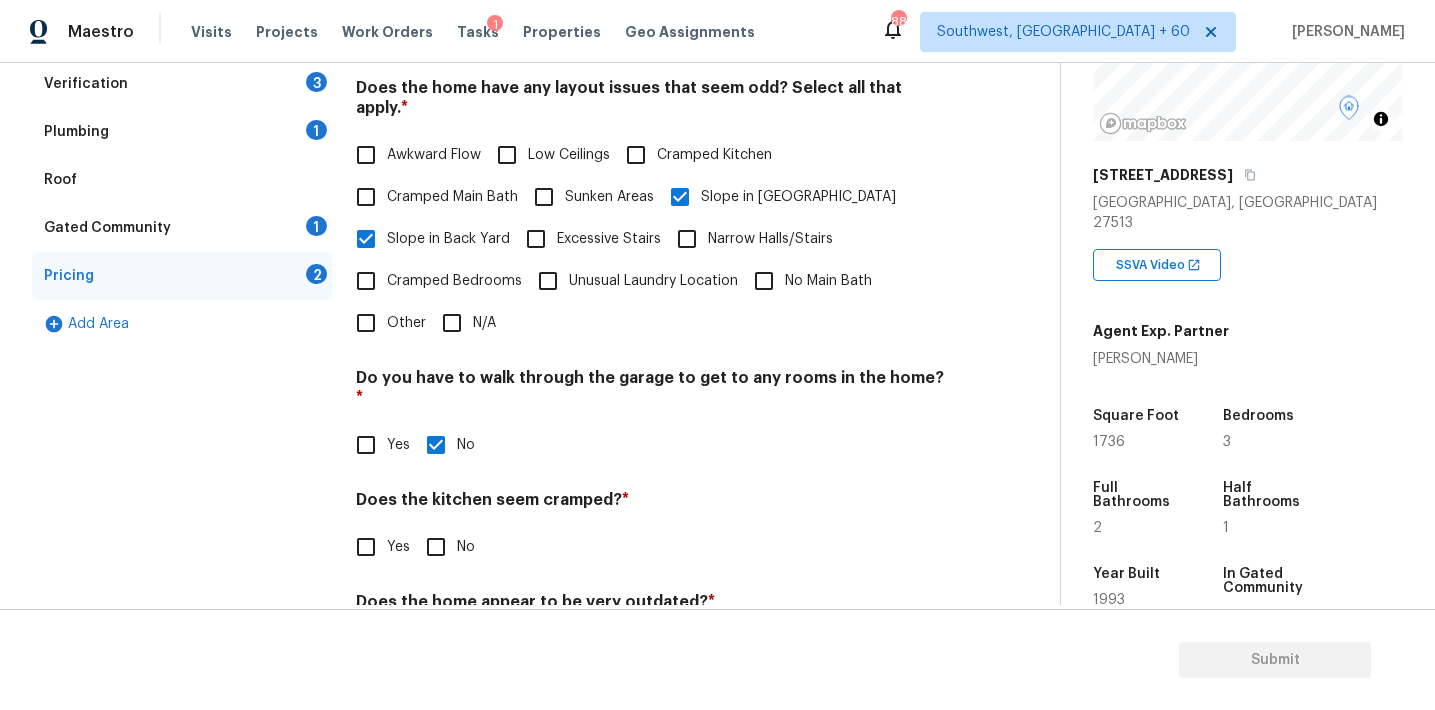 click on "Pricing Does the home have any additions?  * Yes No N/A Does the home have any layout issues that seem odd? Select all that apply.  * Awkward Flow Low Ceilings Cramped Kitchen Cramped Main Bath Sunken Areas Slope in Front Yard Slope in Back Yard Excessive Stairs Narrow Halls/Stairs Cramped Bedrooms Unusual Laundry Location No Main Bath Other N/A Do you have to walk through the garage to get to any rooms in the home?  * Yes No Does the kitchen seem cramped?  * Yes No Does the home appear to be very outdated?  * Yes No" at bounding box center (652, 305) 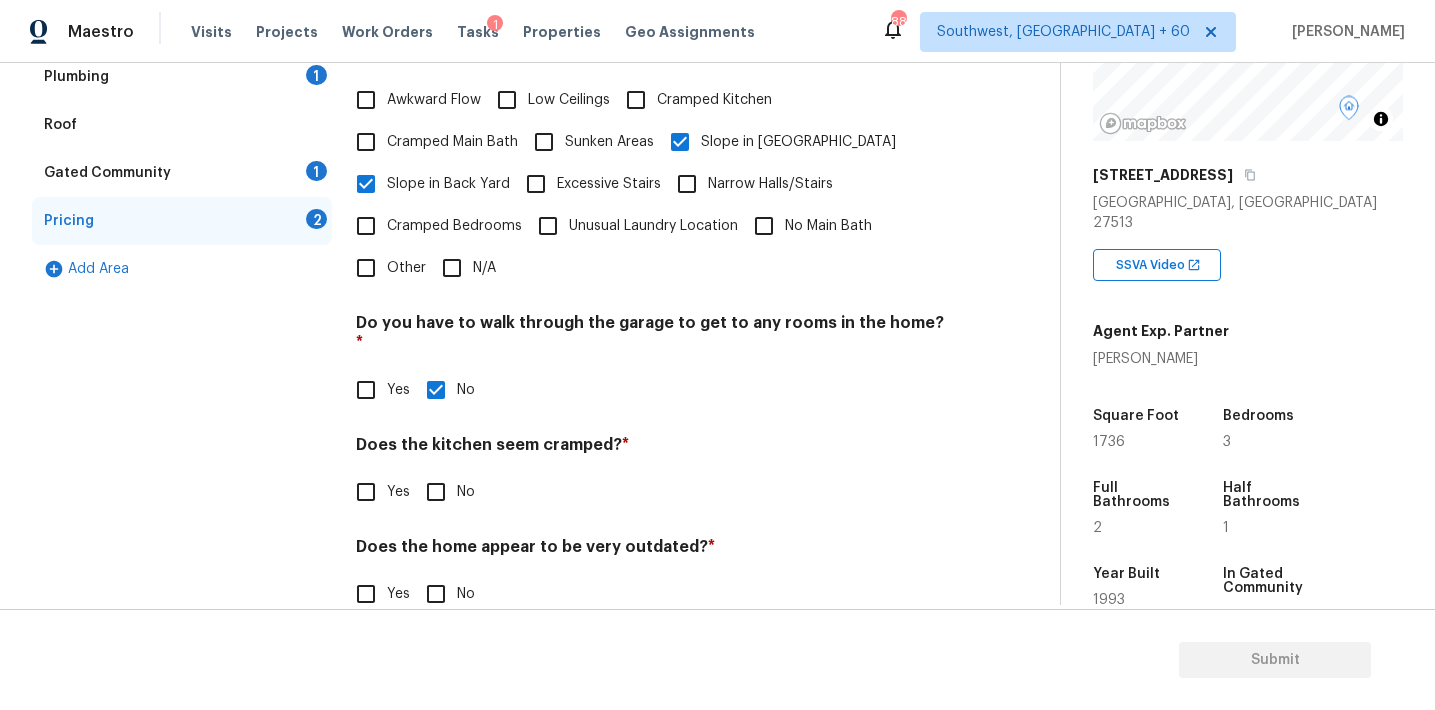 click on "No" at bounding box center (436, 492) 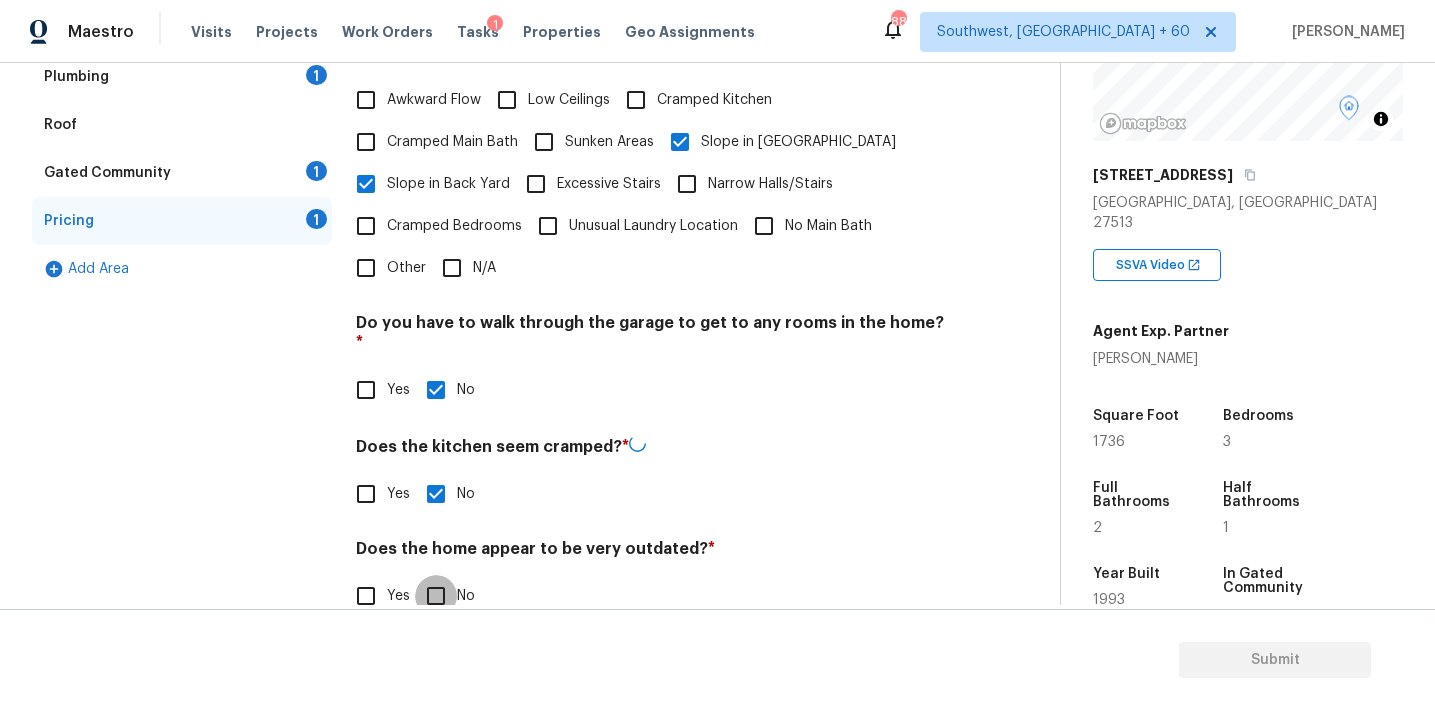 click on "No" at bounding box center (436, 596) 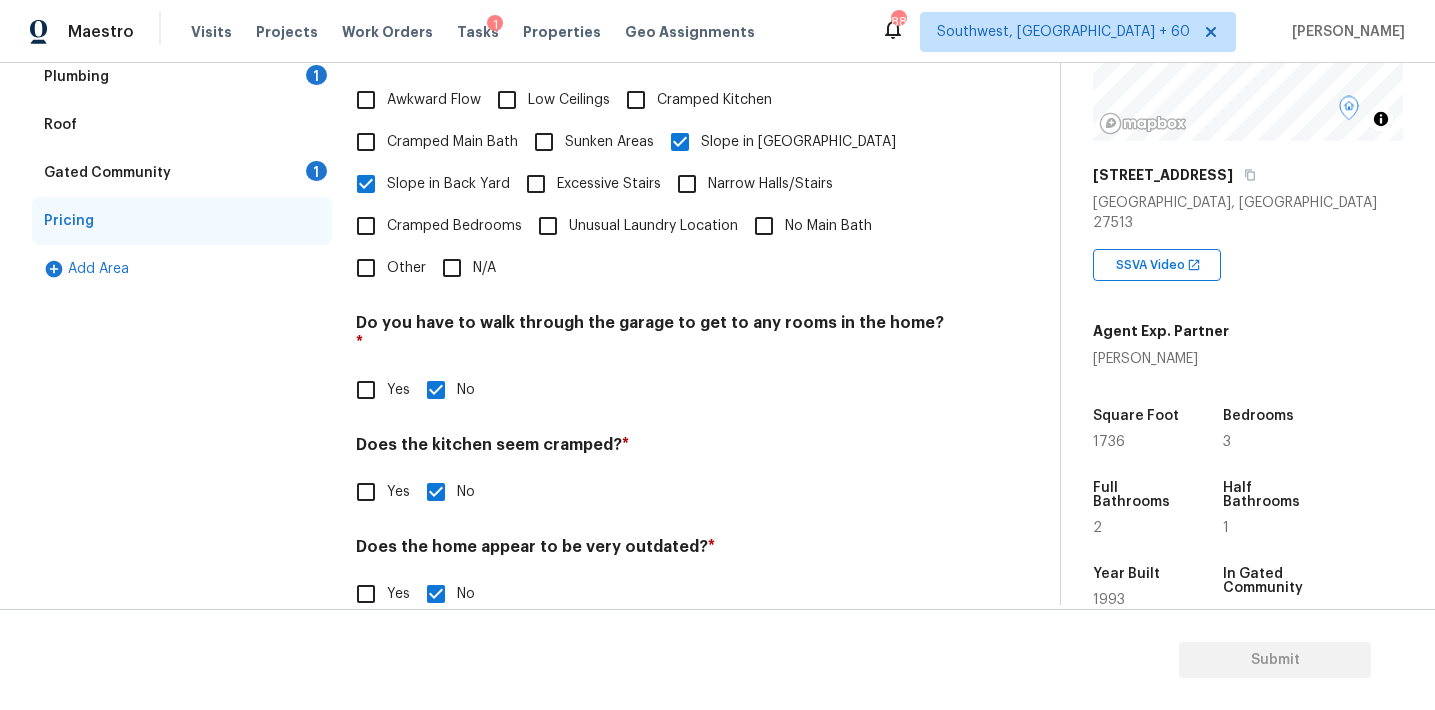 click on "Gated Community 1" at bounding box center (182, 173) 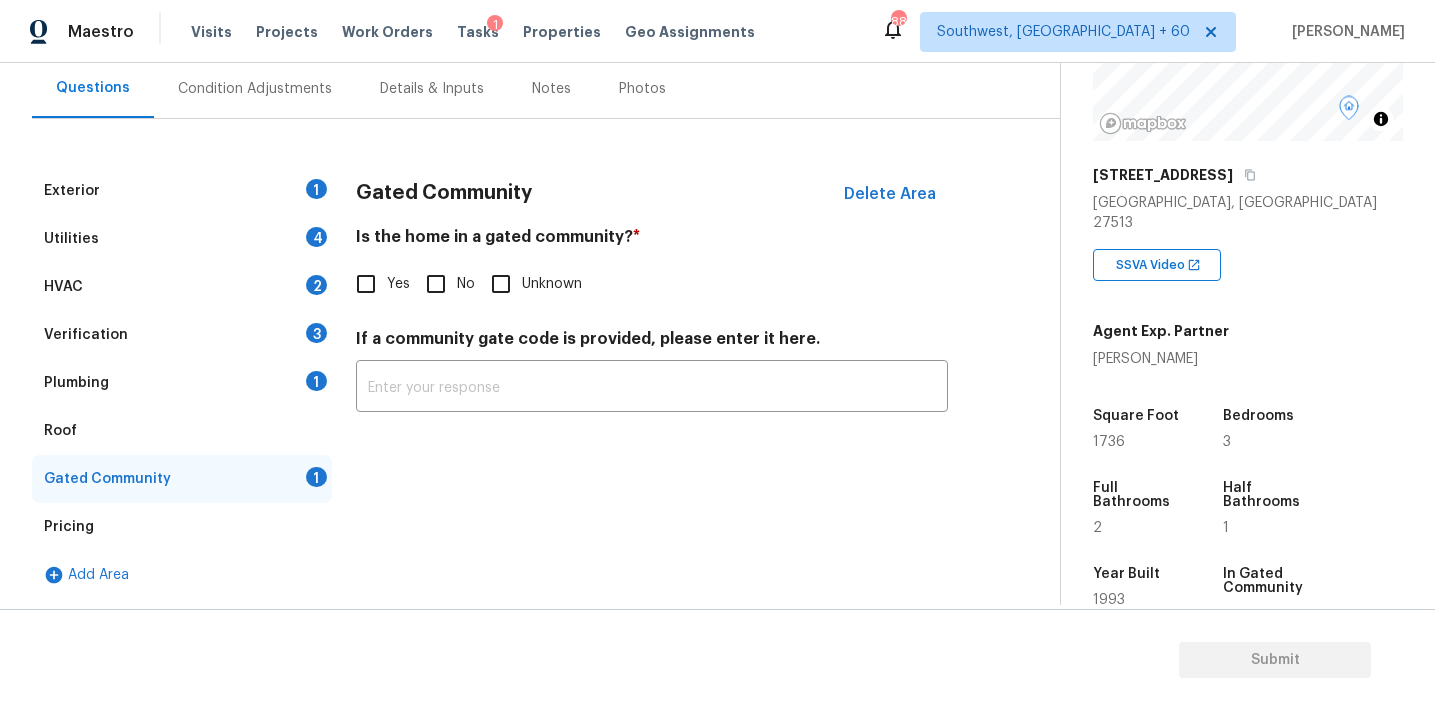 scroll, scrollTop: 184, scrollLeft: 0, axis: vertical 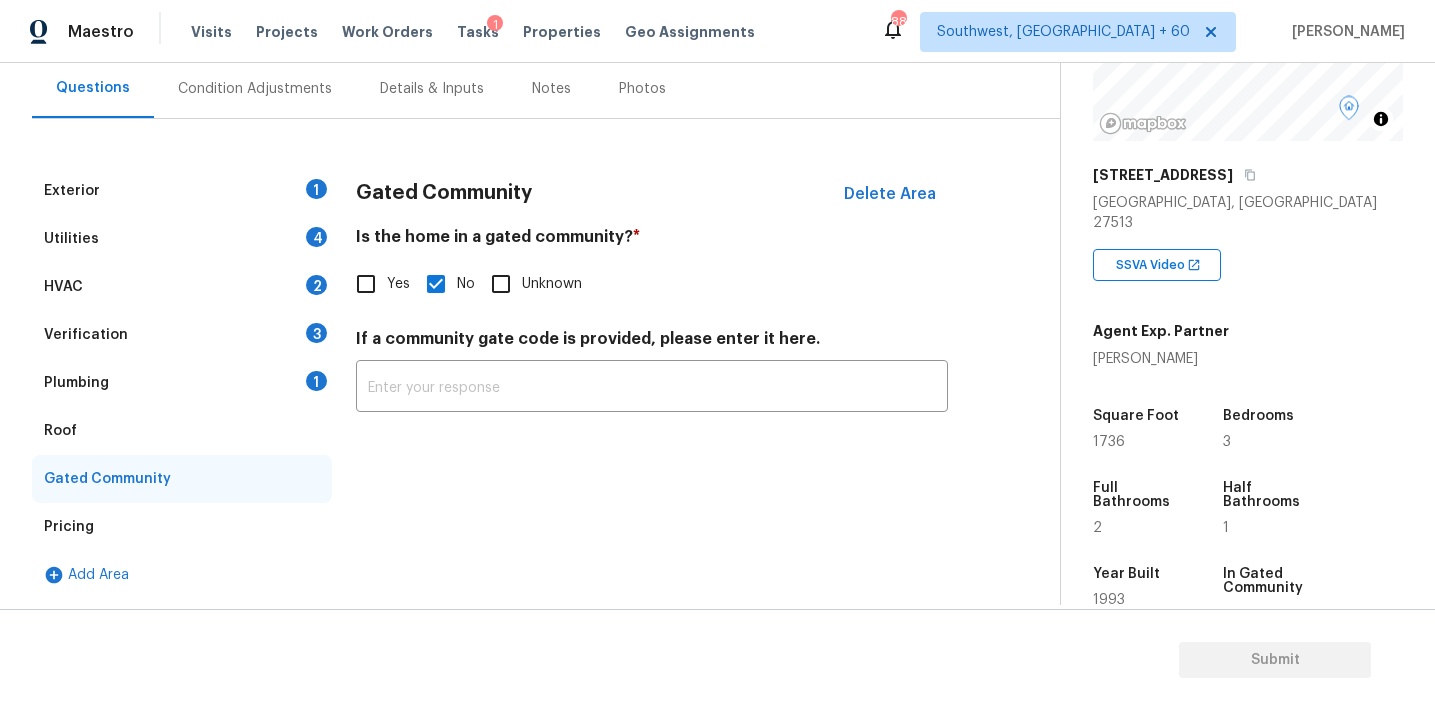 click on "Roof" at bounding box center (182, 431) 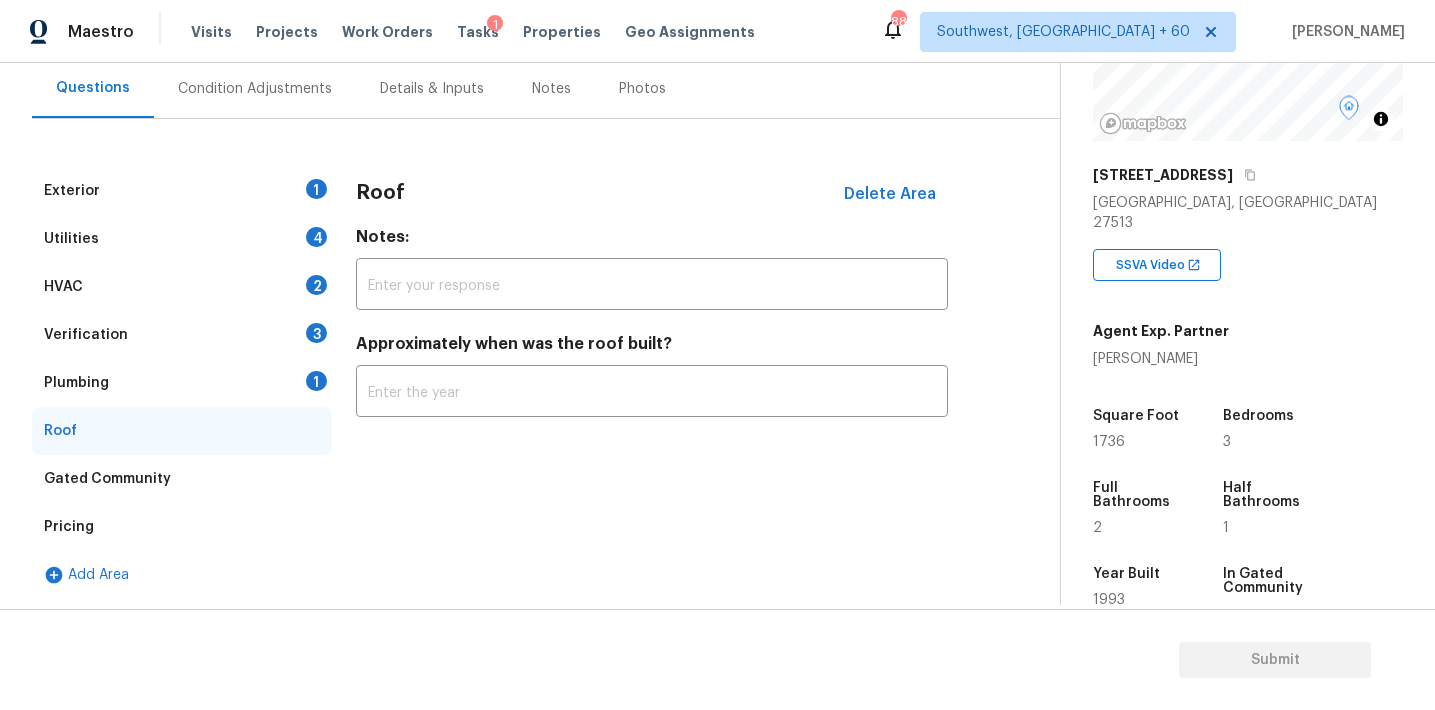 click on "Plumbing 1" at bounding box center [182, 383] 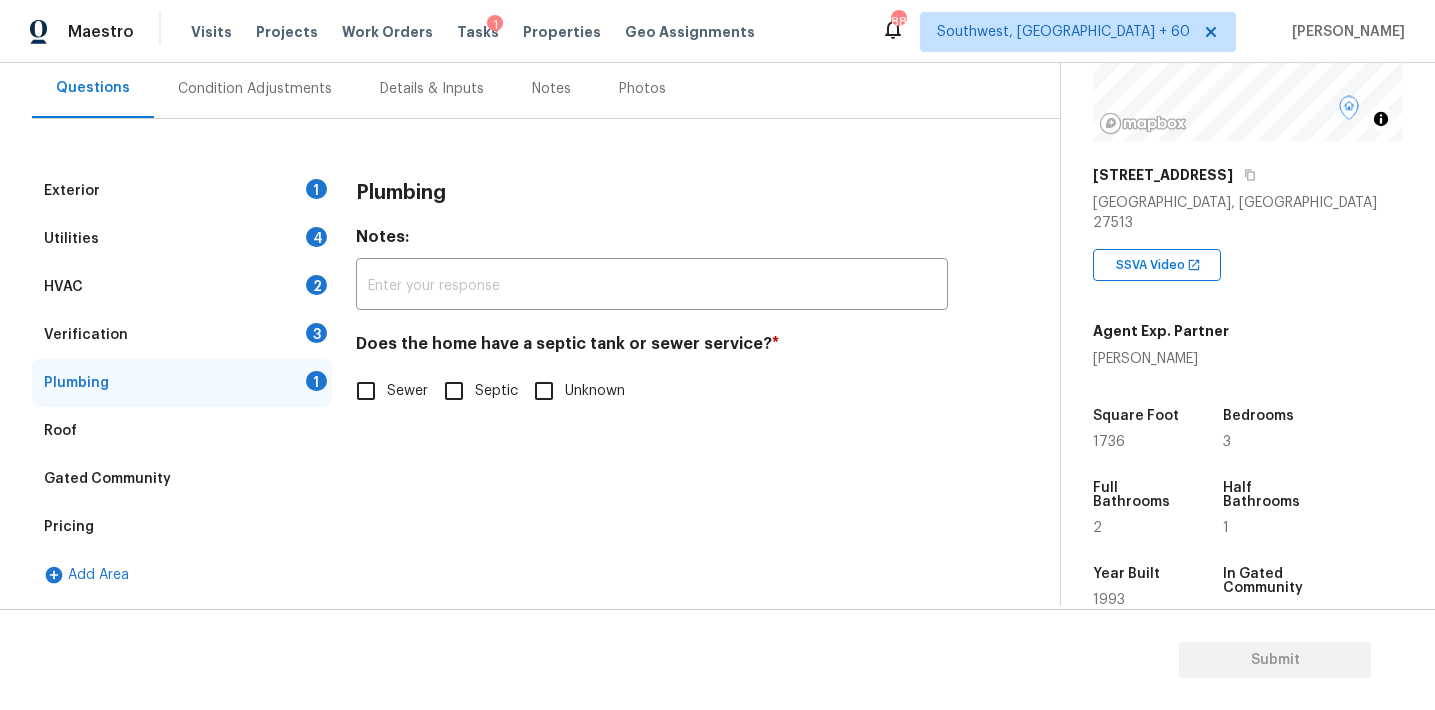 click on "Plumbing" at bounding box center (401, 193) 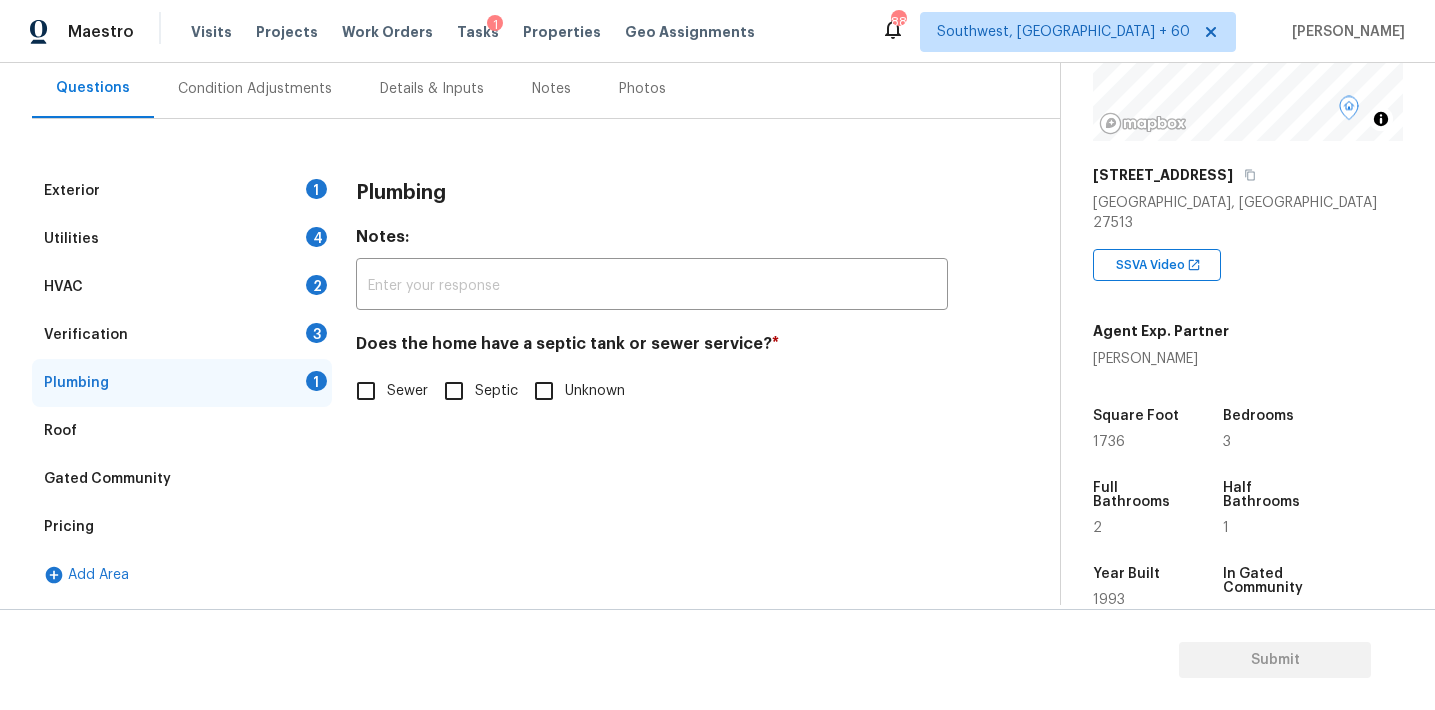 click on "Sewer" at bounding box center [407, 391] 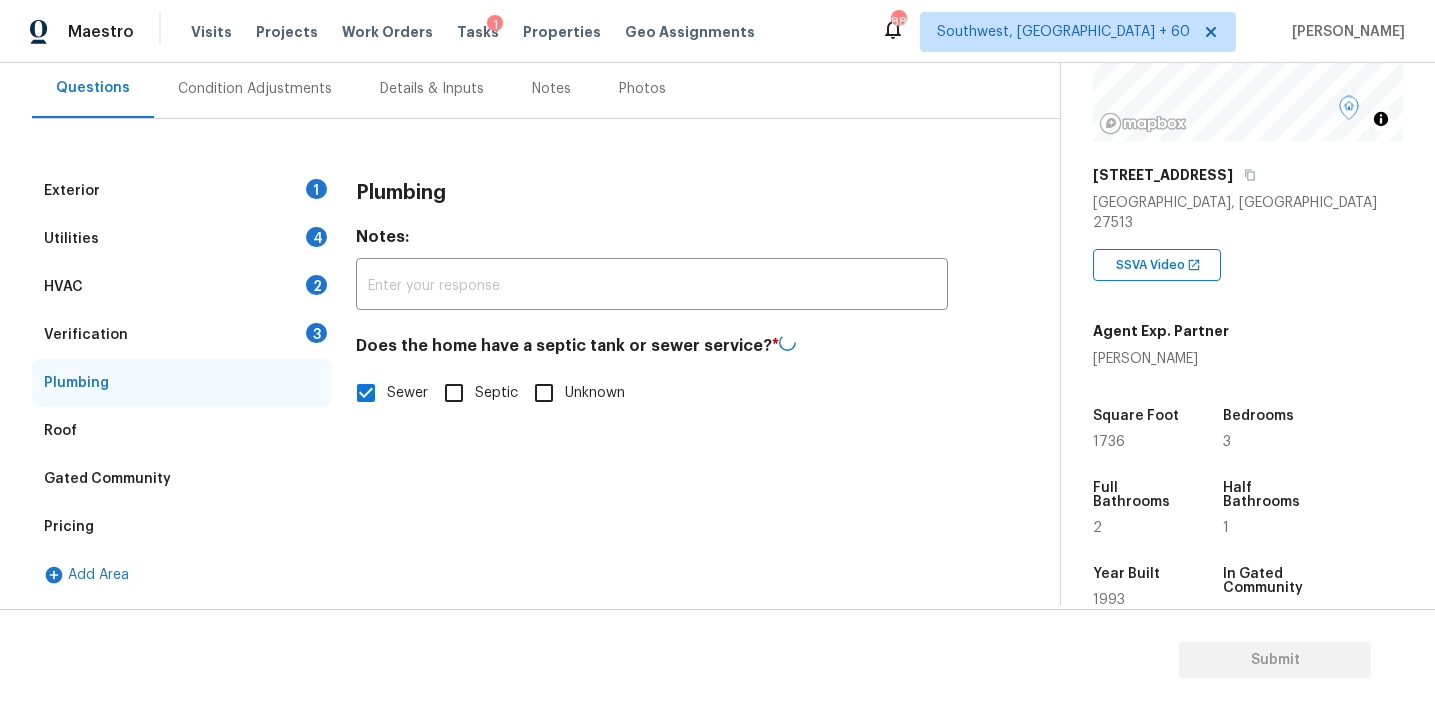 click on "Verification 3" at bounding box center [182, 335] 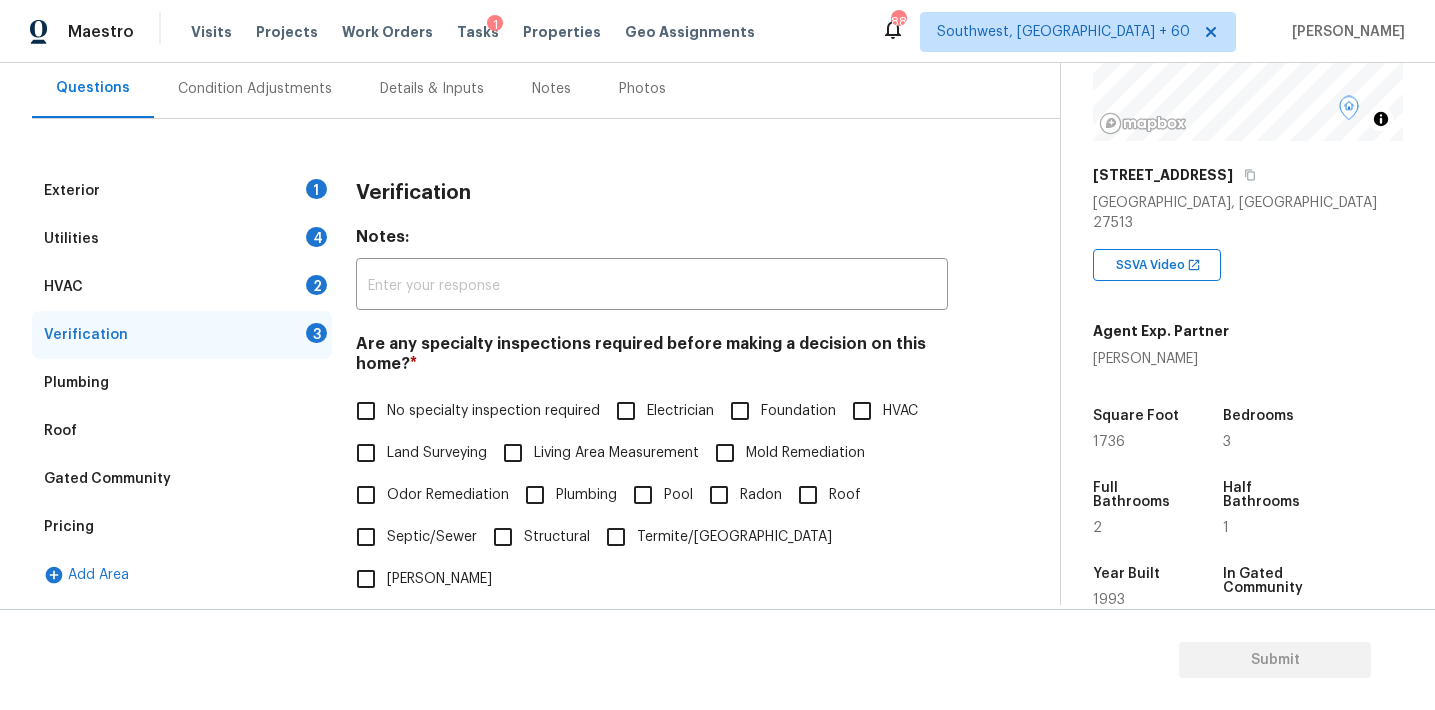 scroll, scrollTop: 683, scrollLeft: 0, axis: vertical 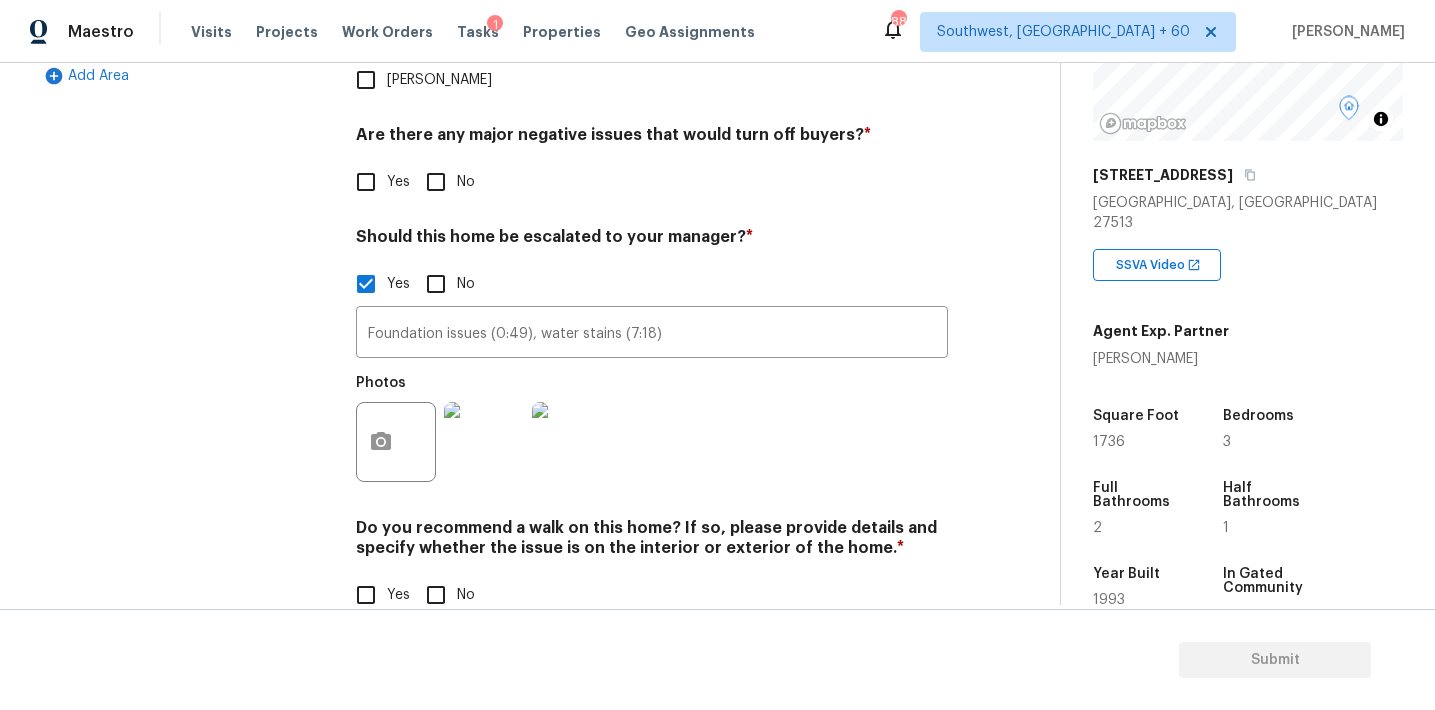 click on "No" at bounding box center (466, 182) 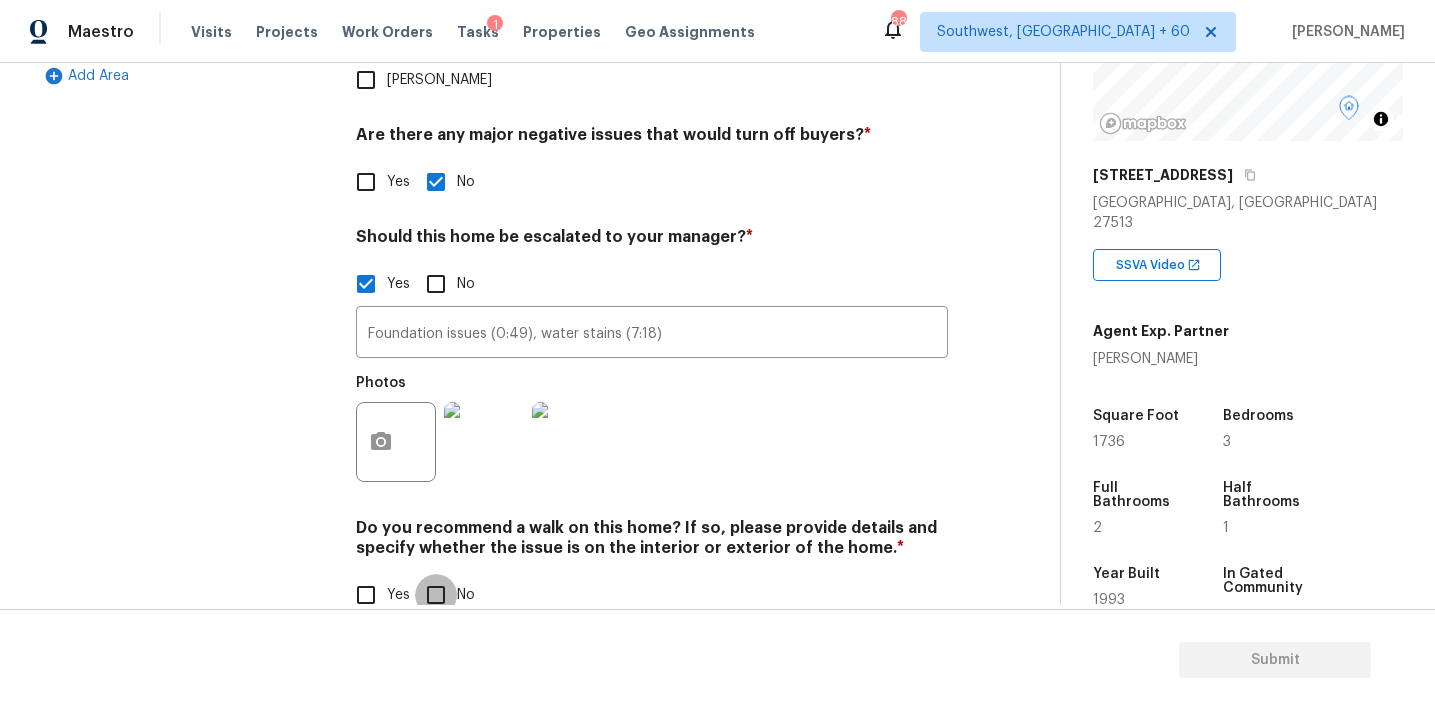 click on "No" at bounding box center (436, 595) 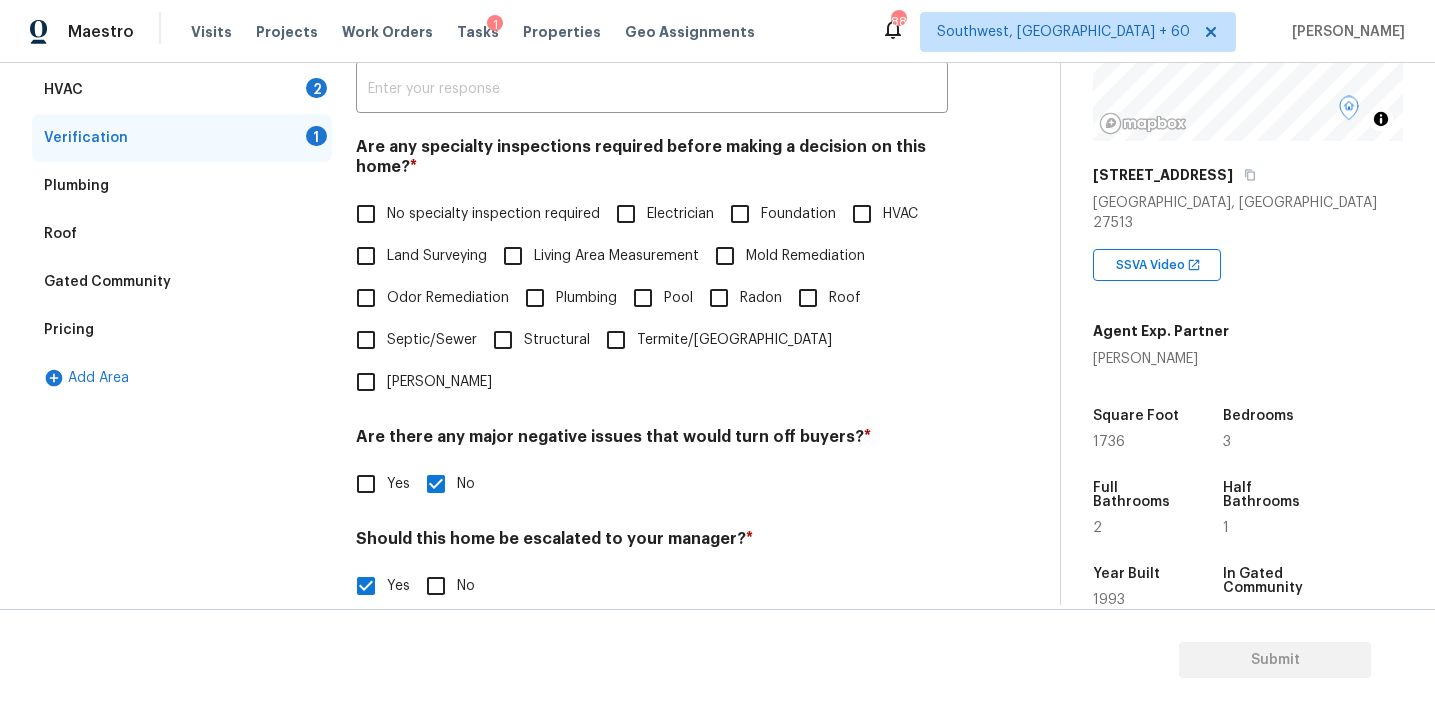 scroll, scrollTop: 239, scrollLeft: 0, axis: vertical 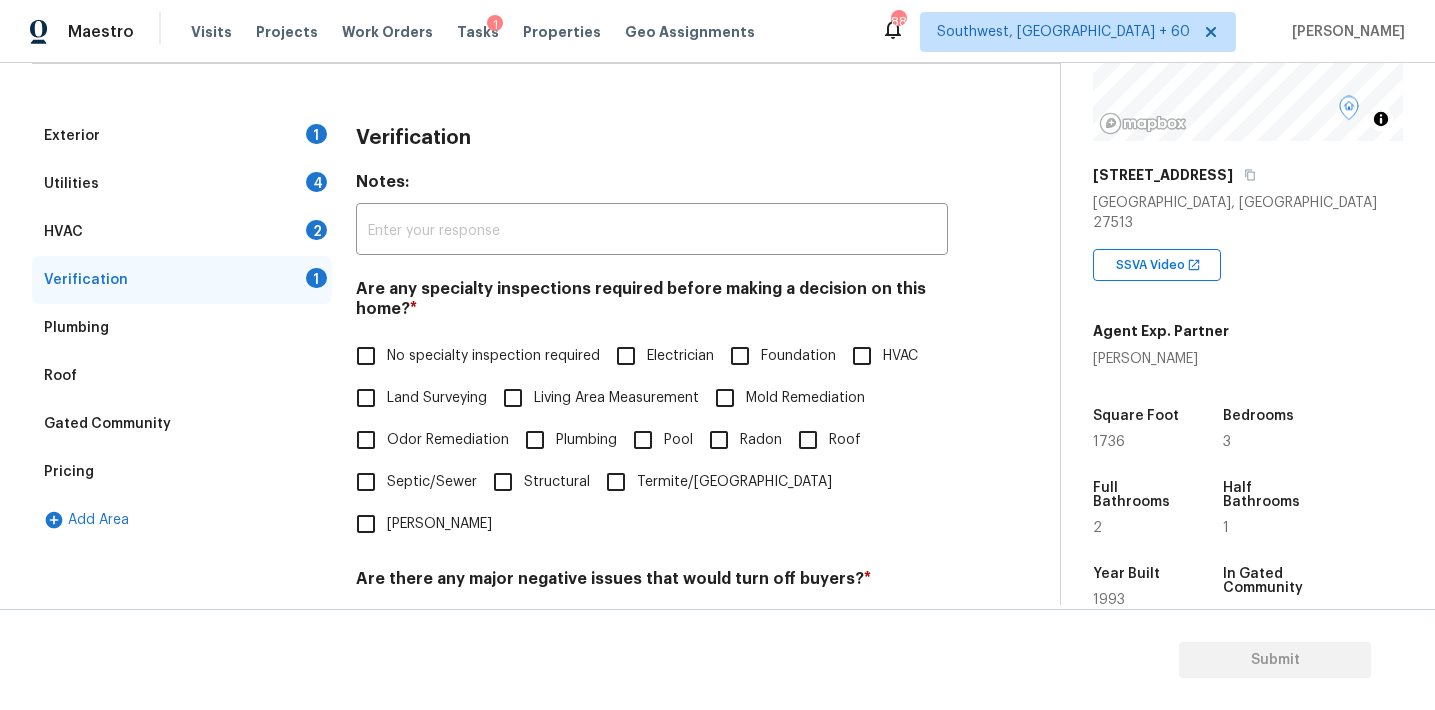 click on "Foundation" at bounding box center (740, 356) 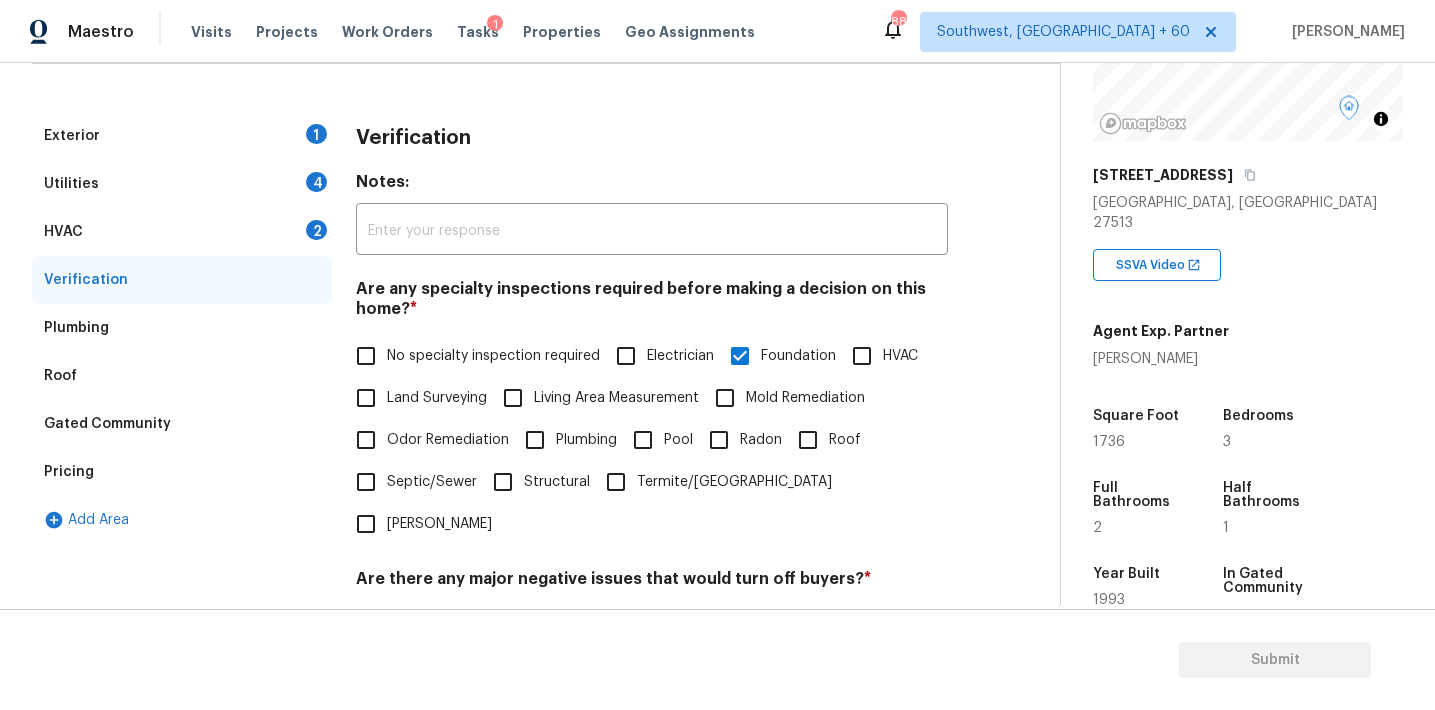 click on "Plumbing" at bounding box center [586, 440] 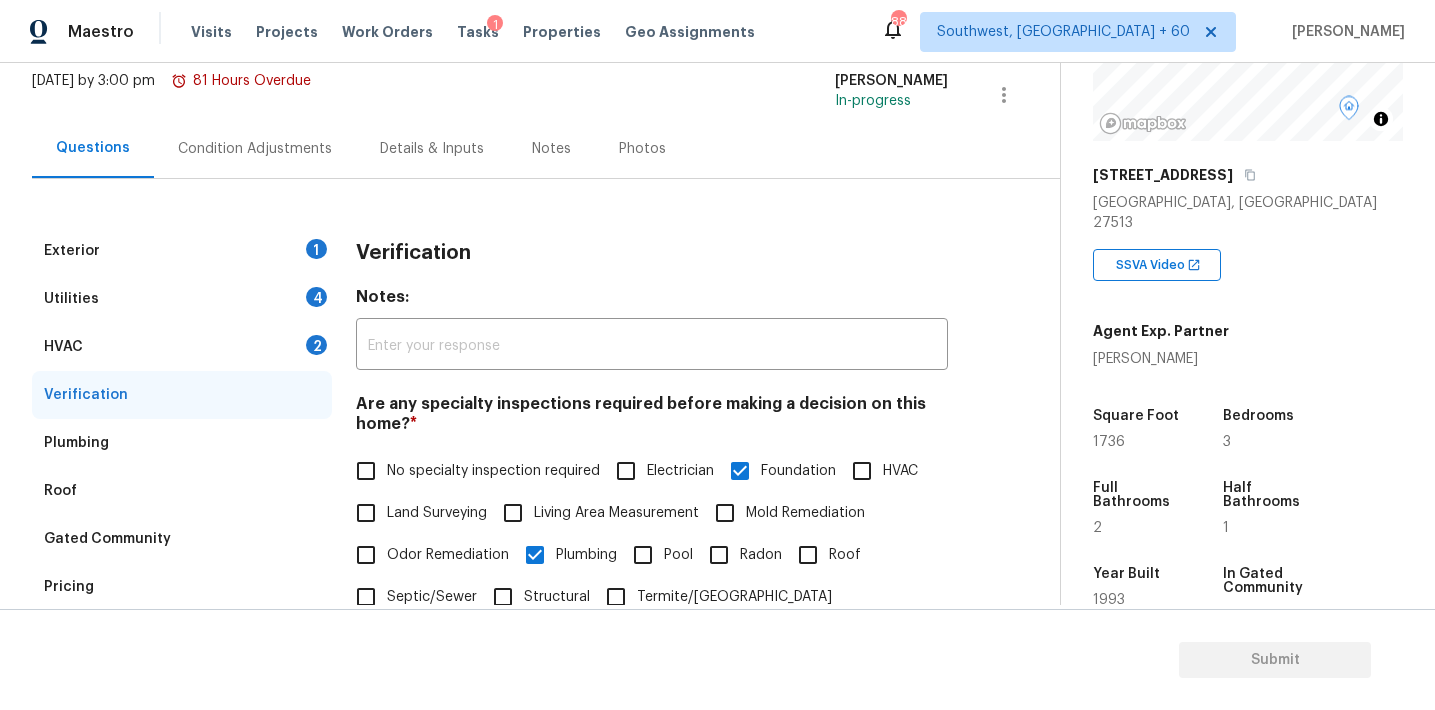 click on "HVAC 2" at bounding box center (182, 347) 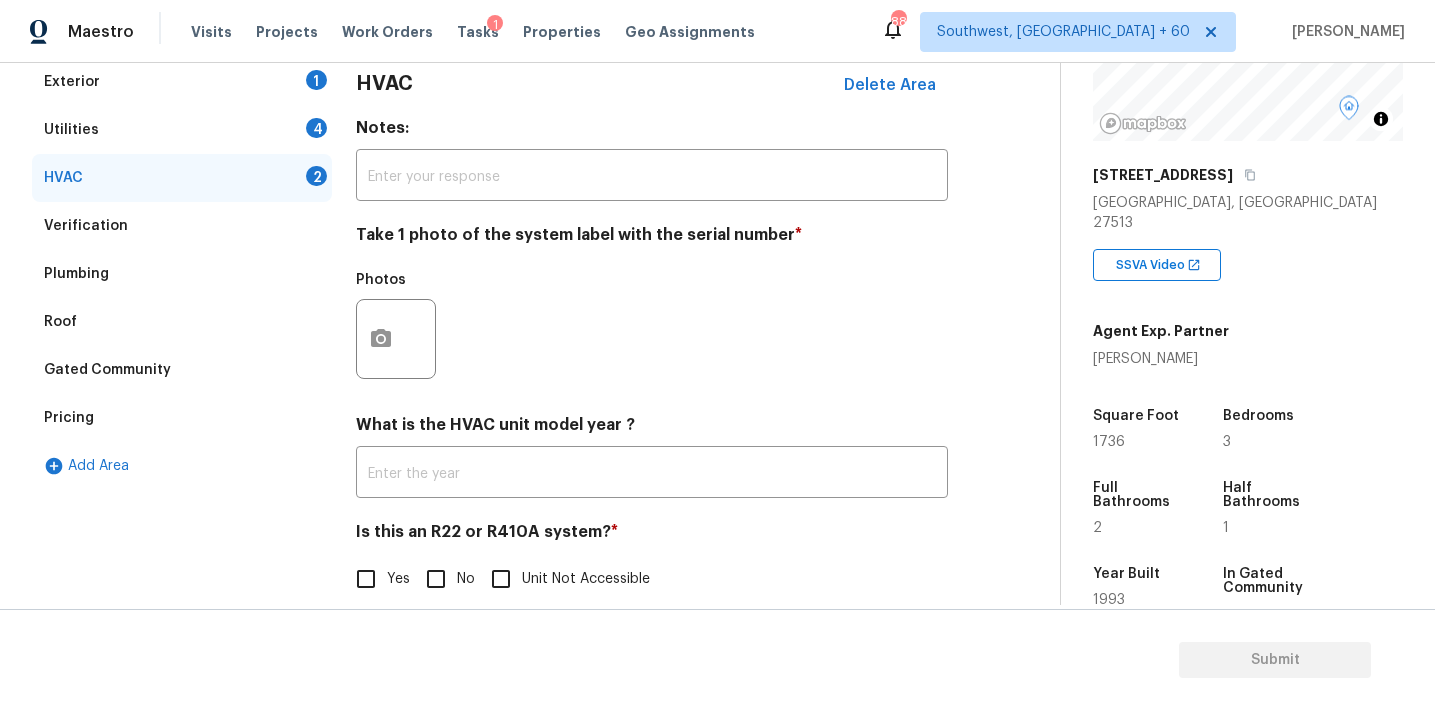 scroll, scrollTop: 314, scrollLeft: 0, axis: vertical 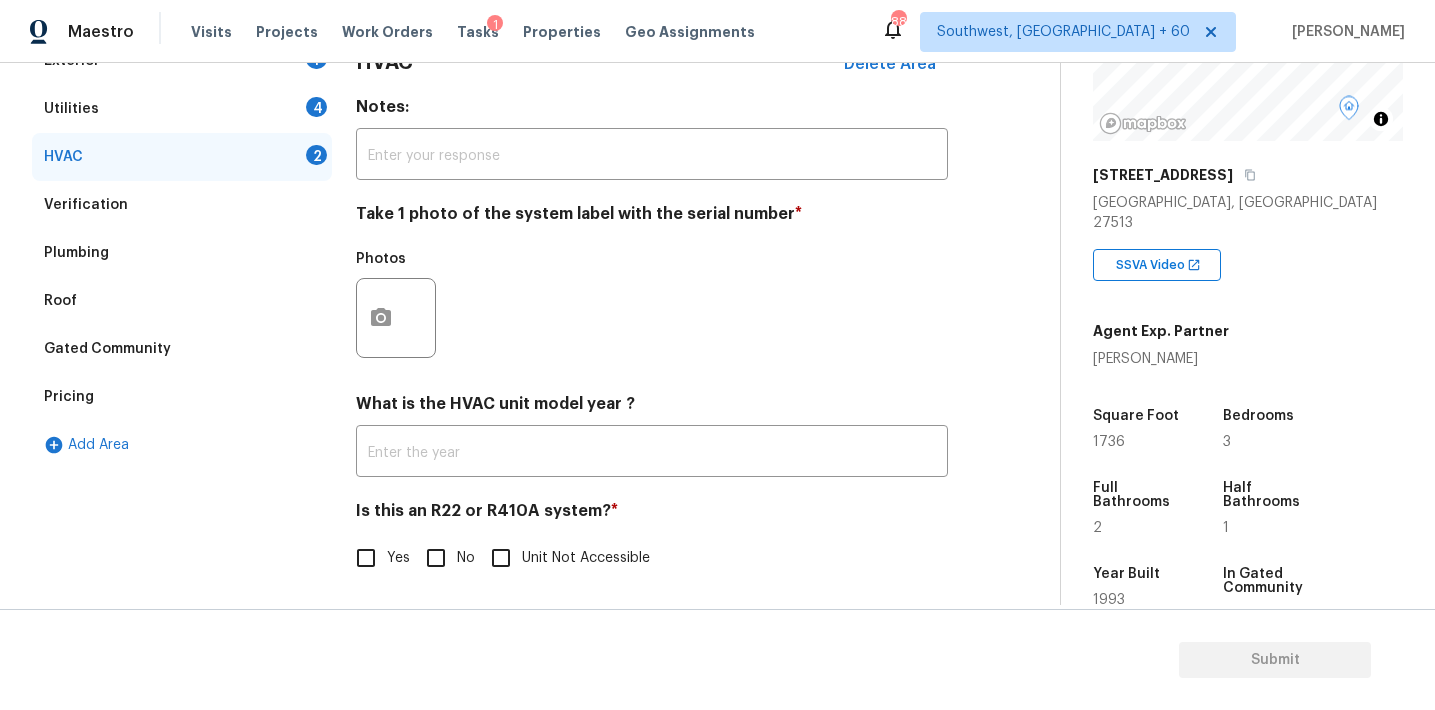 click on "No" at bounding box center [436, 558] 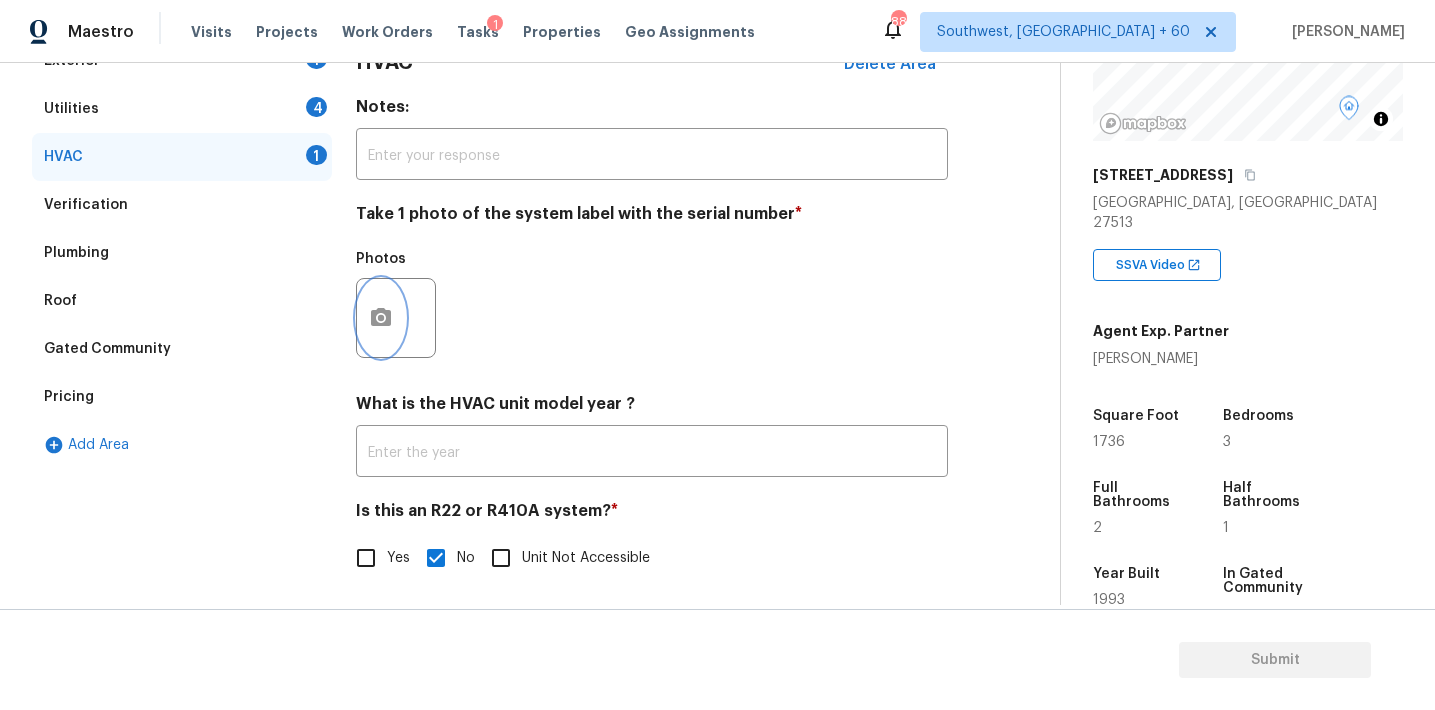 click at bounding box center [381, 318] 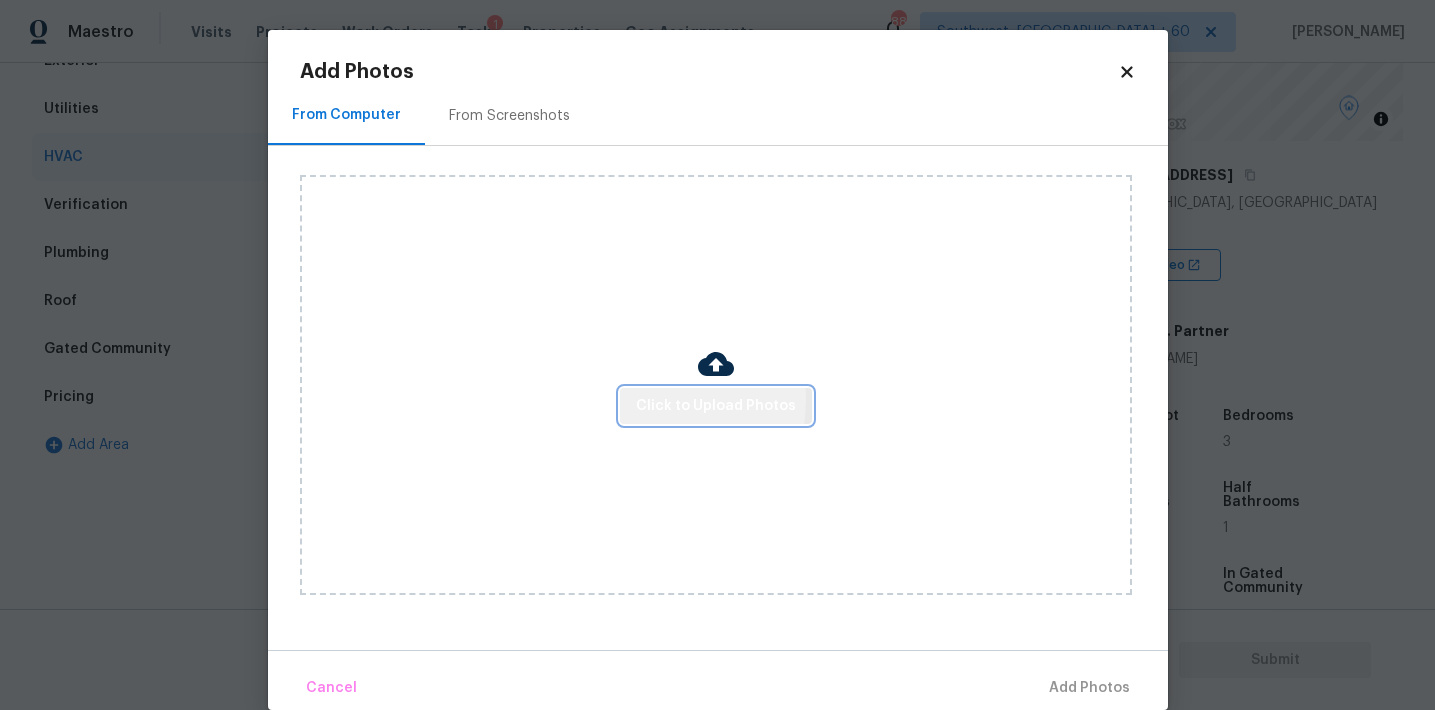click on "Click to Upload Photos" at bounding box center (716, 406) 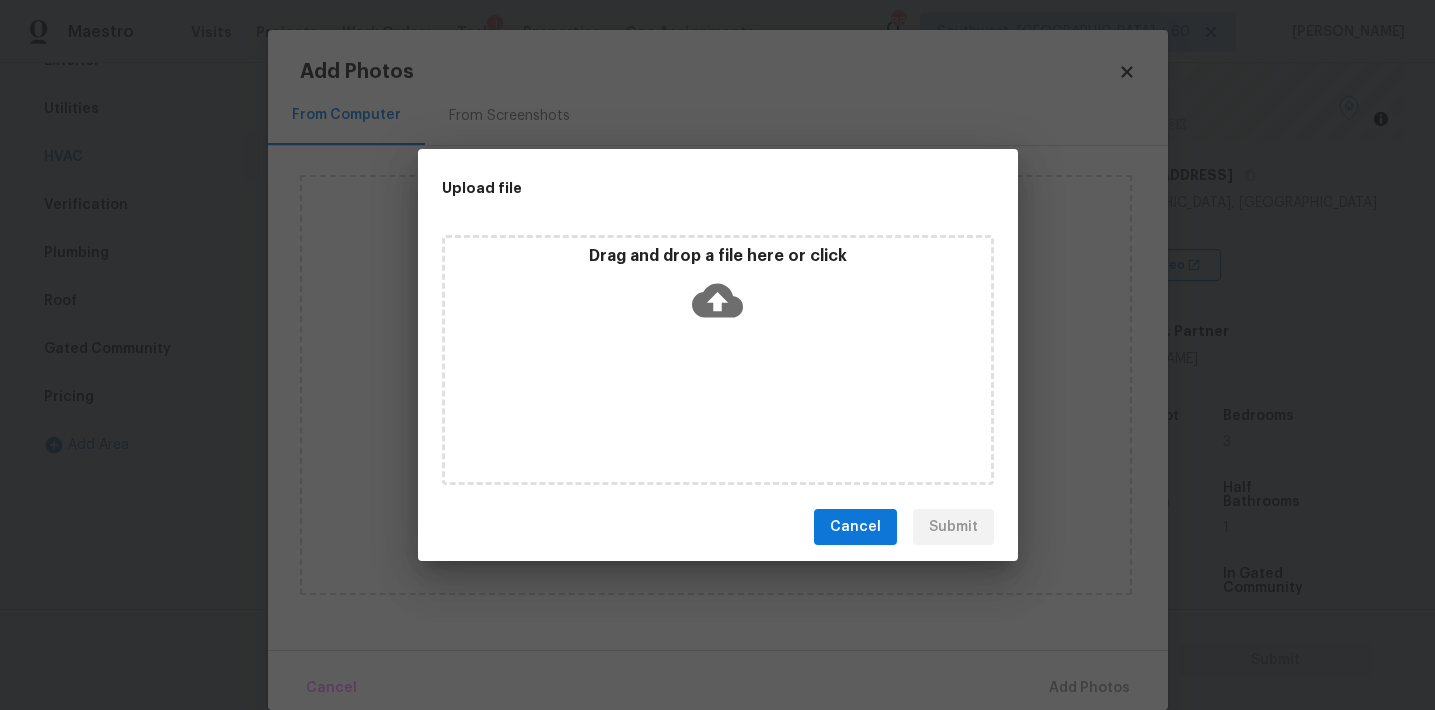 click on "Drag and drop a file here or click" at bounding box center [718, 360] 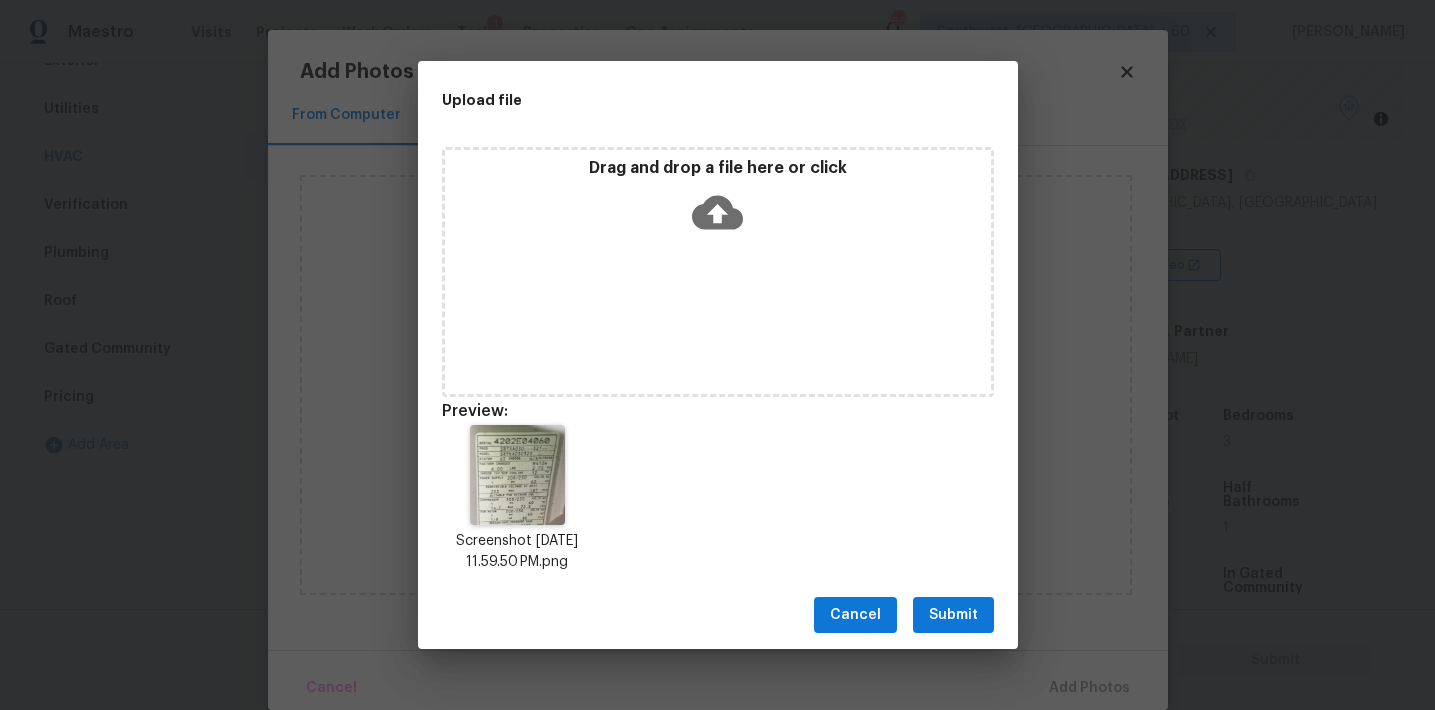 click on "Submit" at bounding box center [953, 615] 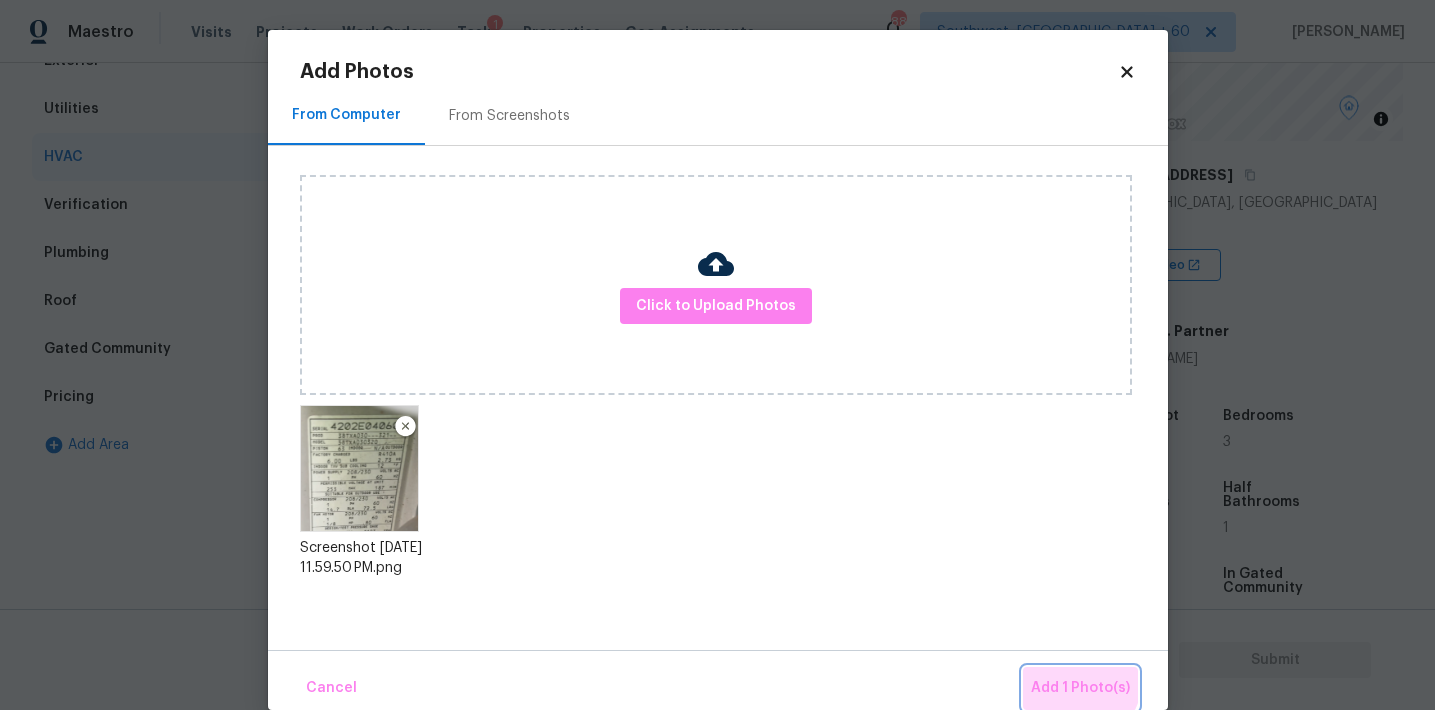 click on "Add 1 Photo(s)" at bounding box center [1080, 688] 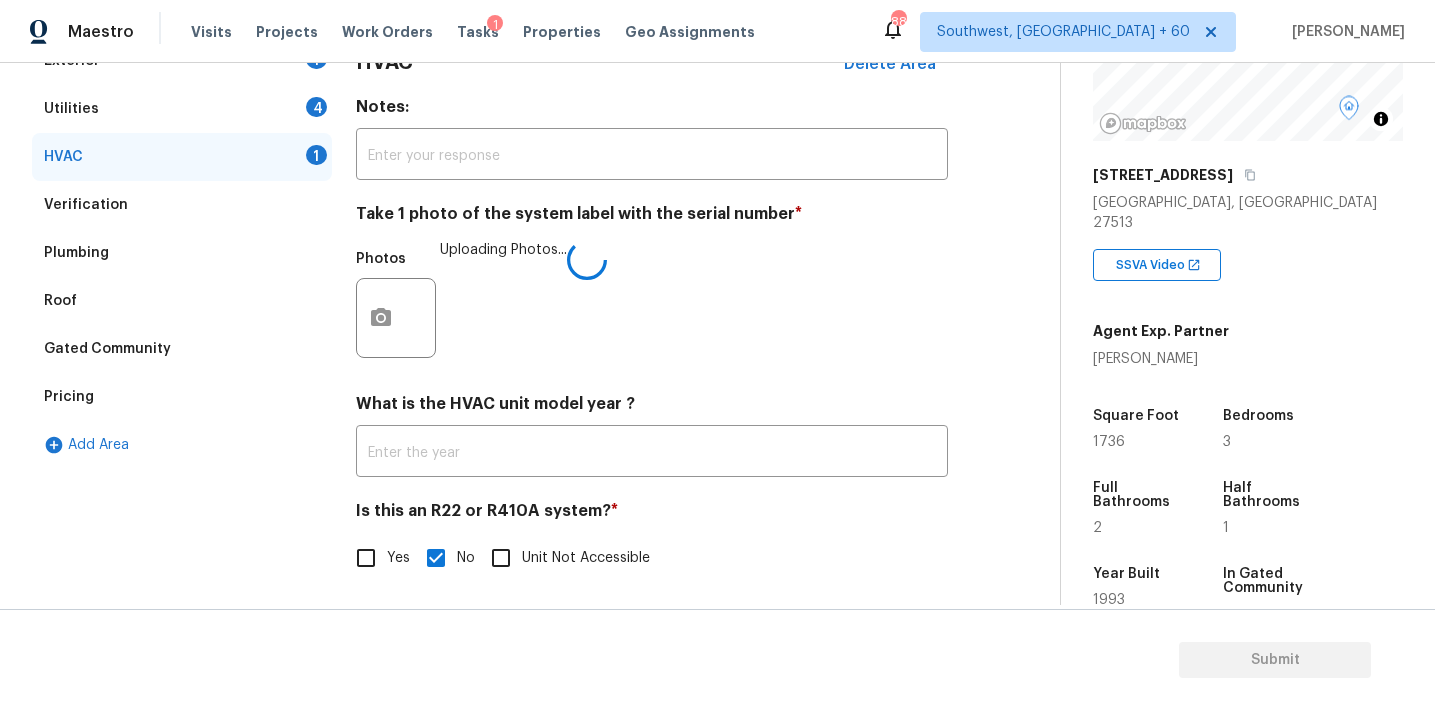 click on "What is the HVAC unit model year ? ​" at bounding box center (652, 435) 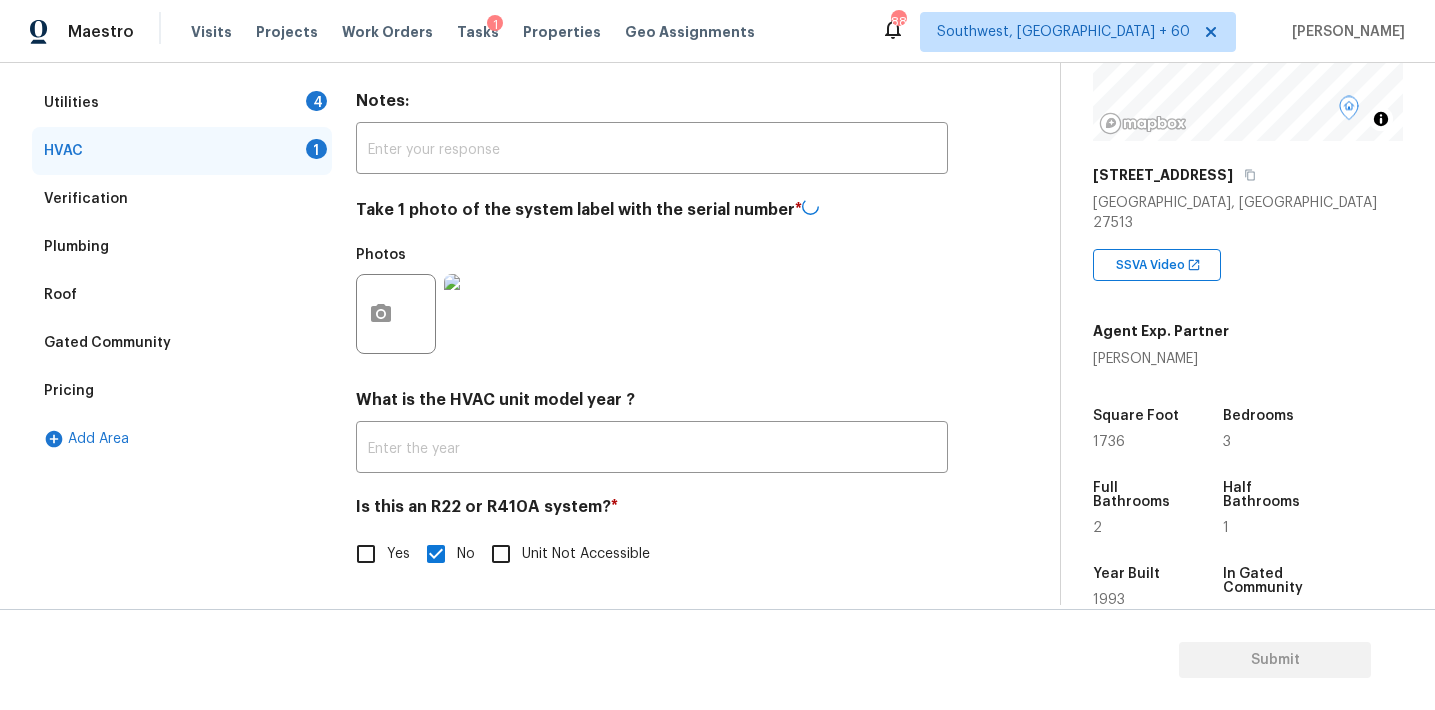scroll, scrollTop: 319, scrollLeft: 0, axis: vertical 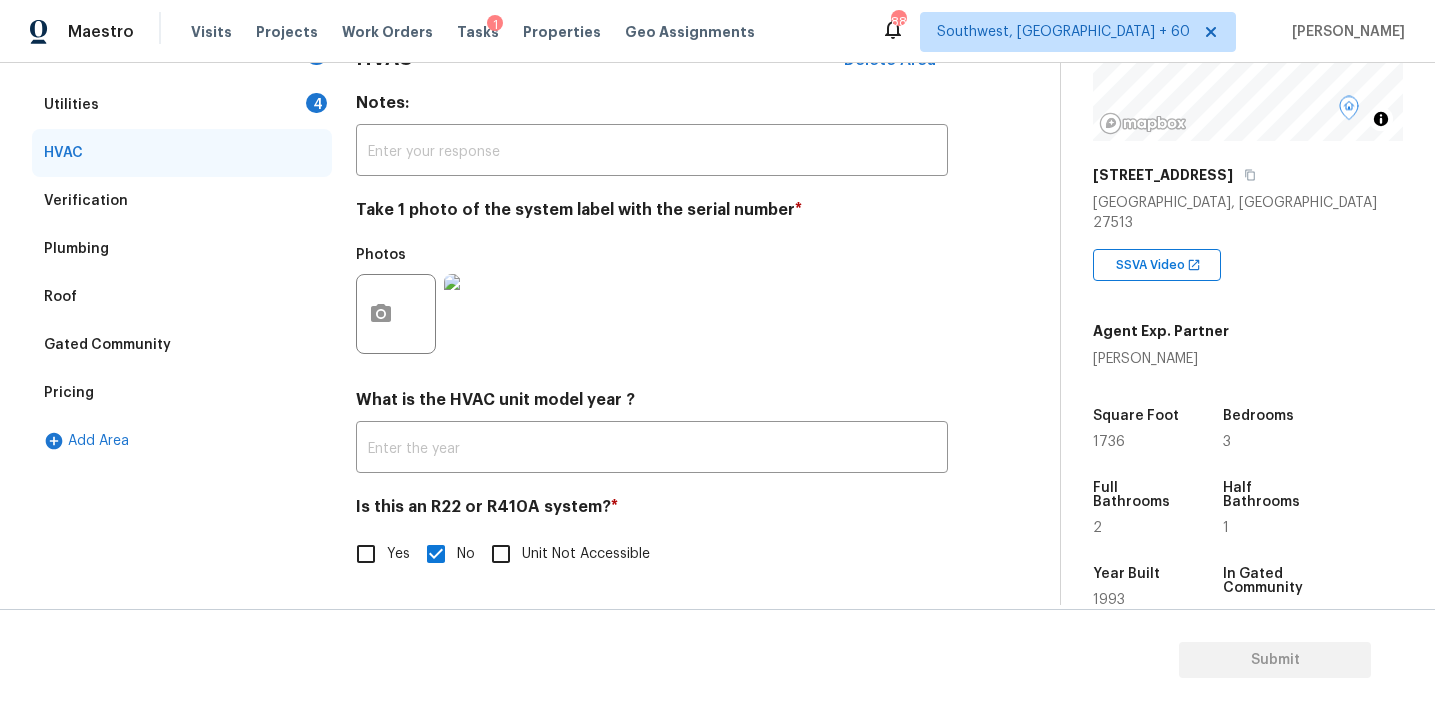 click on "What is the HVAC unit model year ?" at bounding box center (652, 404) 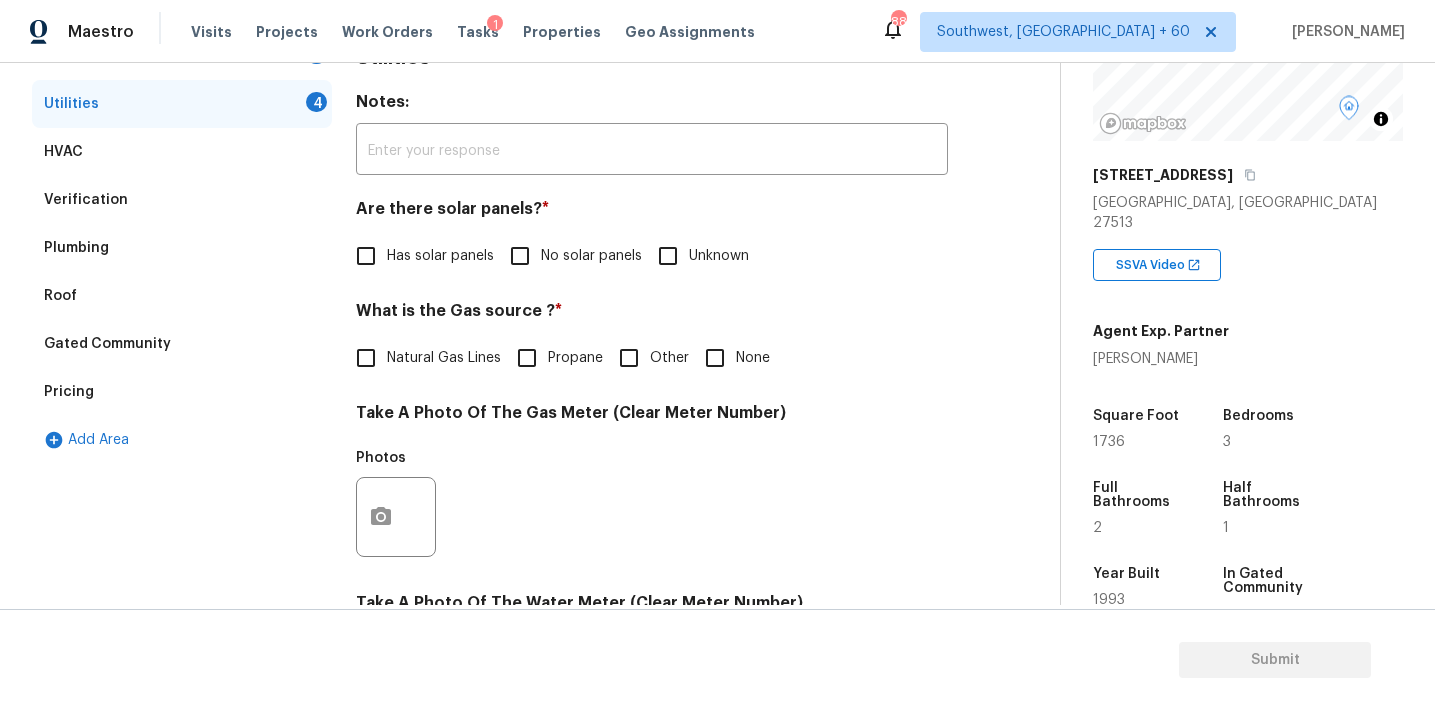 scroll, scrollTop: 321, scrollLeft: 0, axis: vertical 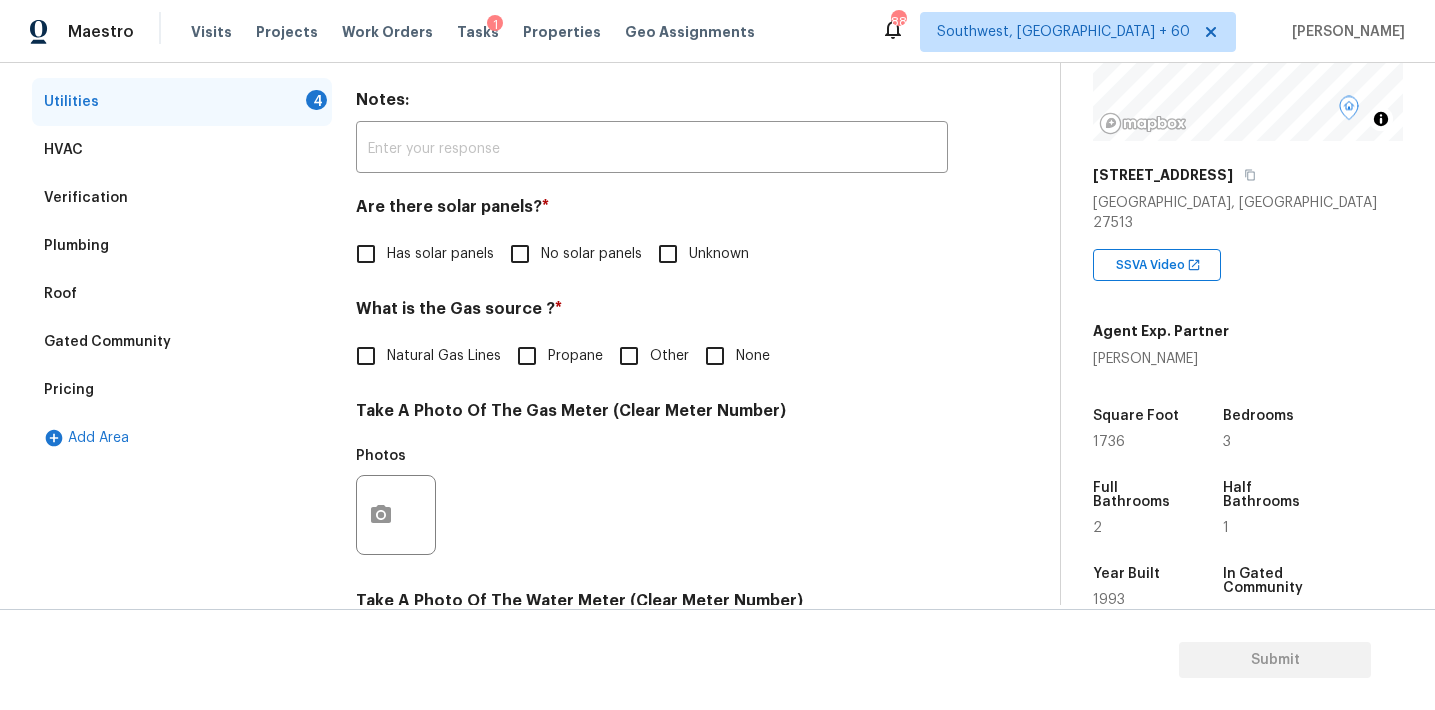 click on "No solar panels" at bounding box center (570, 254) 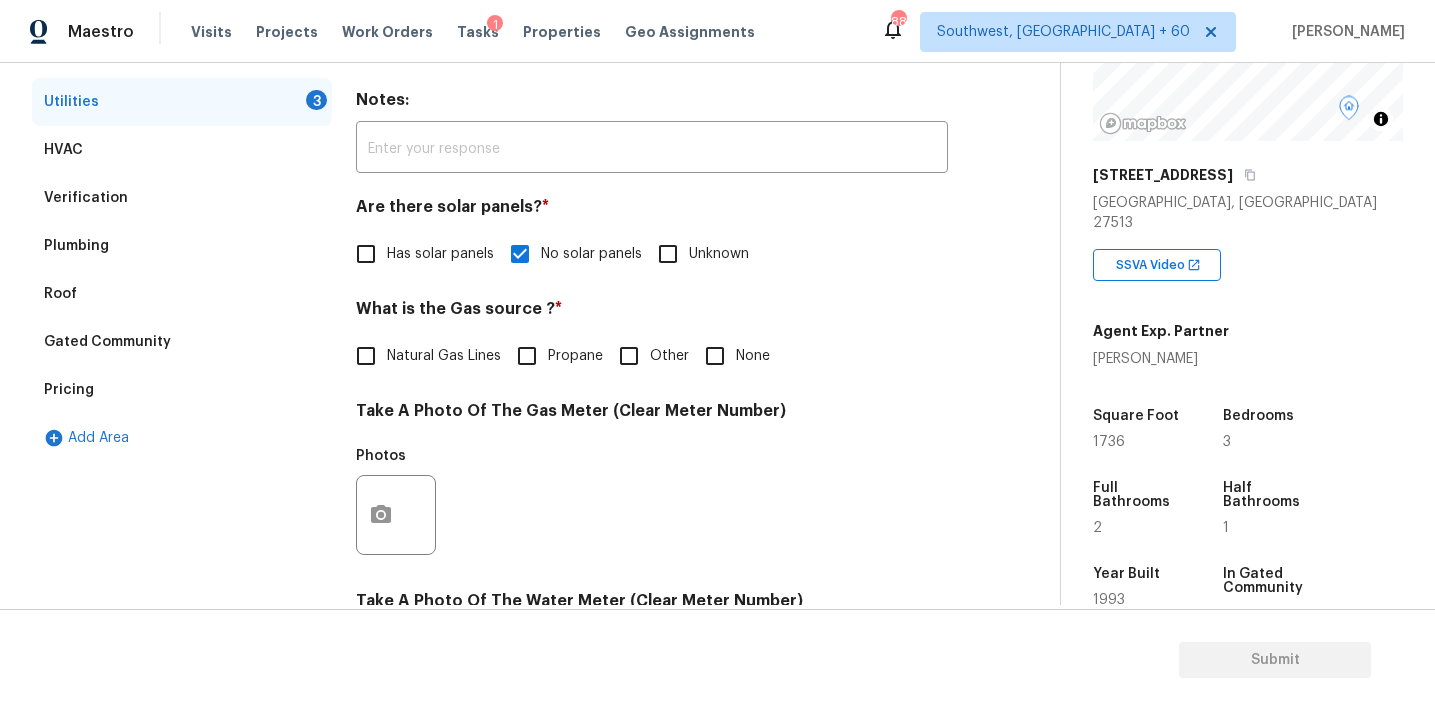click on "Has solar panels No solar panels Unknown" at bounding box center (652, 254) 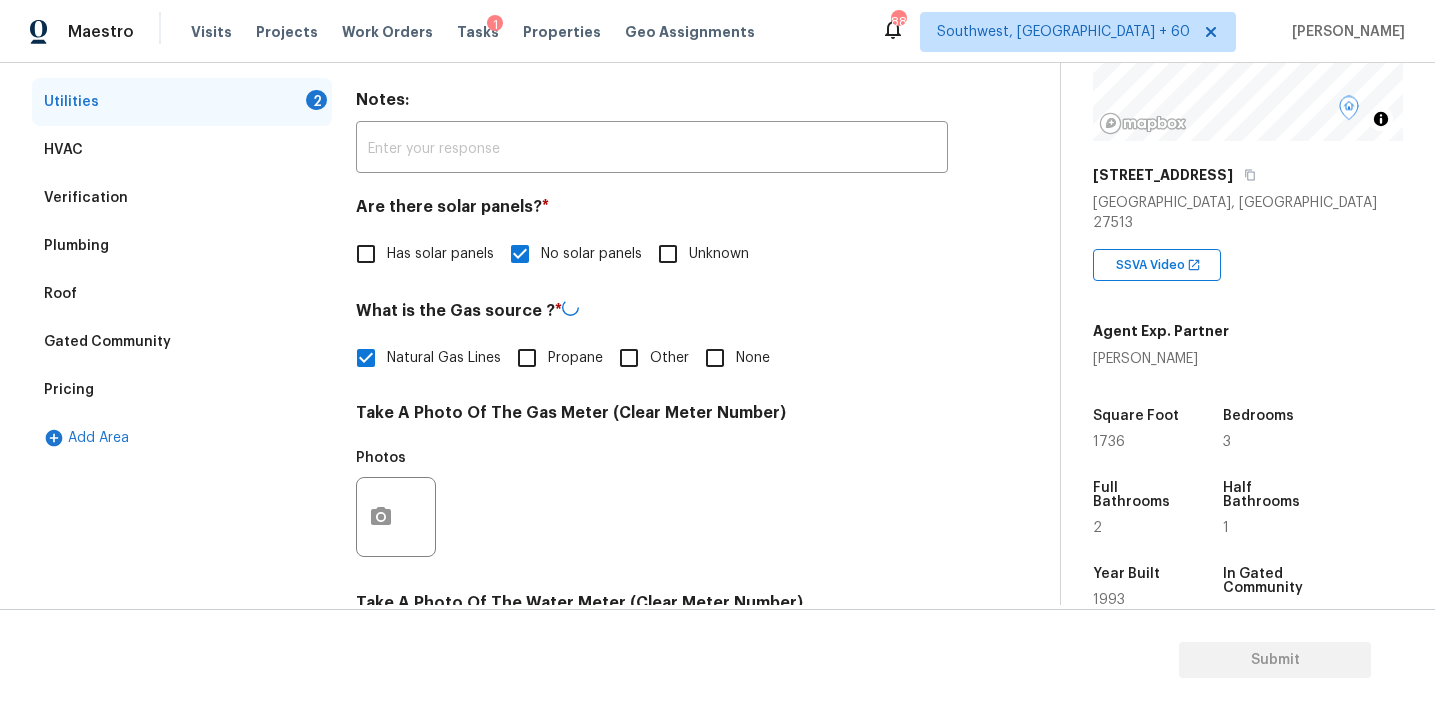 scroll, scrollTop: 795, scrollLeft: 0, axis: vertical 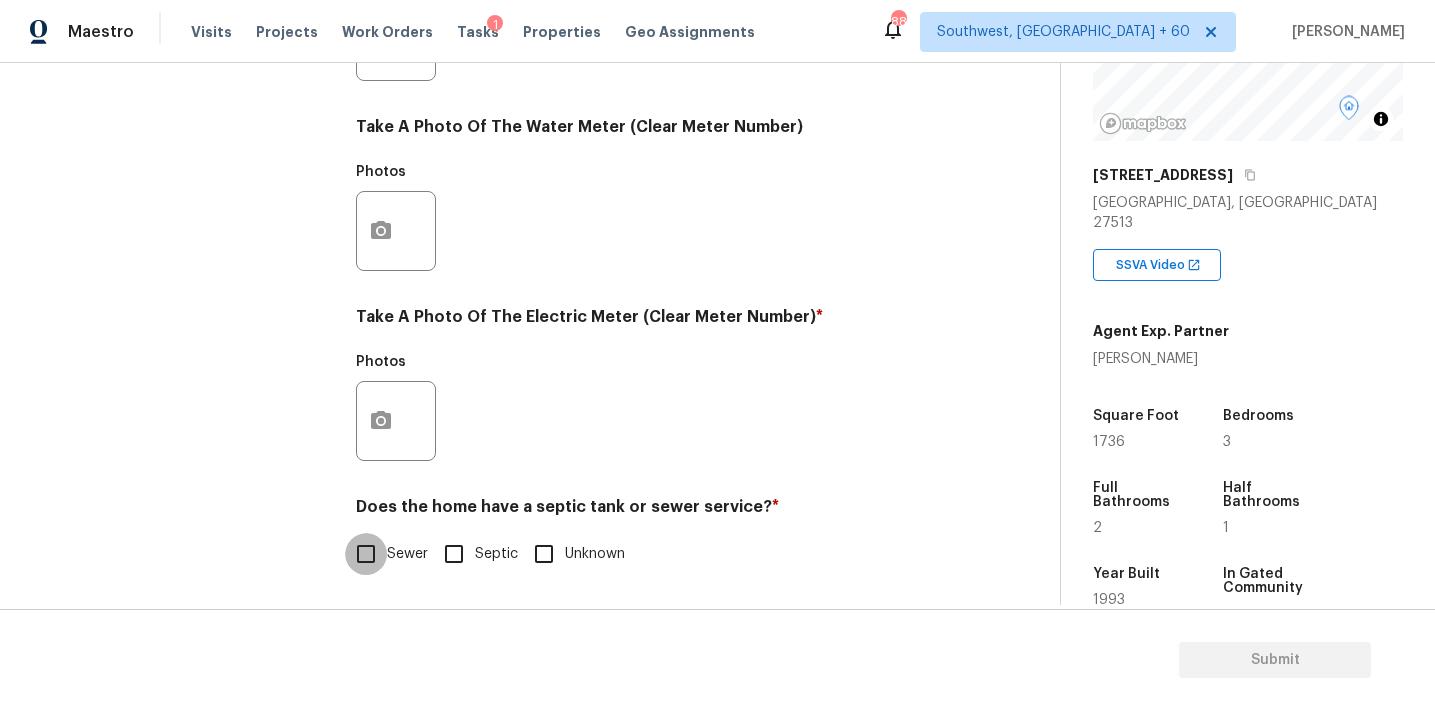 click on "Sewer" at bounding box center [366, 554] 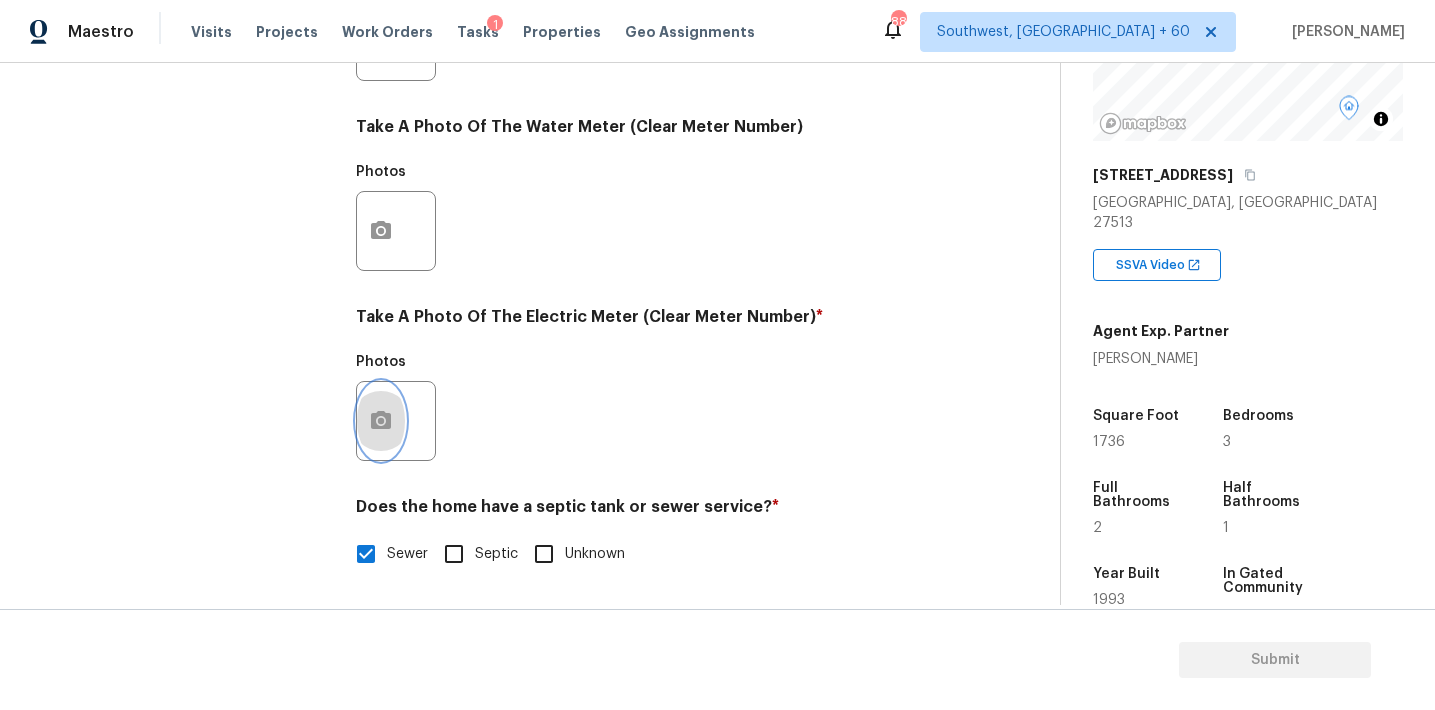 click 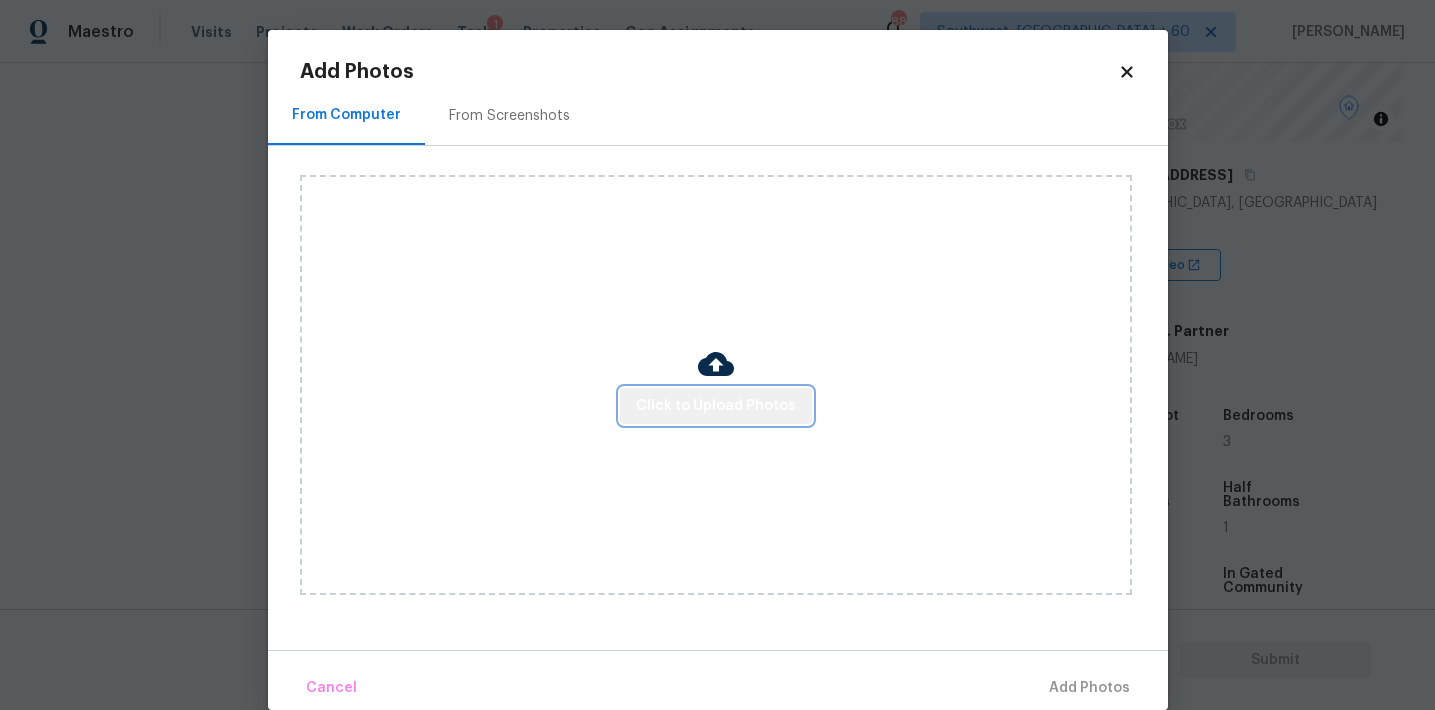 click on "Click to Upload Photos" at bounding box center (716, 406) 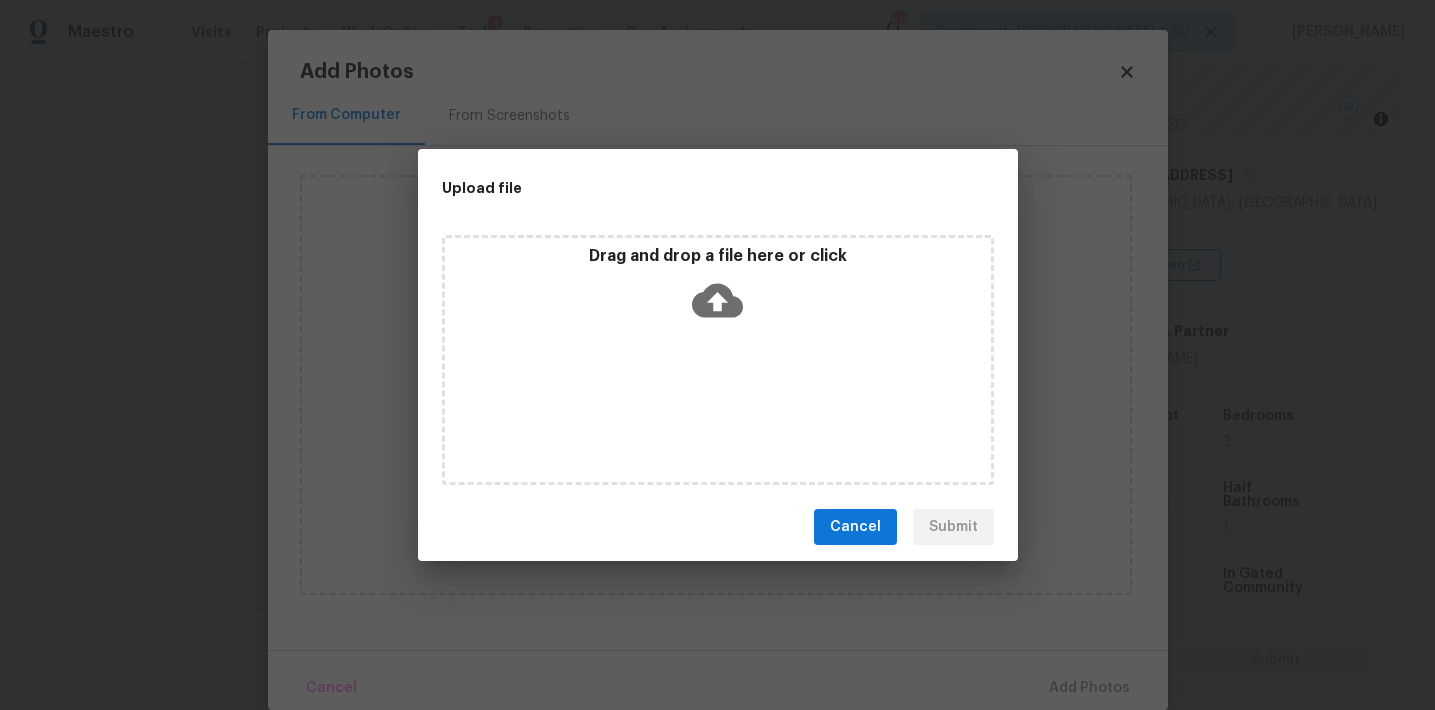 click on "Drag and drop a file here or click" at bounding box center [718, 289] 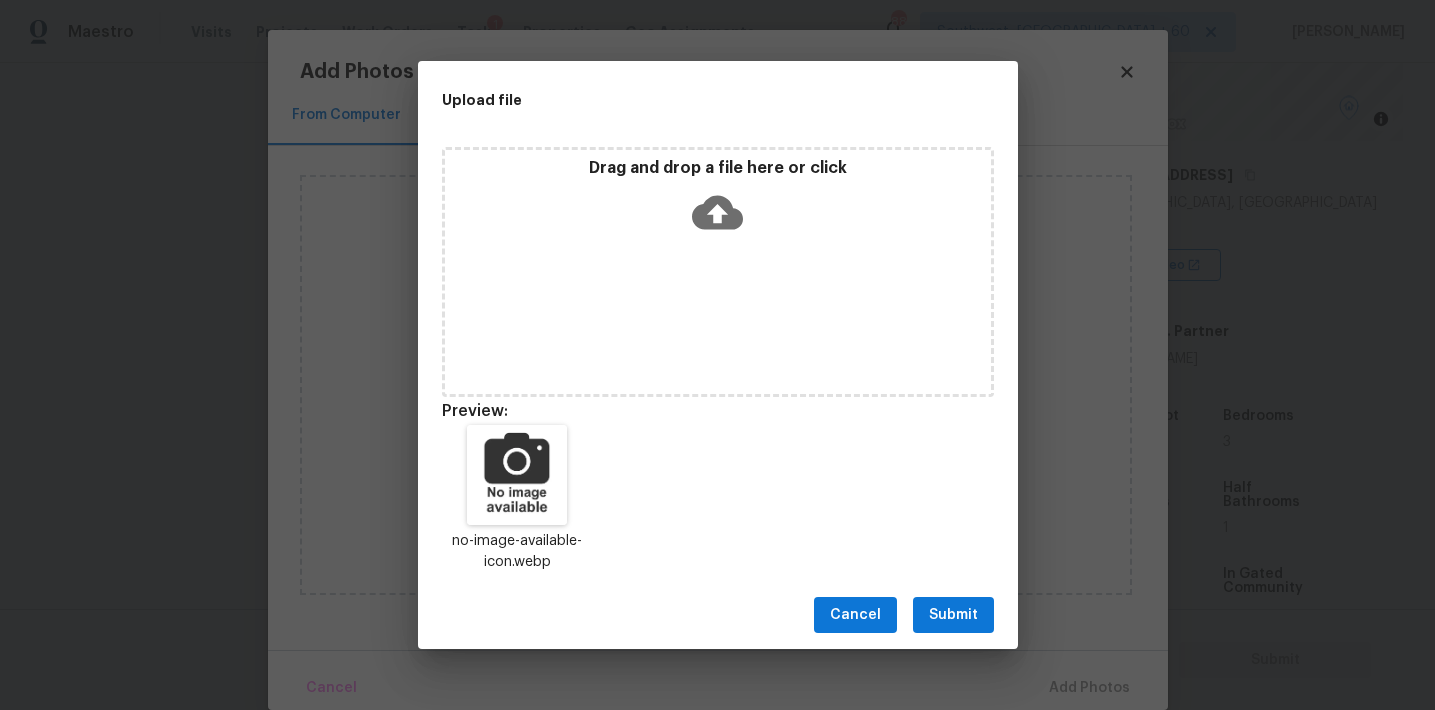 click on "Submit" at bounding box center (953, 615) 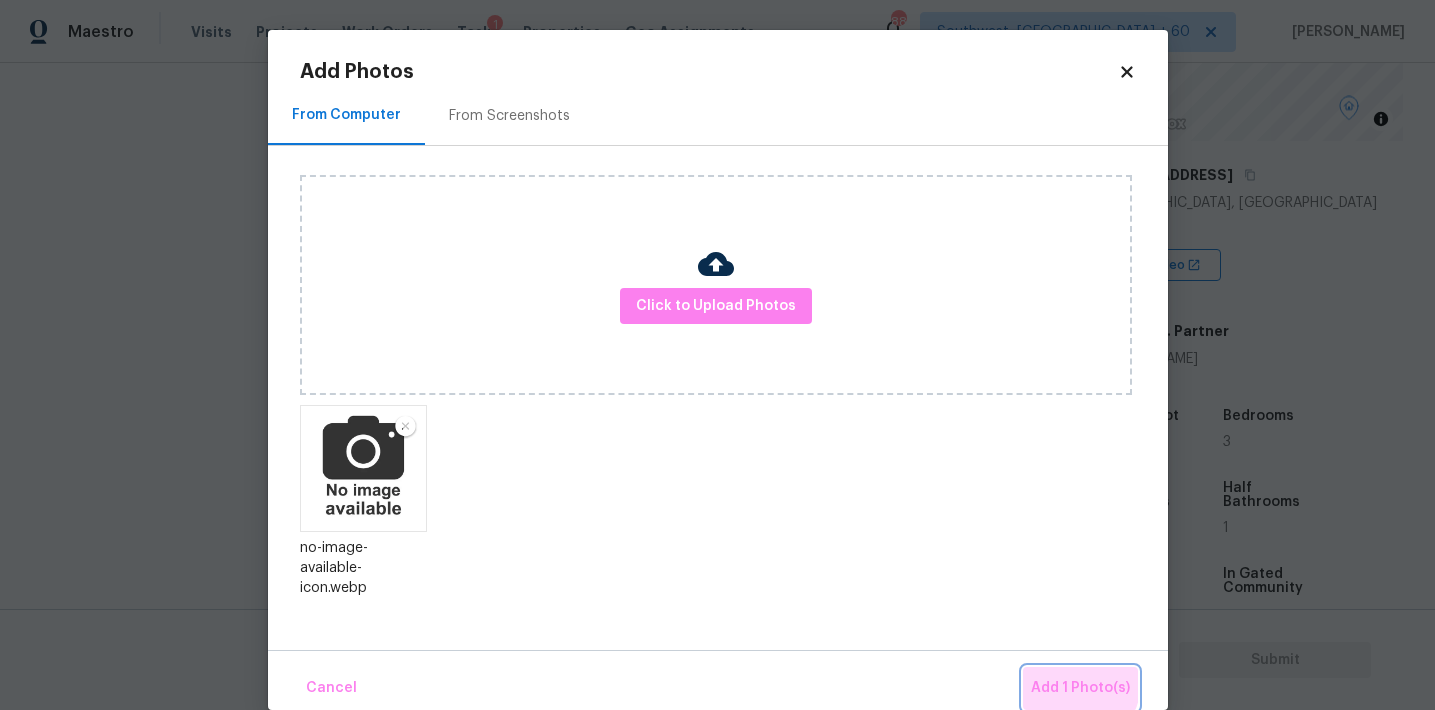 click on "Add 1 Photo(s)" at bounding box center (1080, 688) 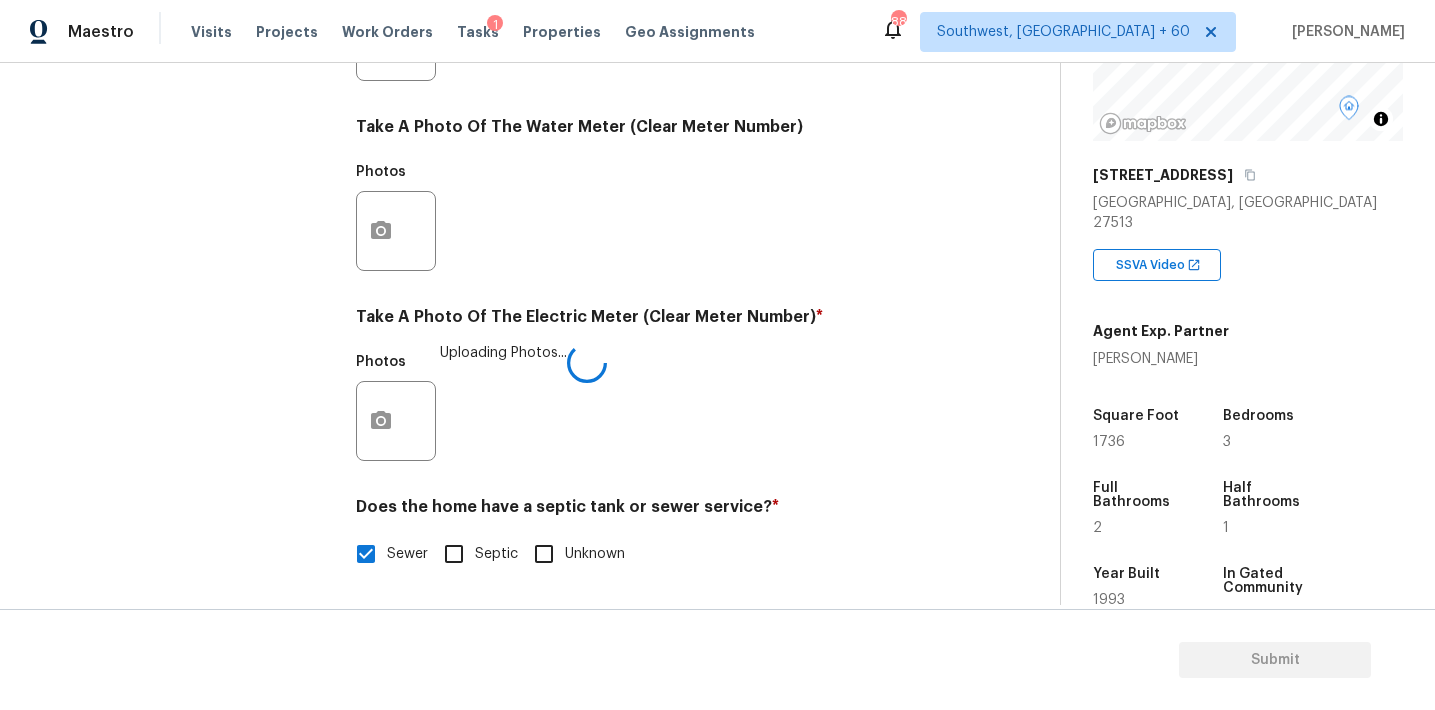 click on "Take A Photo Of The Electric Meter (Clear Meter Number)  *" at bounding box center [652, 321] 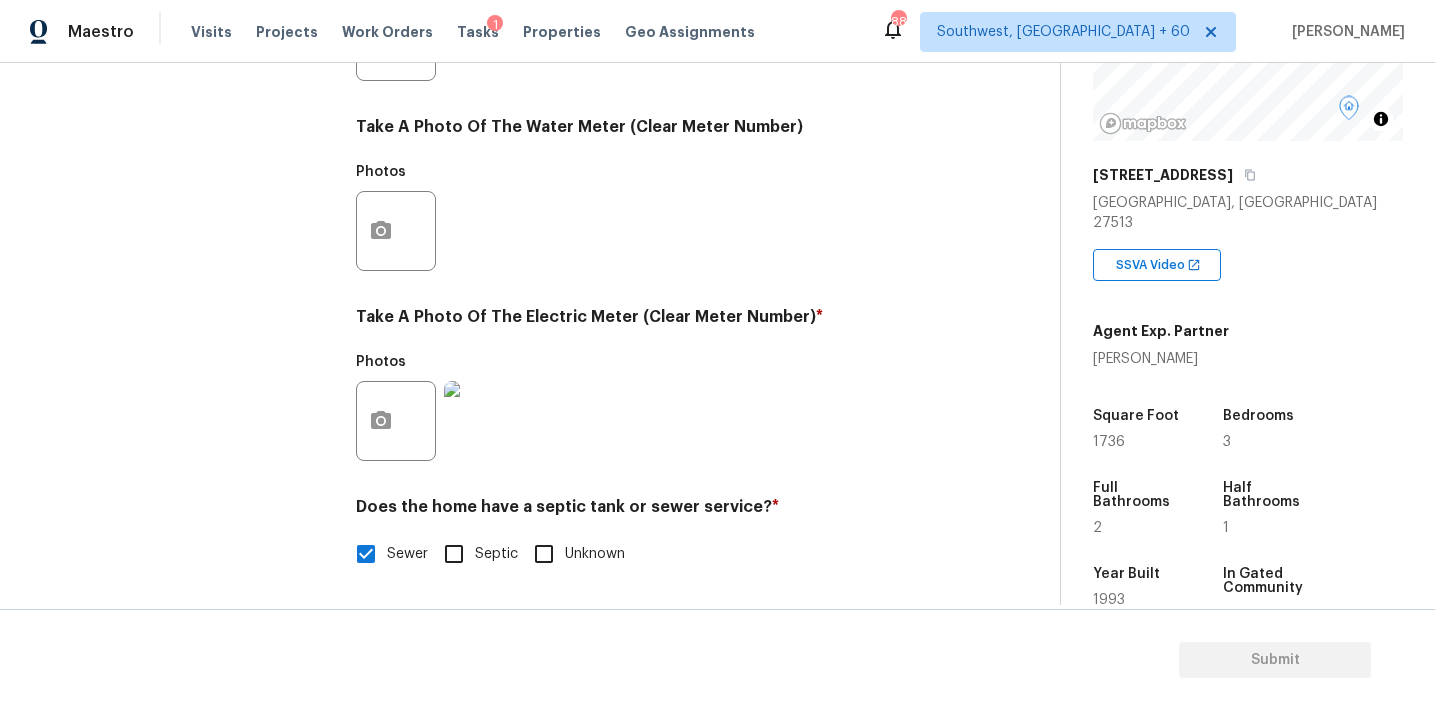 click on "Utilities Notes: ​ Are there solar panels?  * Has solar panels No solar panels Unknown What is the Gas source ?  * Natural Gas Lines Propane Other None Take A Photo Of The Gas Meter (Clear Meter Number) Photos Take A Photo Of The Water Meter (Clear Meter Number) Photos Take A Photo Of The Electric Meter (Clear Meter Number)  * Photos Does the home have a septic tank or sewer service?  * Sewer Septic Unknown" at bounding box center [652, 77] 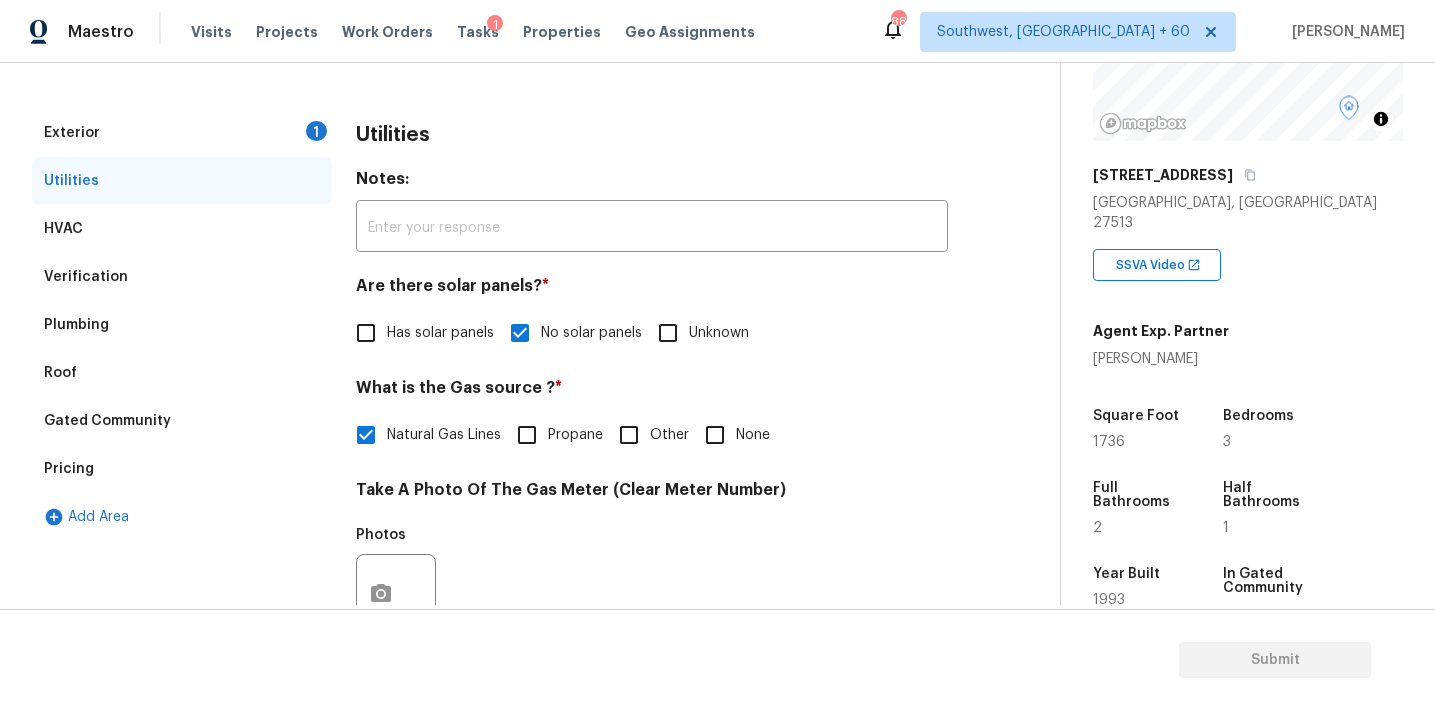 click on "Exterior 1" at bounding box center [182, 133] 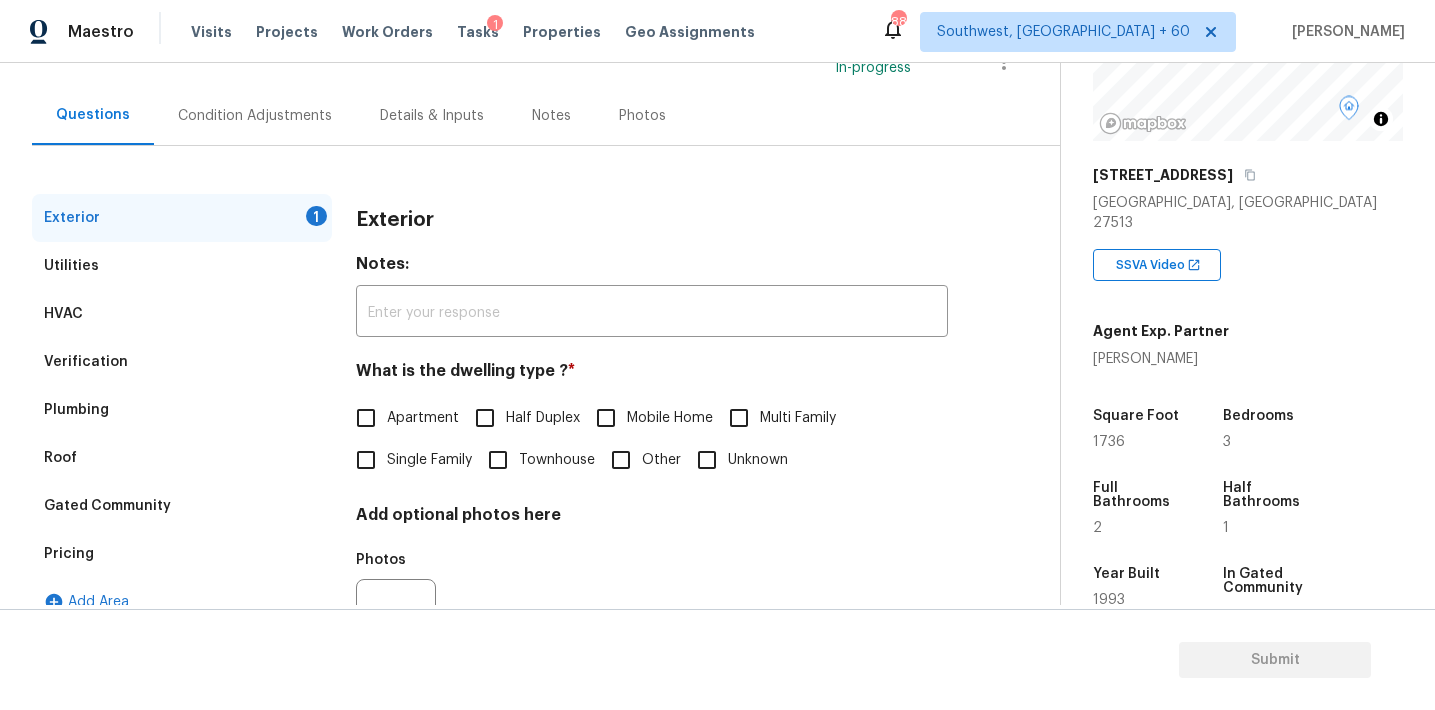 scroll, scrollTop: 167, scrollLeft: 0, axis: vertical 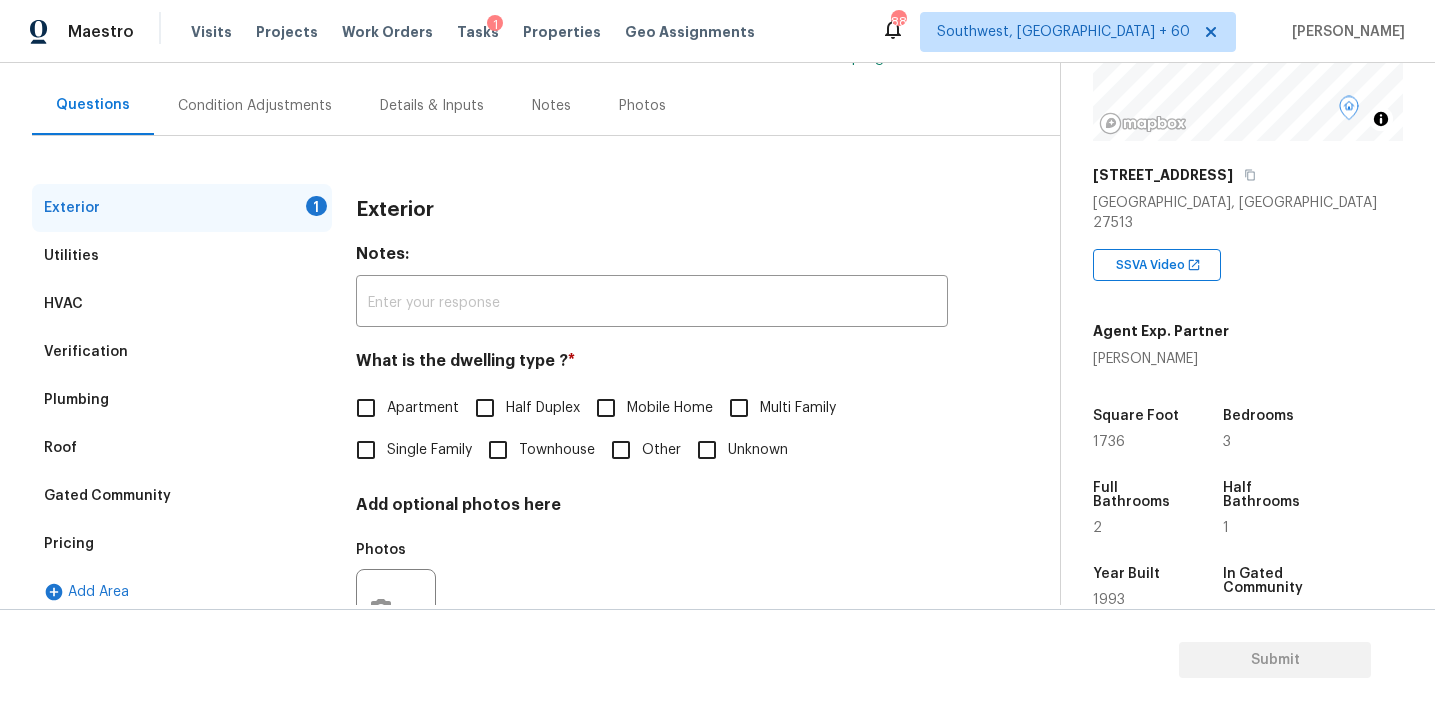 click on "Exterior" at bounding box center (652, 210) 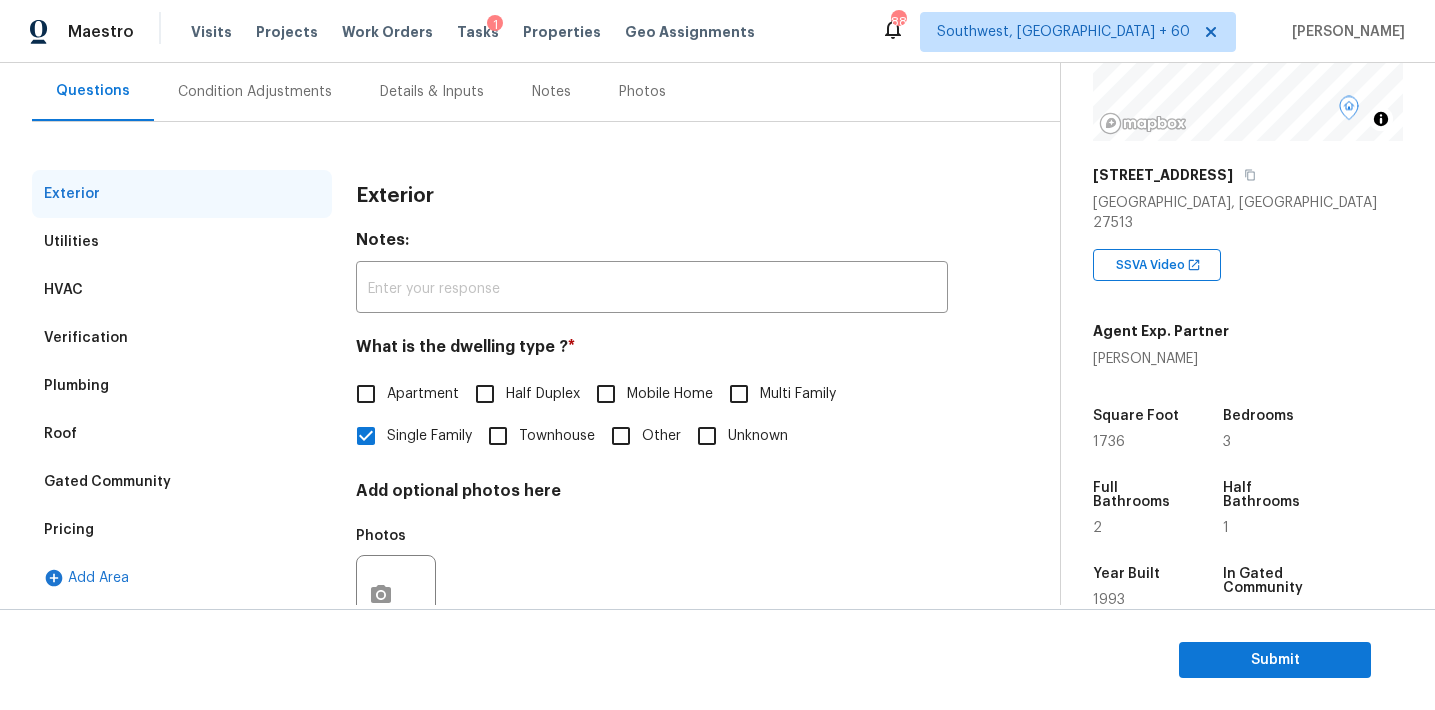 click on "Condition Adjustments" at bounding box center [255, 91] 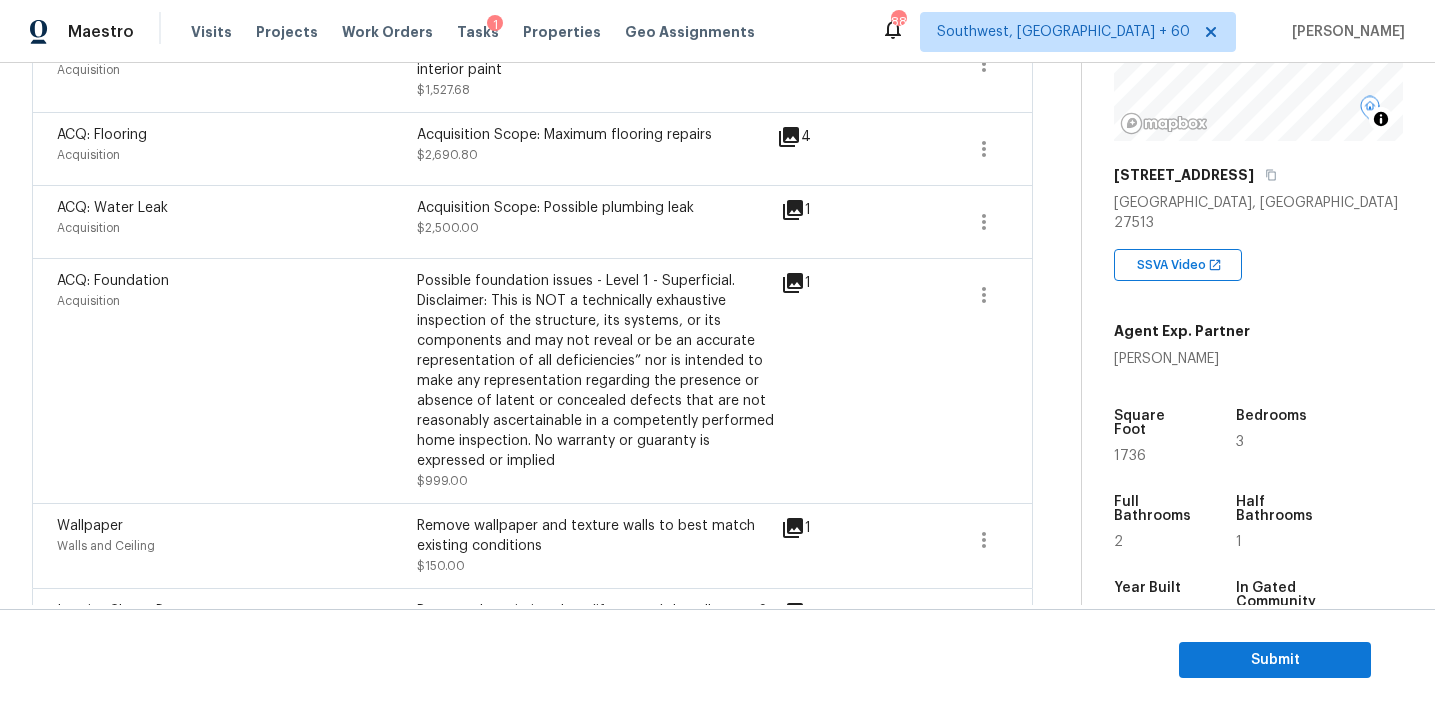 scroll, scrollTop: 1327, scrollLeft: 0, axis: vertical 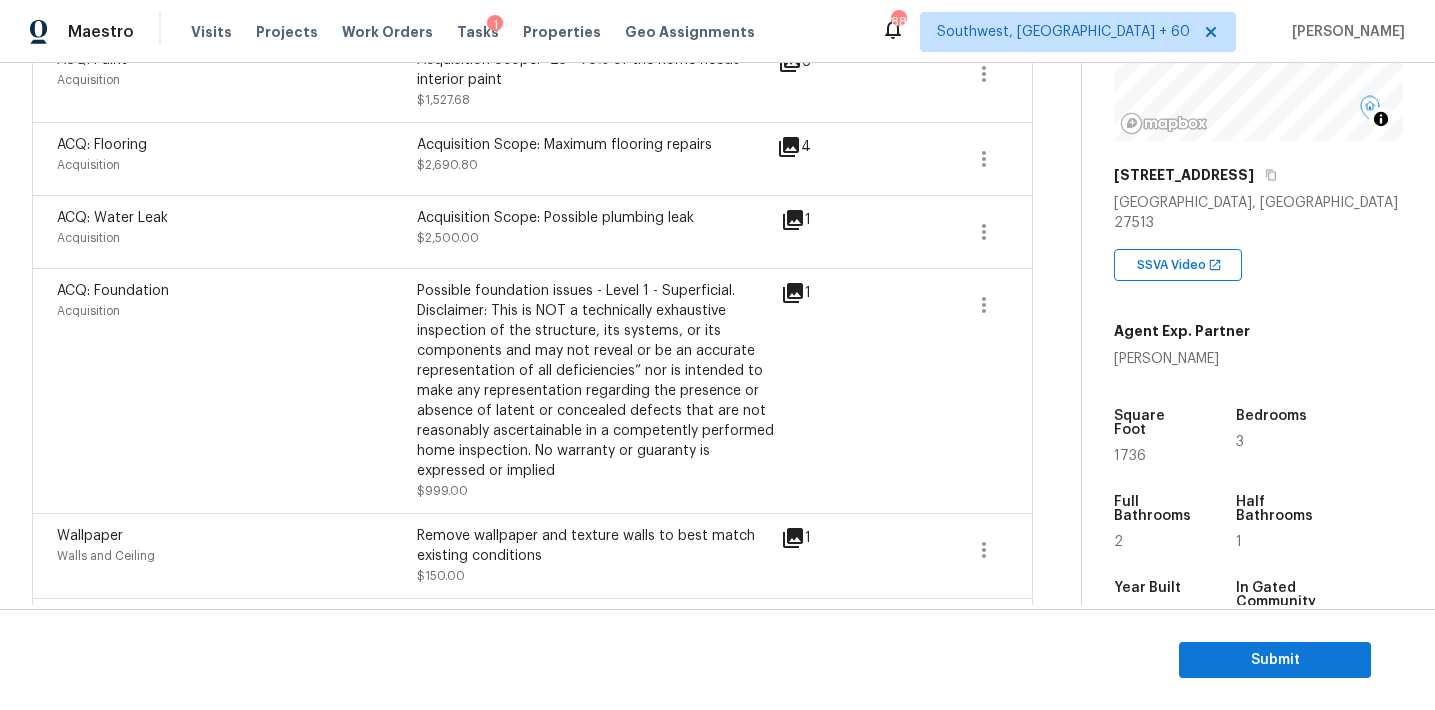 click 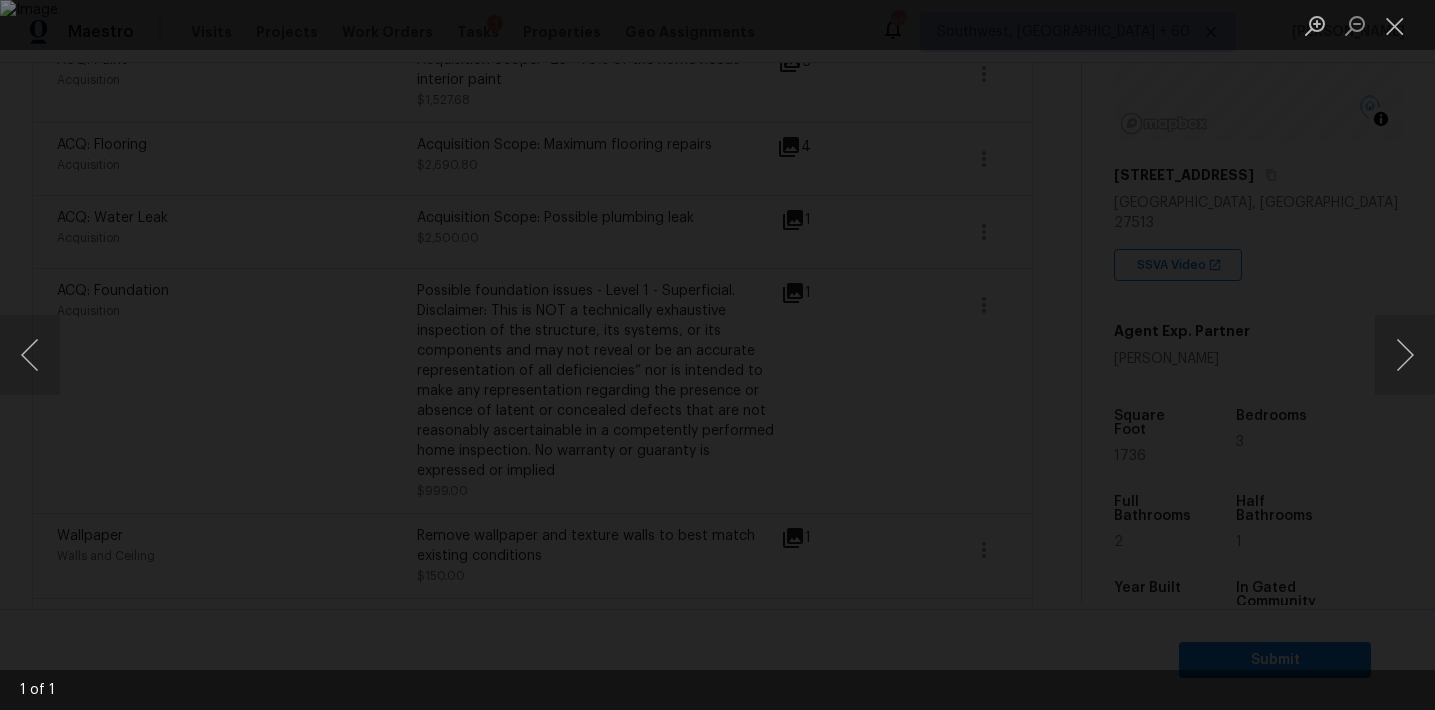 click at bounding box center [717, 355] 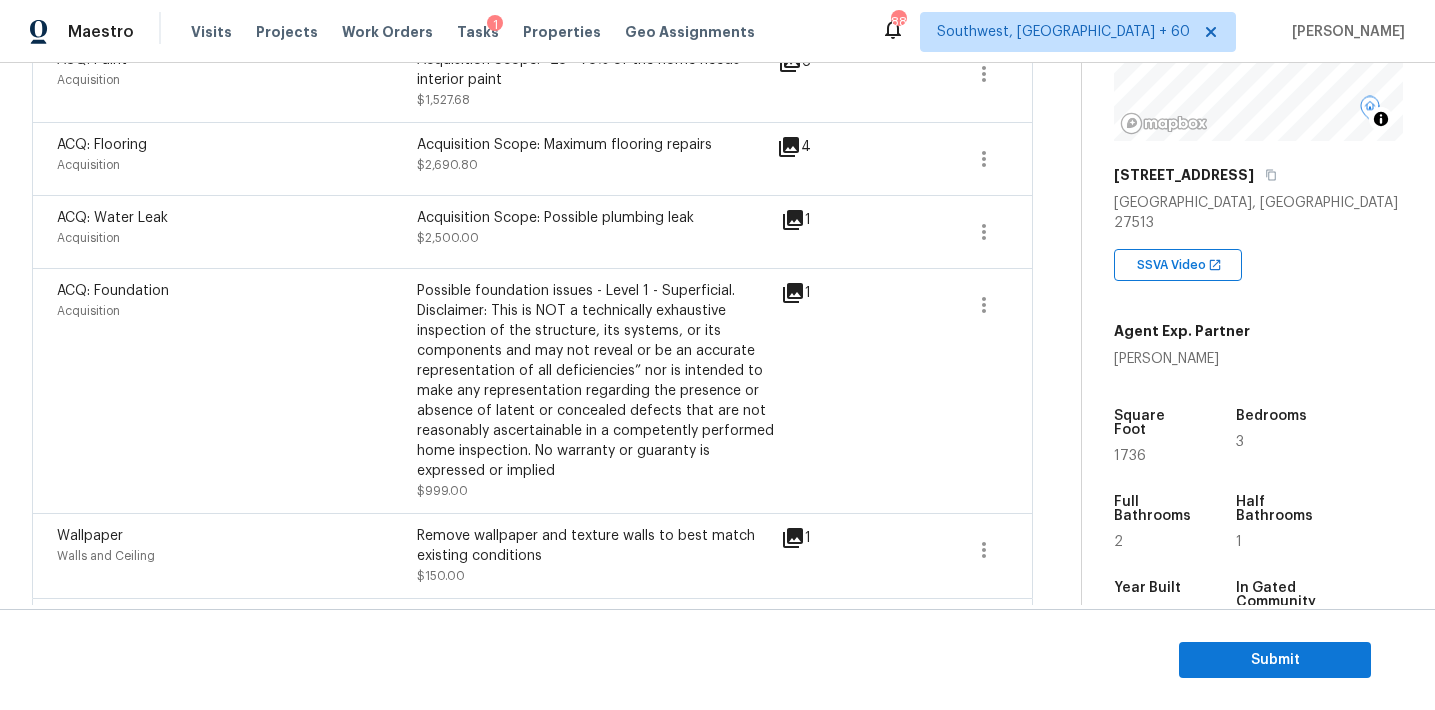 click on "Interior Closet Door Interior Door Remove the existing door (if present). Install a new 6-0 bi-fold flush panel interior doors. Ensure that the new doors hardware is attached/anchored properly, that the new door sits level and plumb in the door opening and that the door operates as intended. Haul away and dispose of all debris properly. $301.13   1" at bounding box center [532, 681] 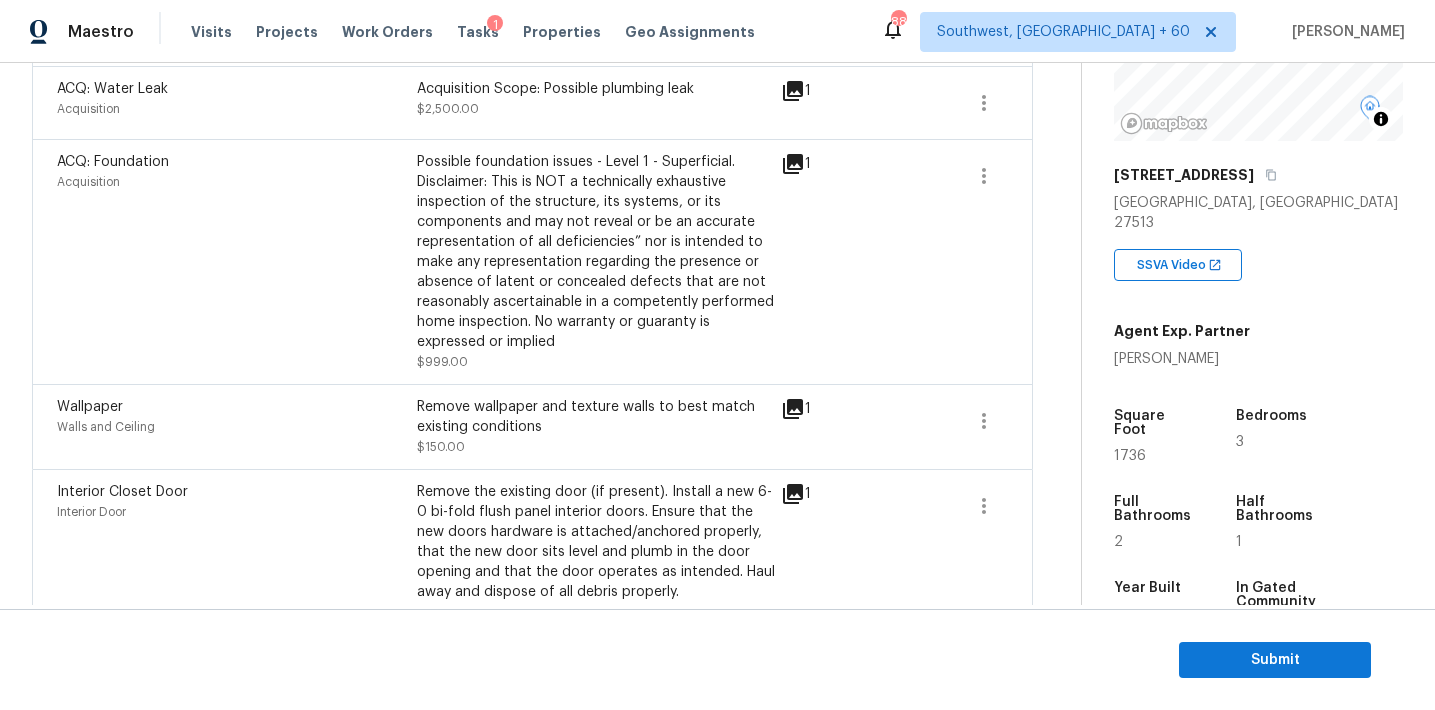 scroll, scrollTop: 1476, scrollLeft: 0, axis: vertical 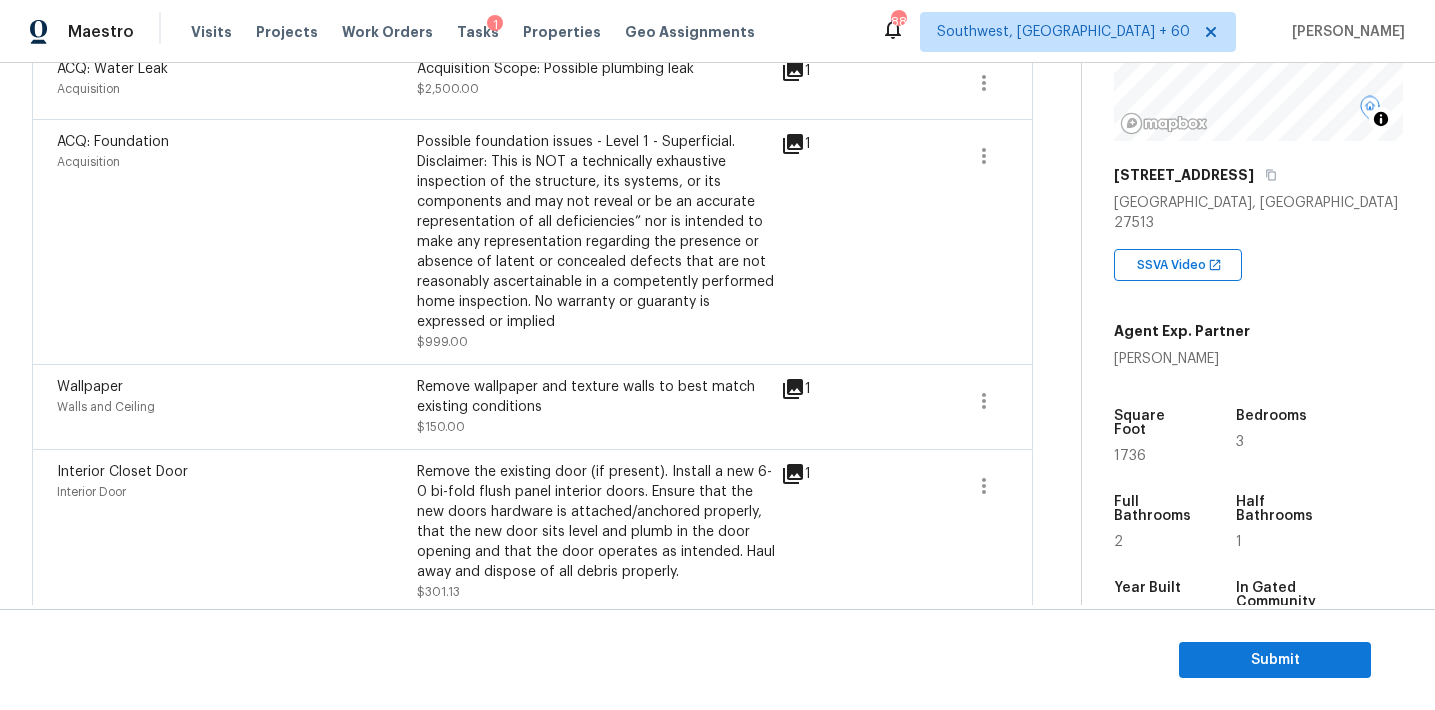 click 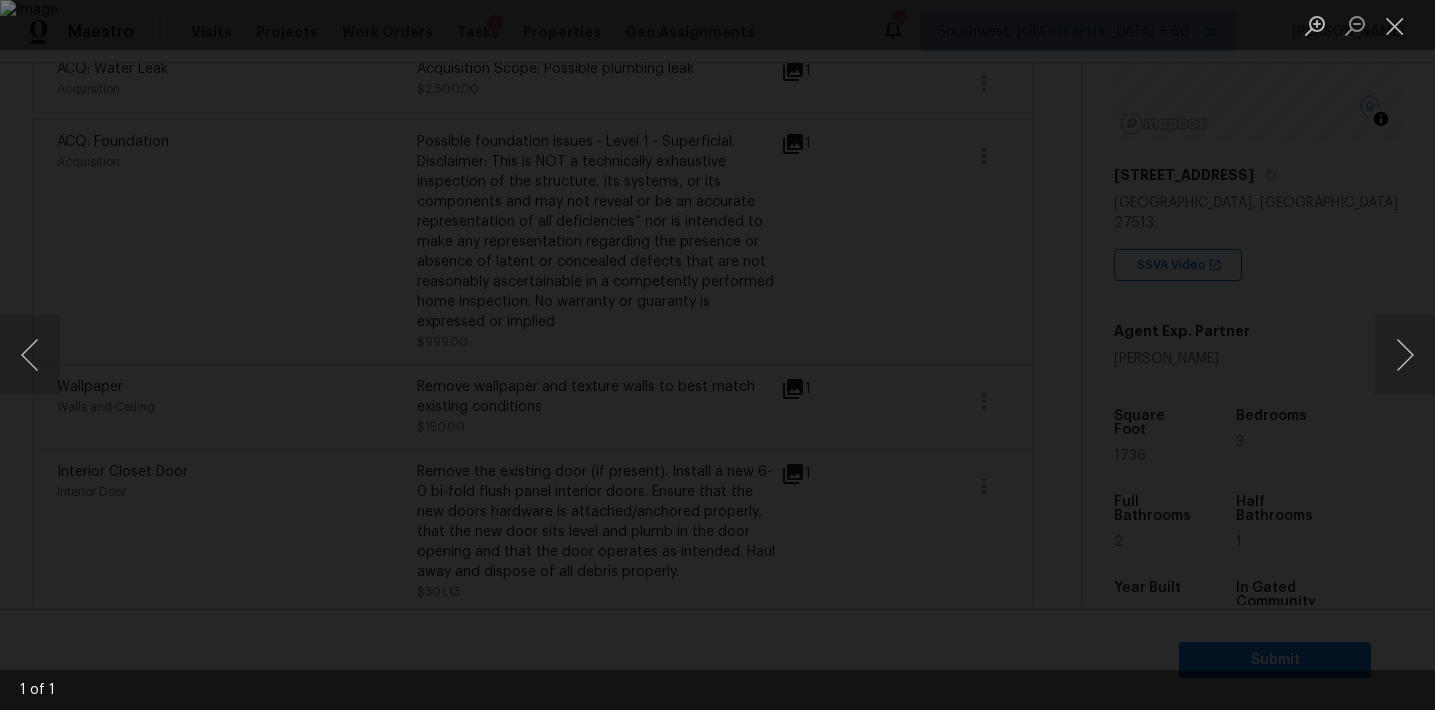 click at bounding box center (717, 355) 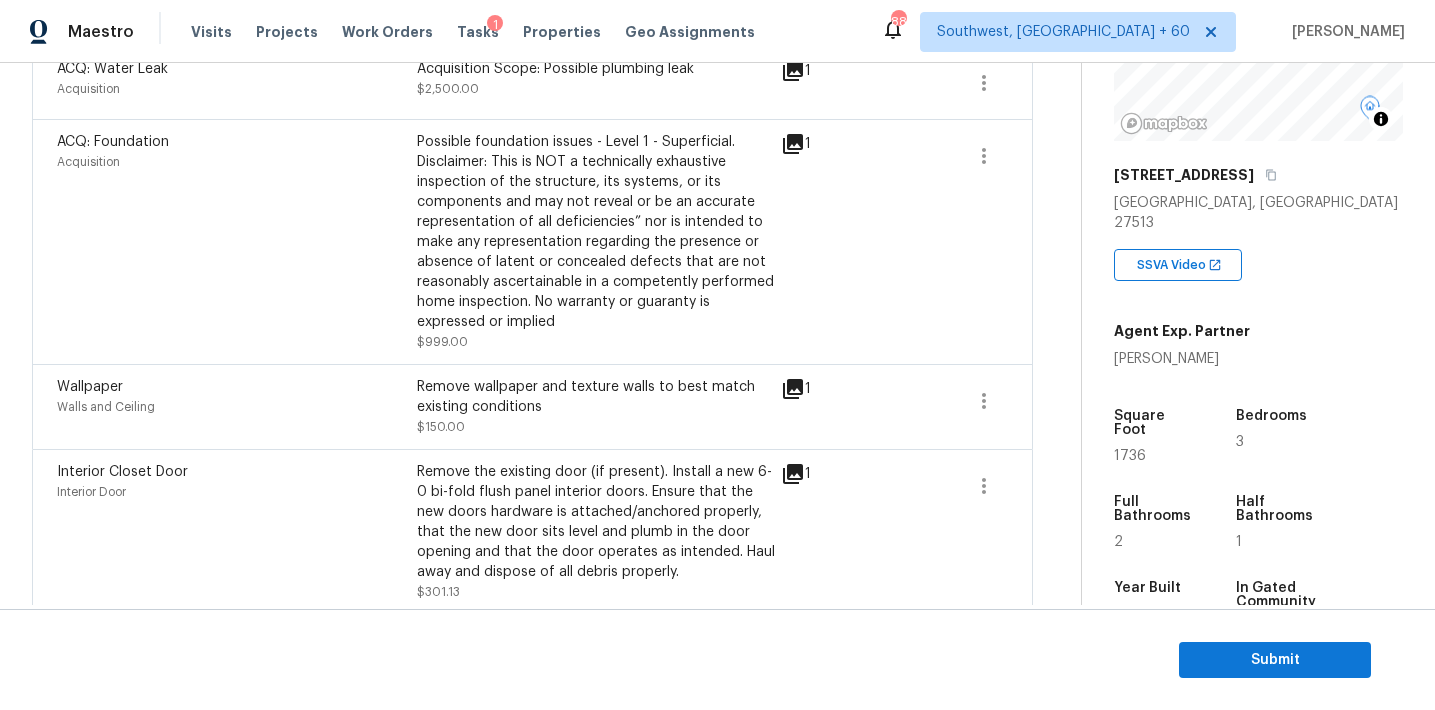 click 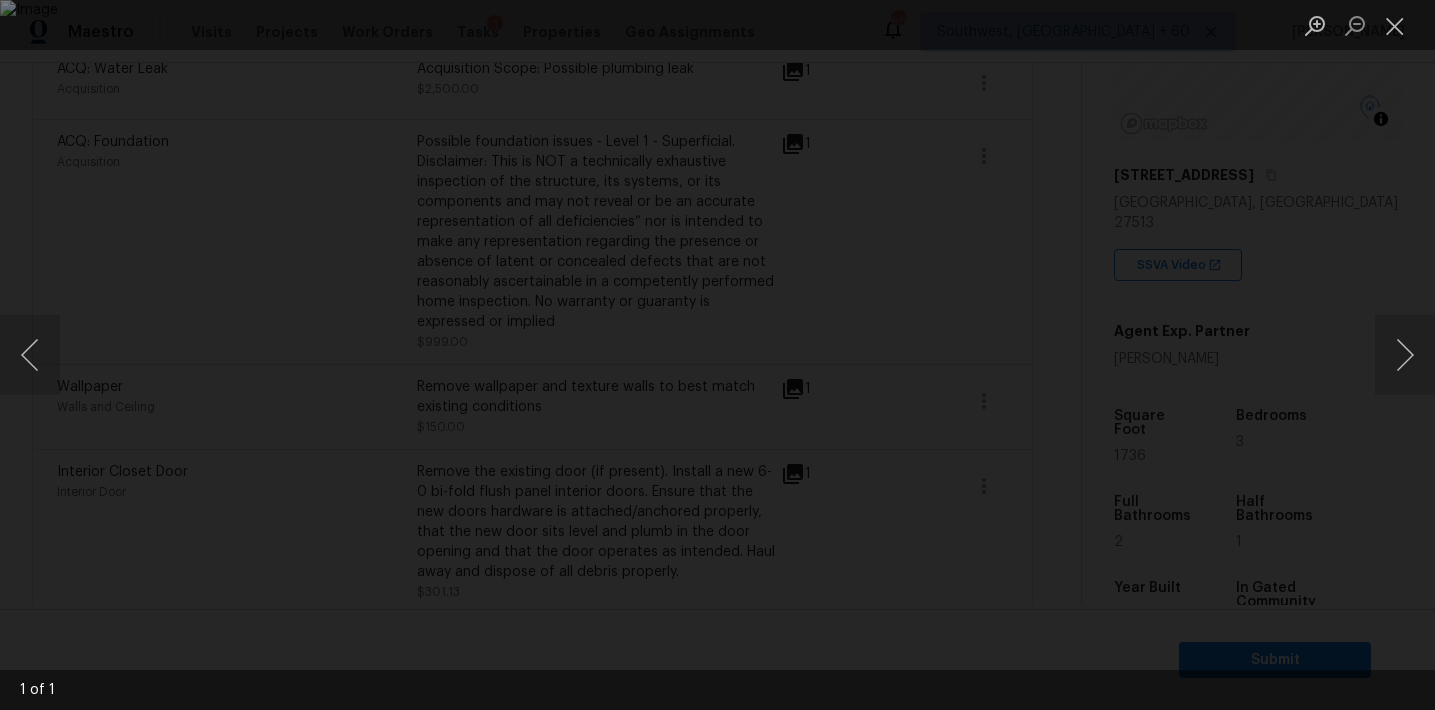 click at bounding box center [717, 355] 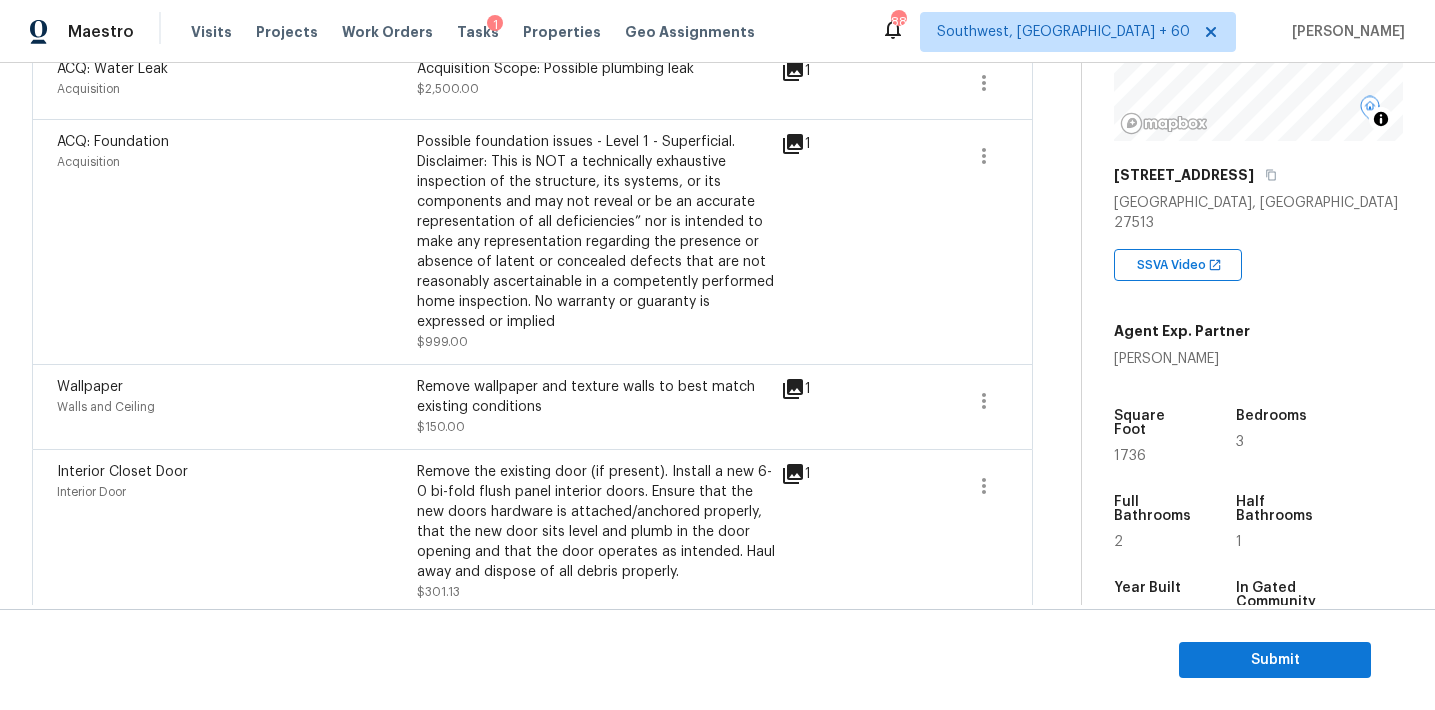 scroll, scrollTop: 1474, scrollLeft: 0, axis: vertical 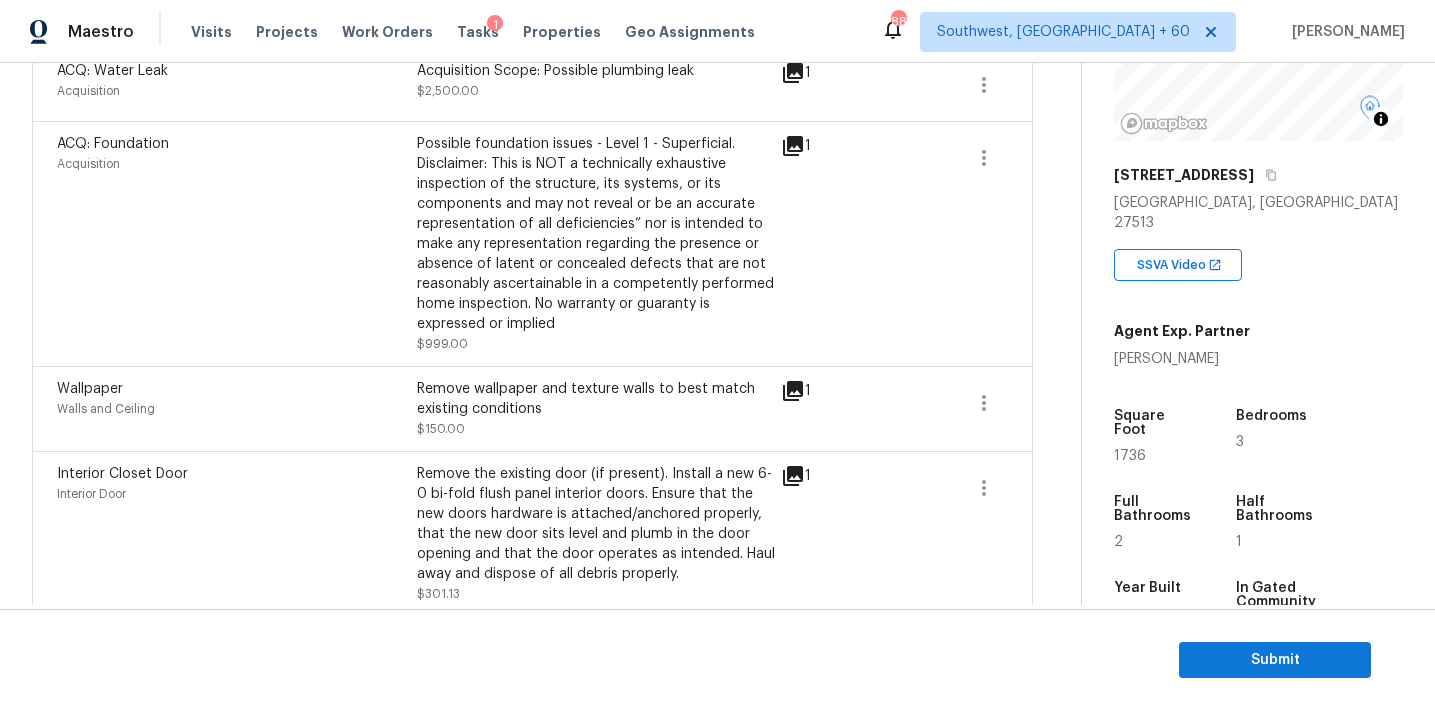 click on "ACQ: Foundation Acquisition Possible foundation issues - Level 1 - Superficial. Disclaimer: This is NOT a technically exhaustive inspection of the structure, its systems, or its components and may not reveal or be an accurate representation of all deficiencies” nor is intended to make any representation regarding the presence or absence of latent or concealed defects that are not reasonably ascertainable in a competently performed home inspection. No warranty or guaranty is expressed or implied $999.00   1" at bounding box center (532, 243) 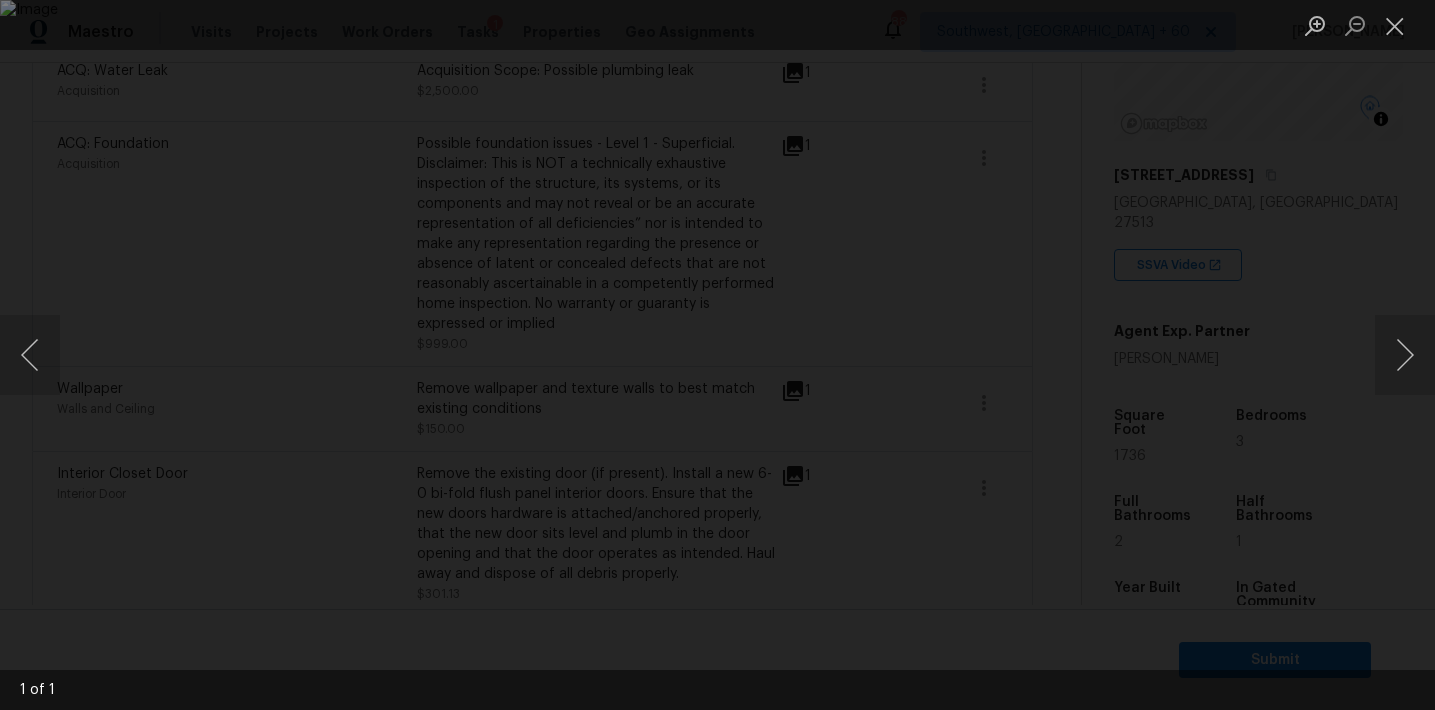 click at bounding box center (717, 355) 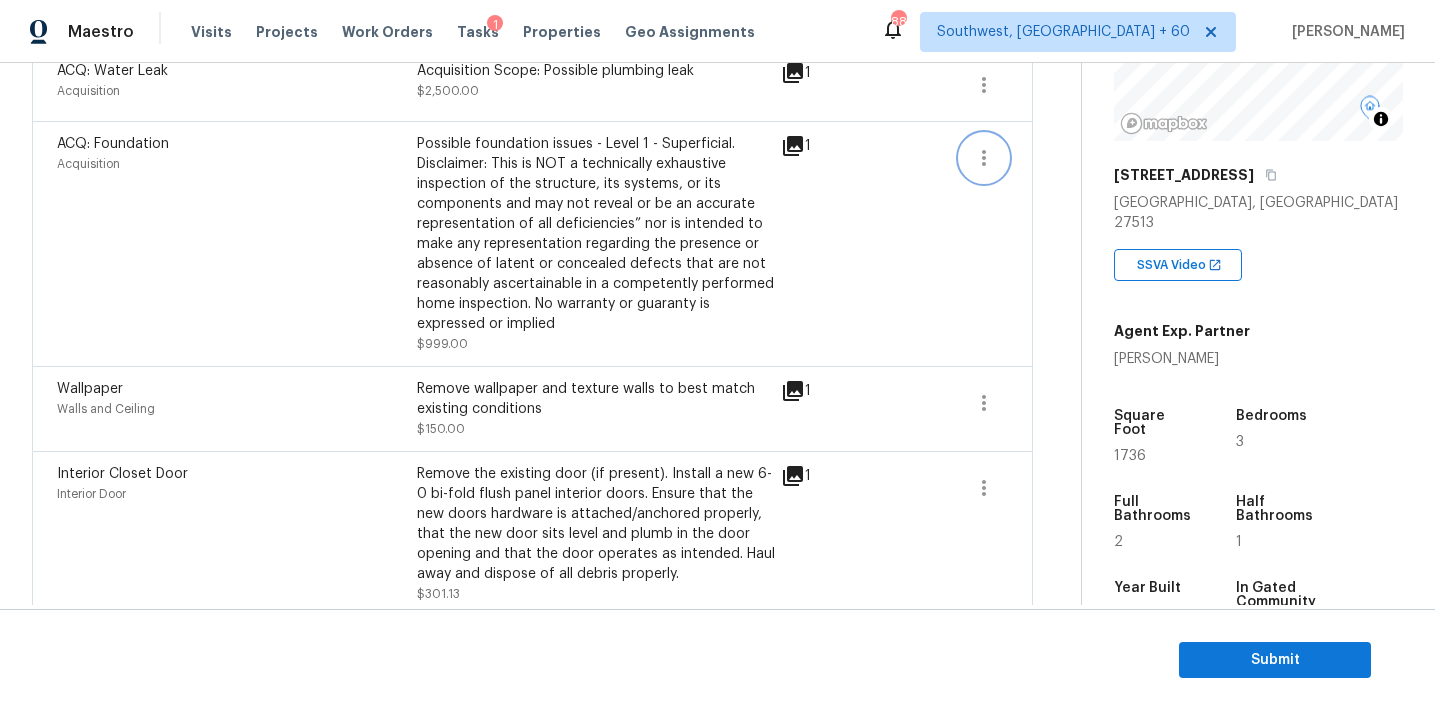 click 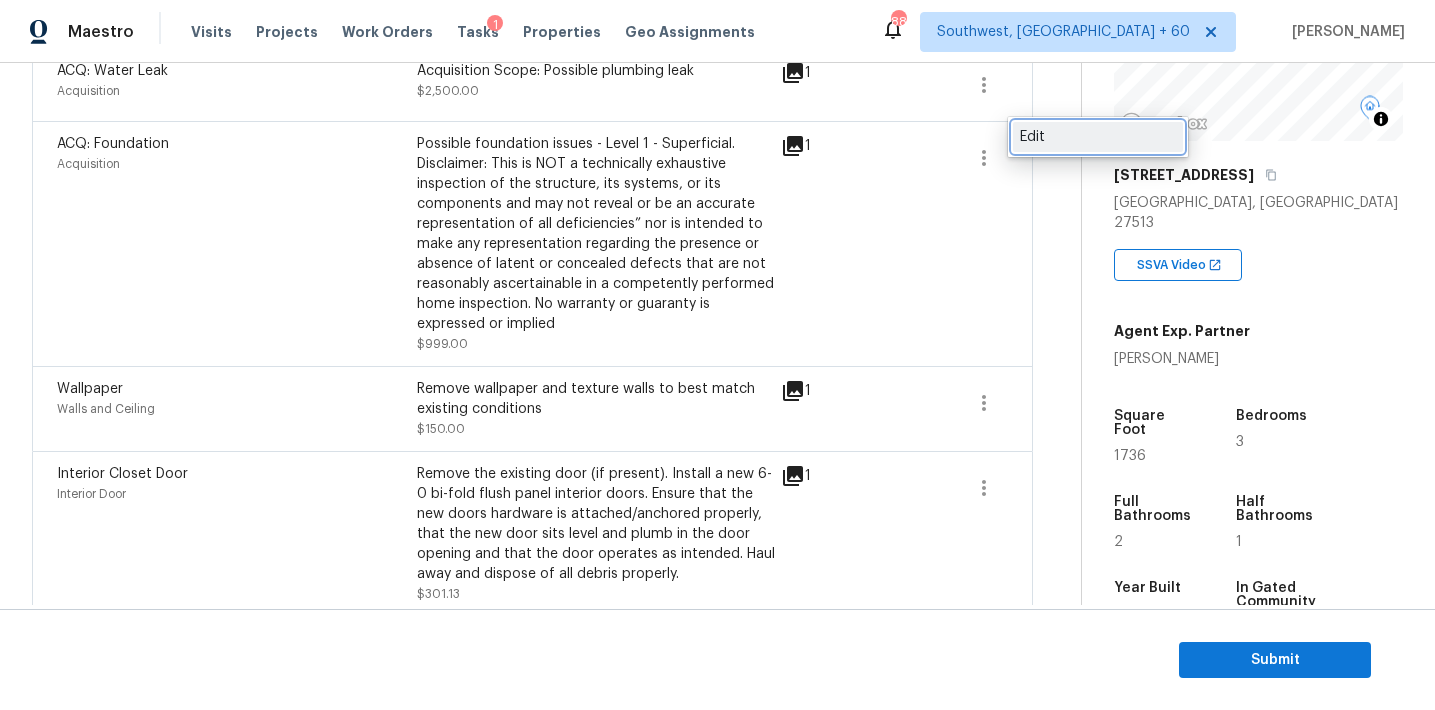 click on "Edit" at bounding box center (1098, 137) 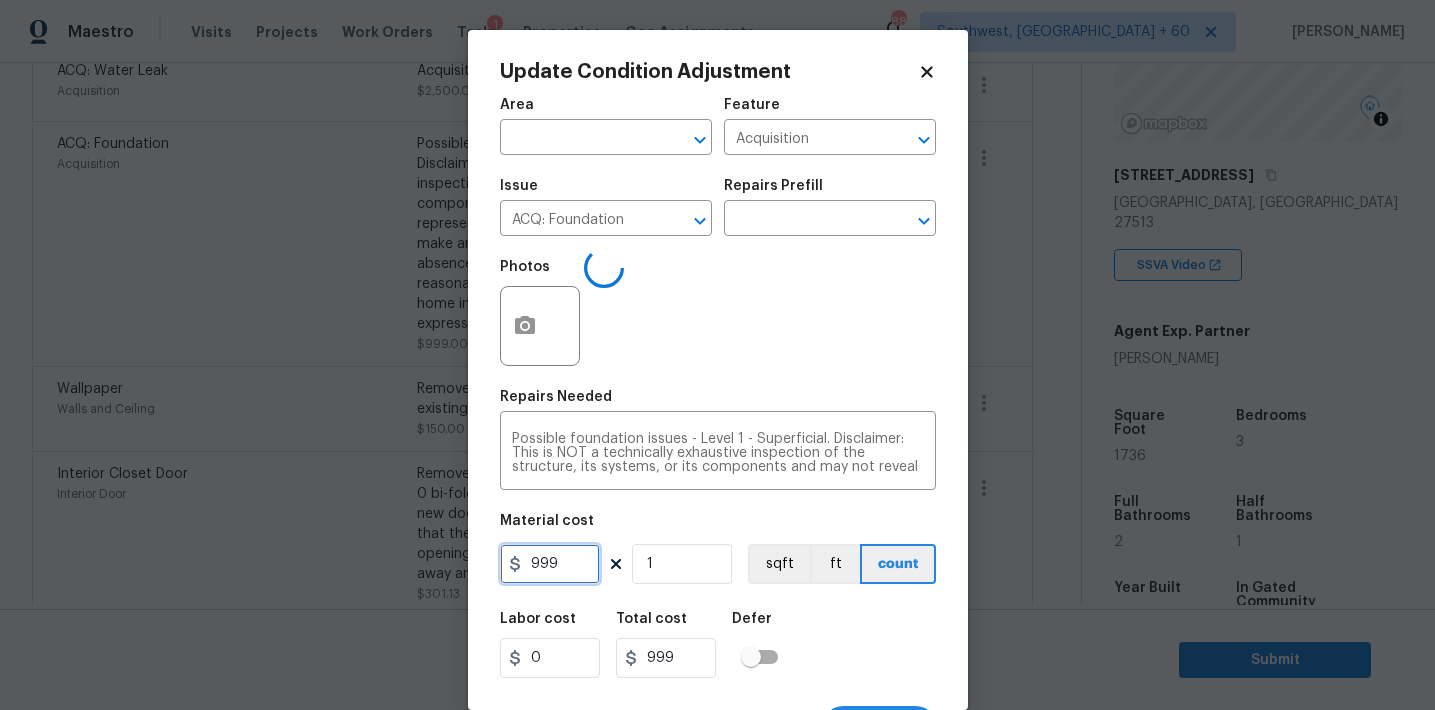 click on "999" at bounding box center (550, 564) 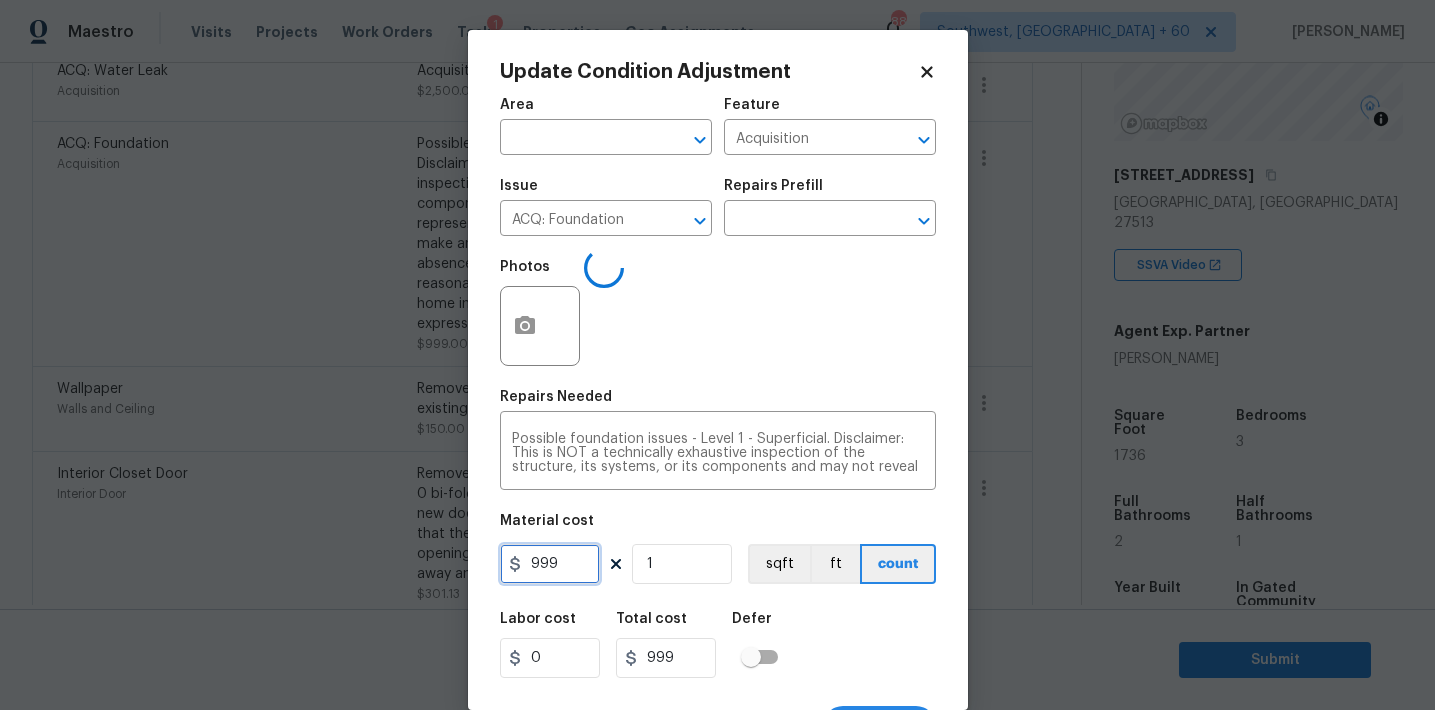 click on "999" at bounding box center (550, 564) 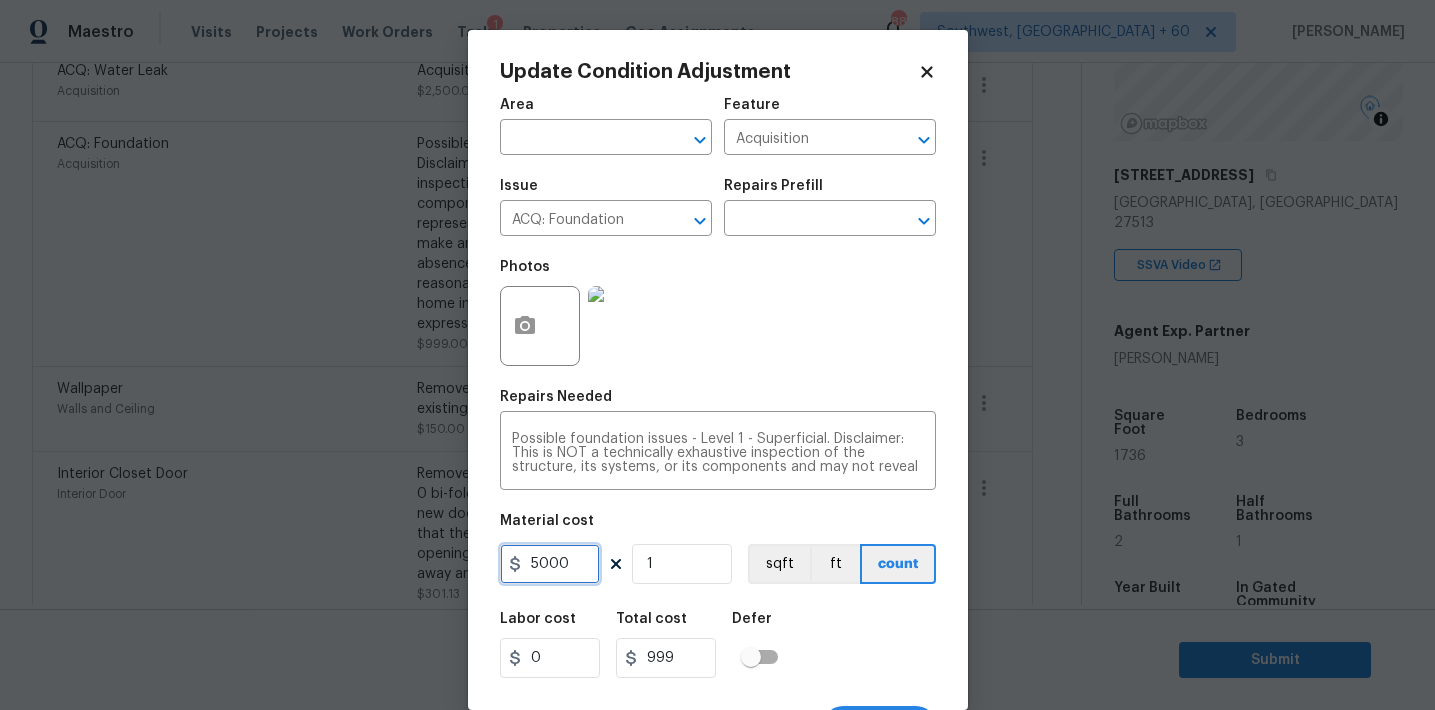 type on "5000" 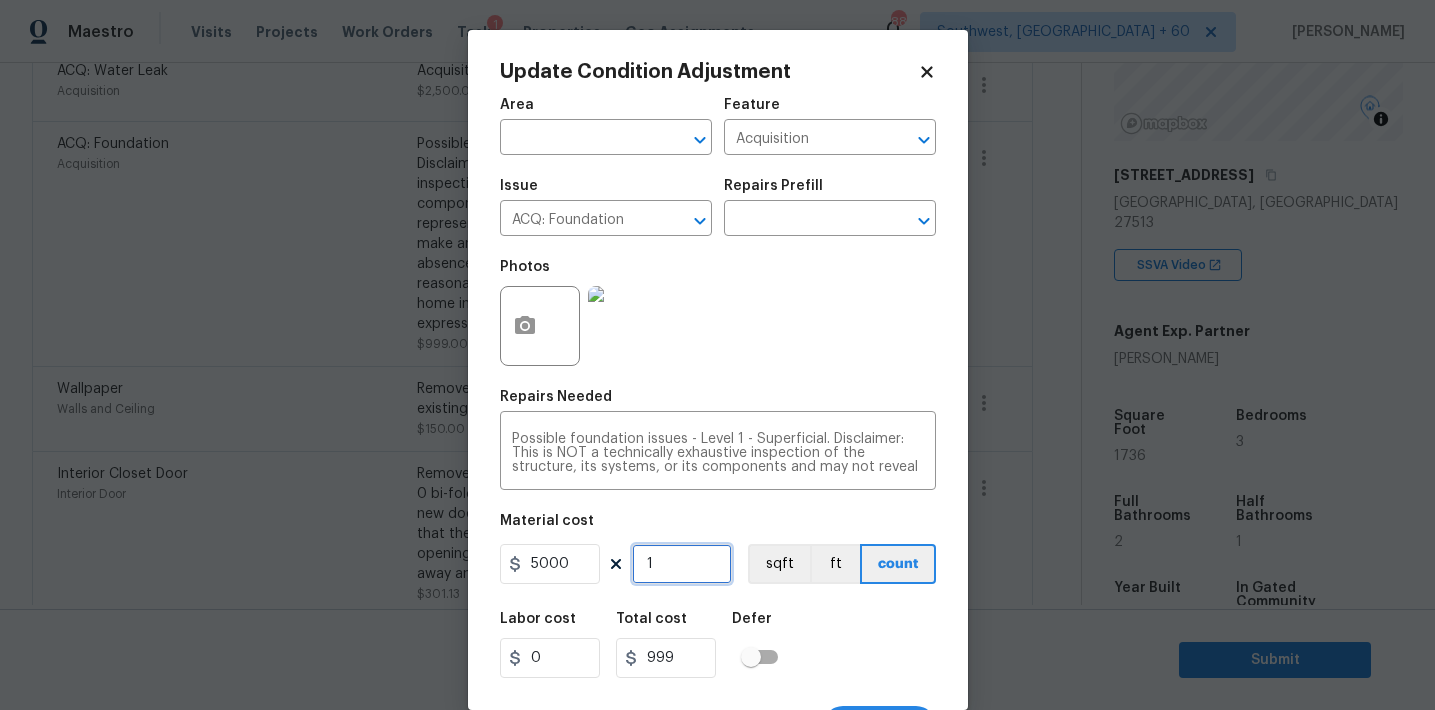 type on "5000" 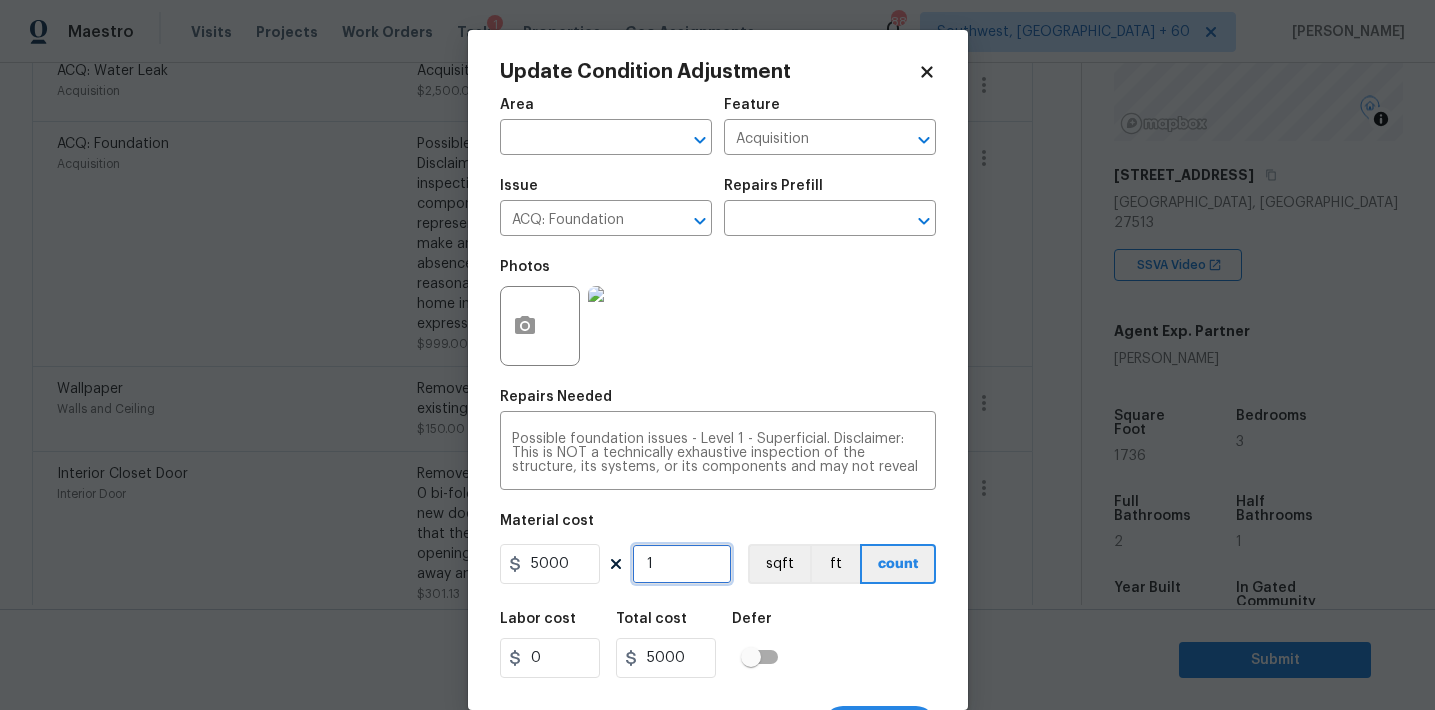 scroll, scrollTop: 37, scrollLeft: 0, axis: vertical 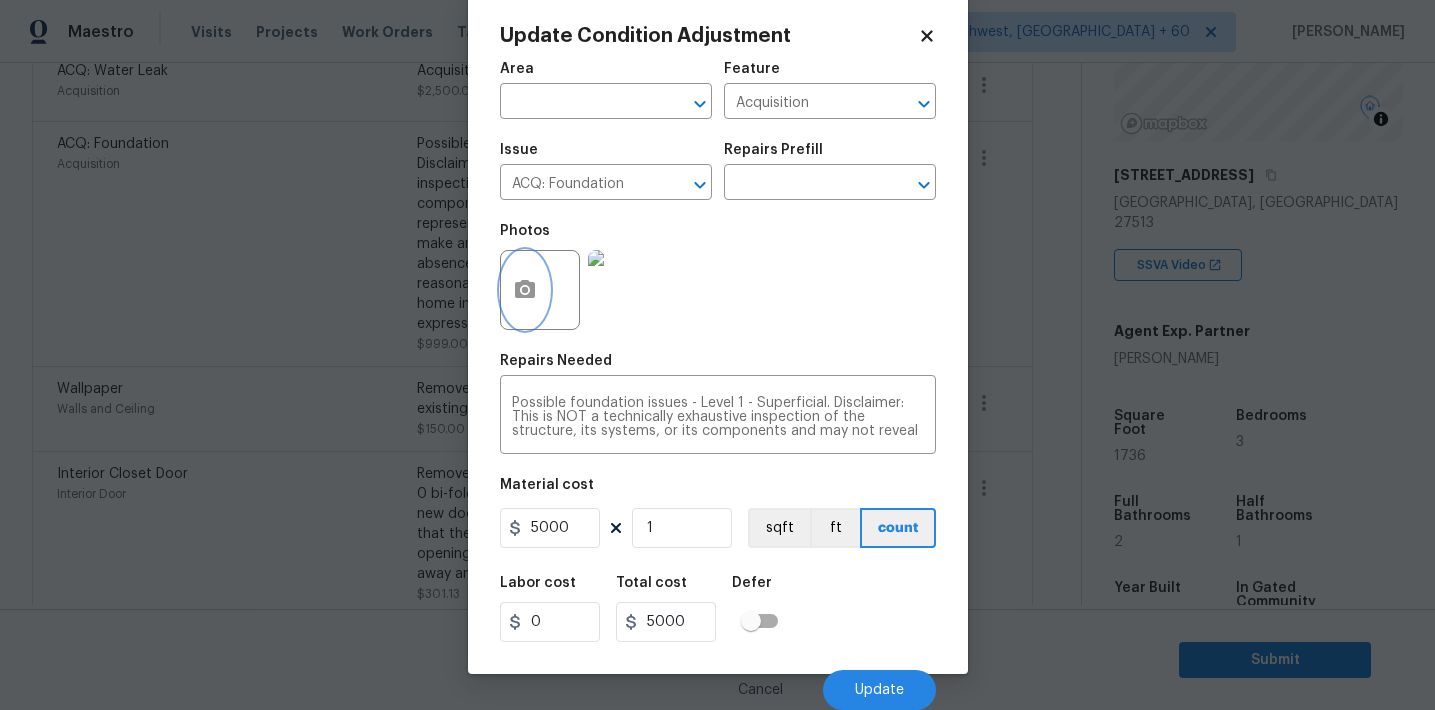 click 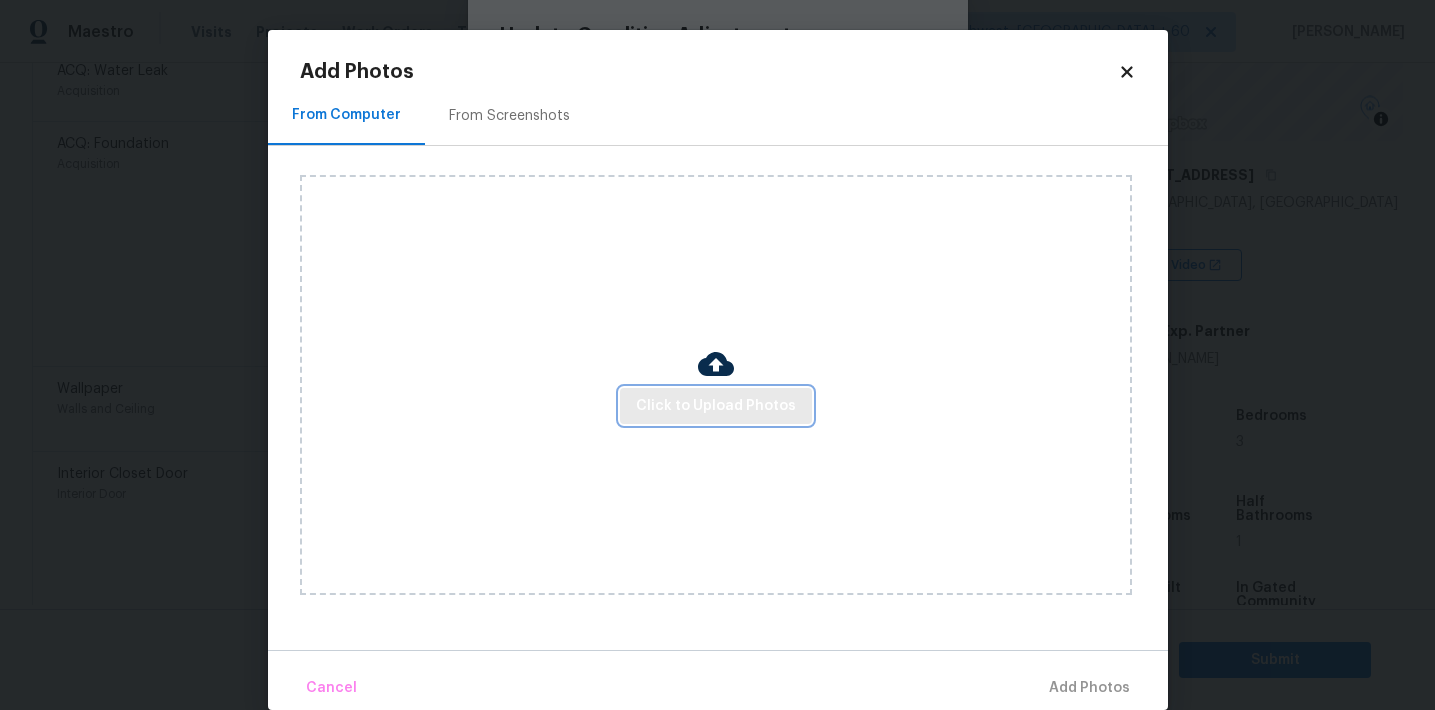 click on "Click to Upload Photos" at bounding box center [716, 406] 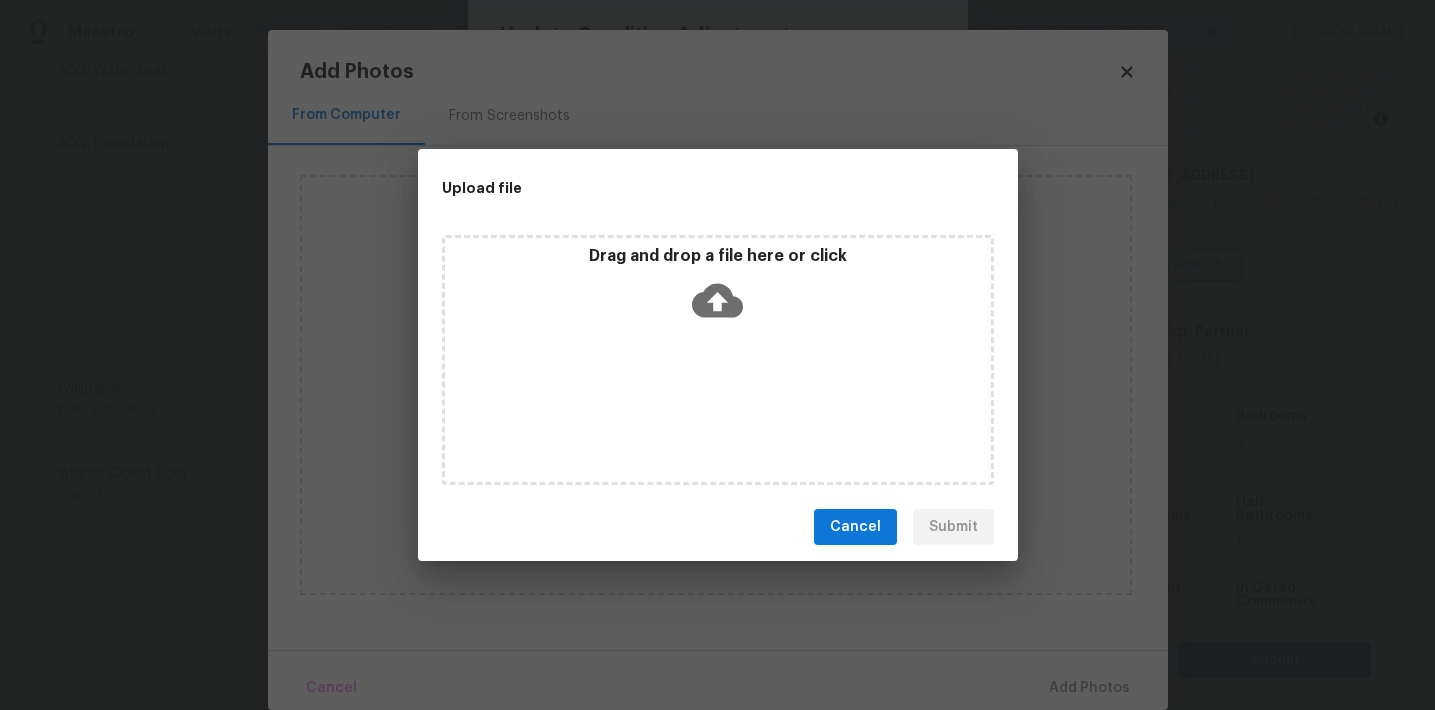 click on "Drag and drop a file here or click" at bounding box center [718, 289] 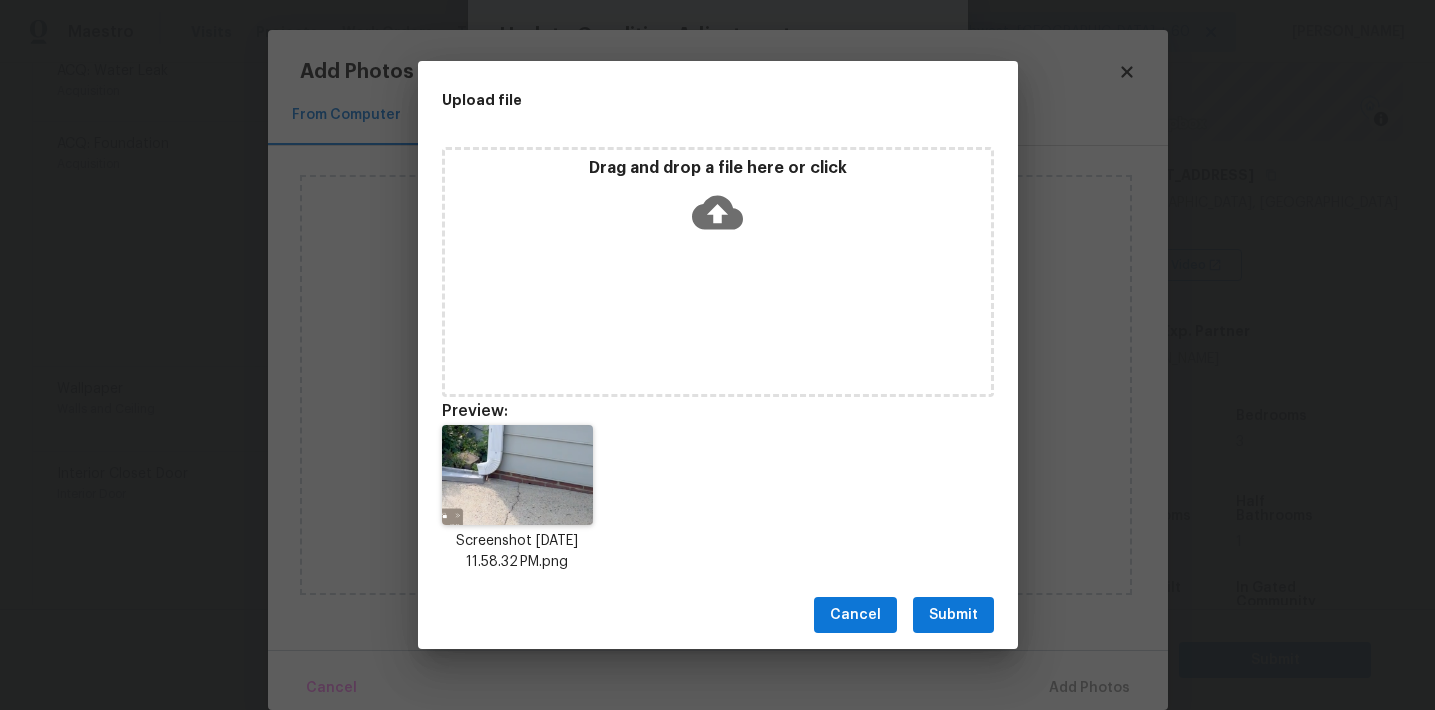 click on "Submit" at bounding box center [953, 615] 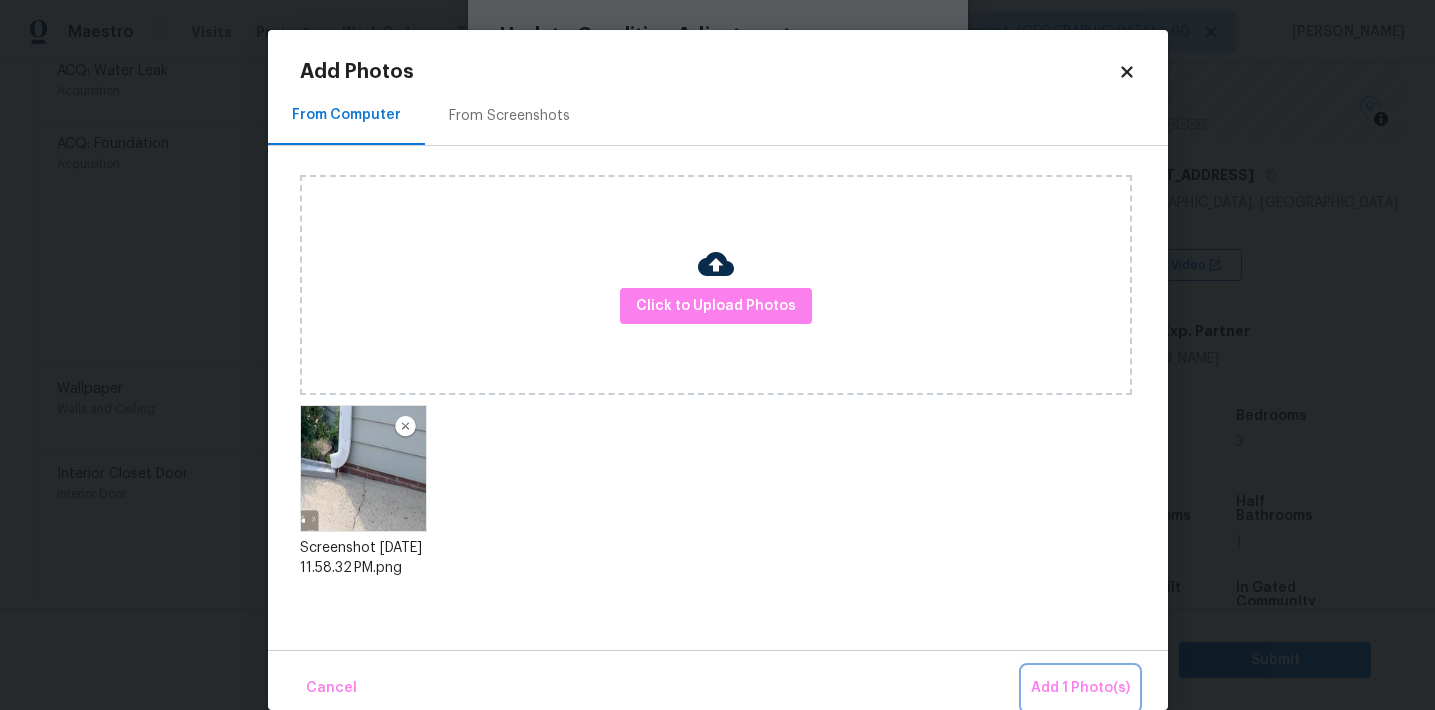 click on "Add 1 Photo(s)" at bounding box center [1080, 688] 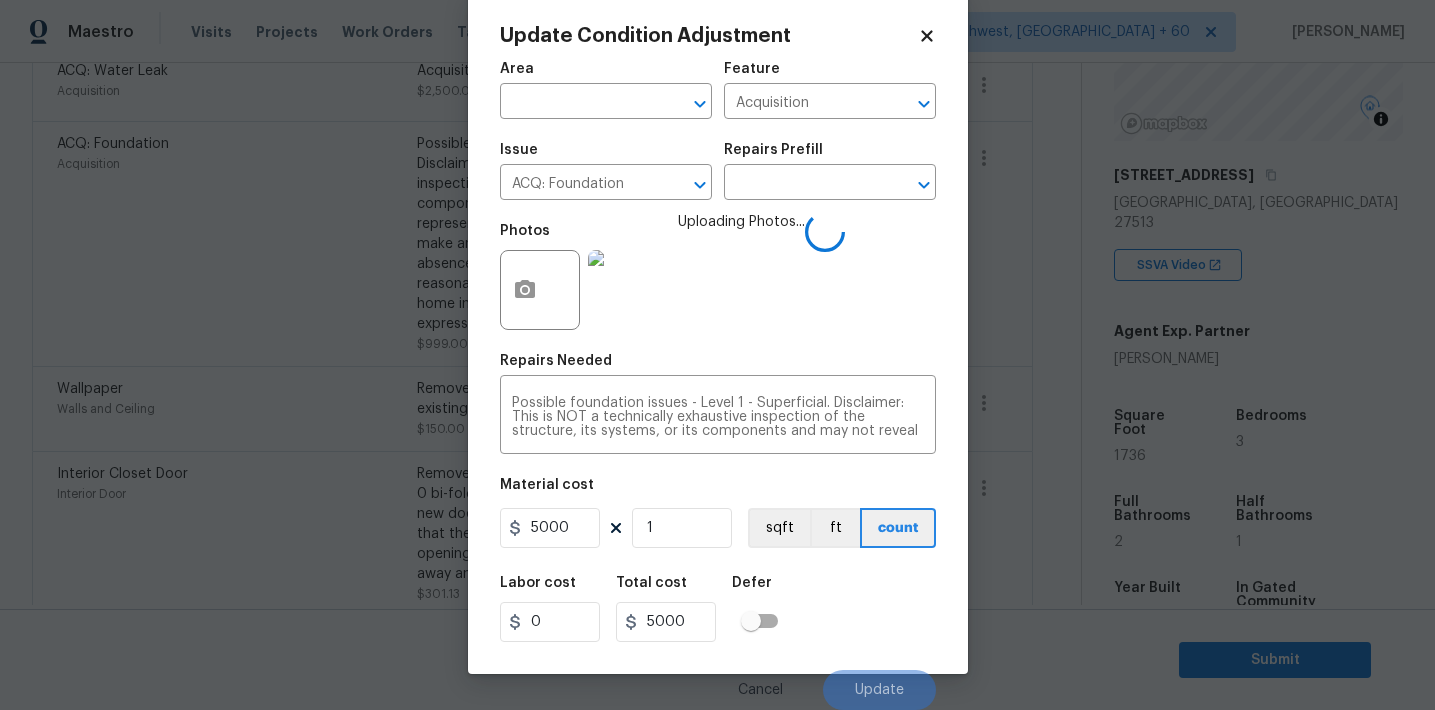 click on "Cancel Update" at bounding box center [718, 682] 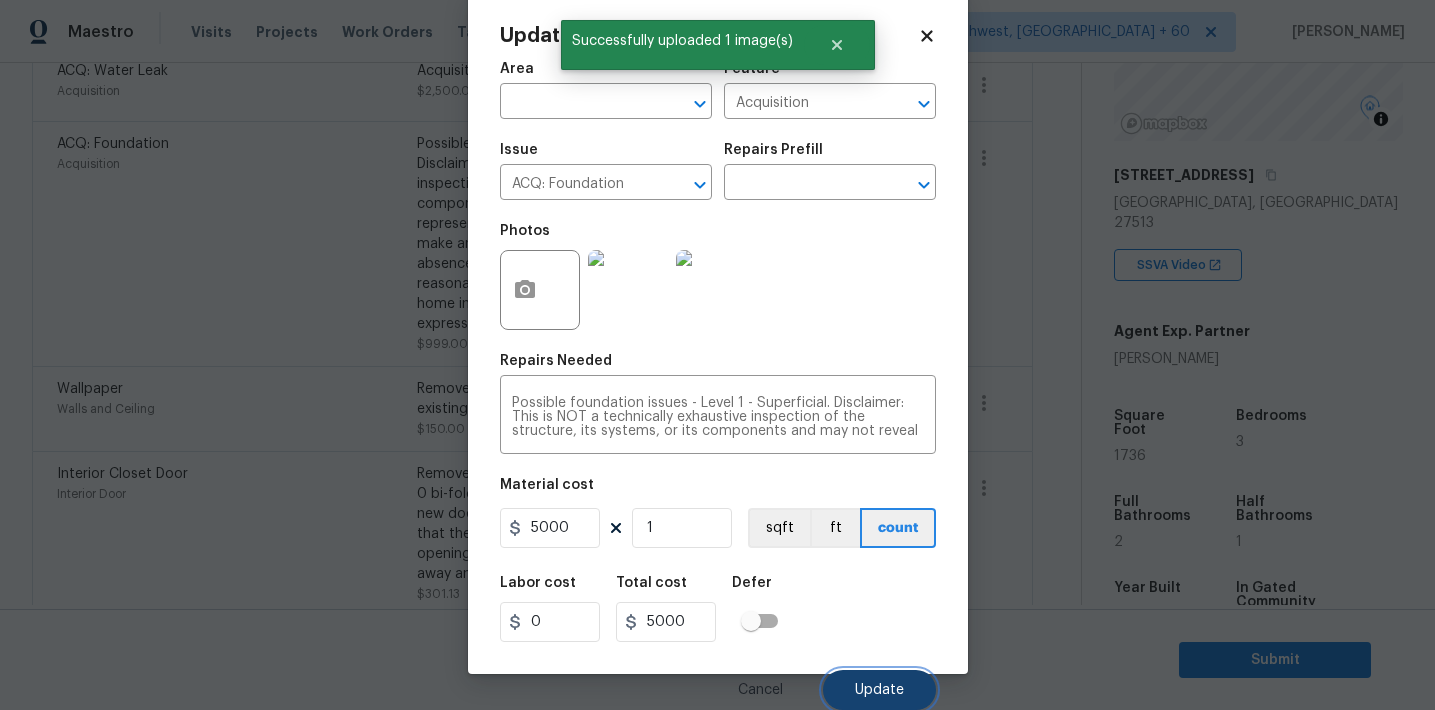 click on "Update" at bounding box center [879, 690] 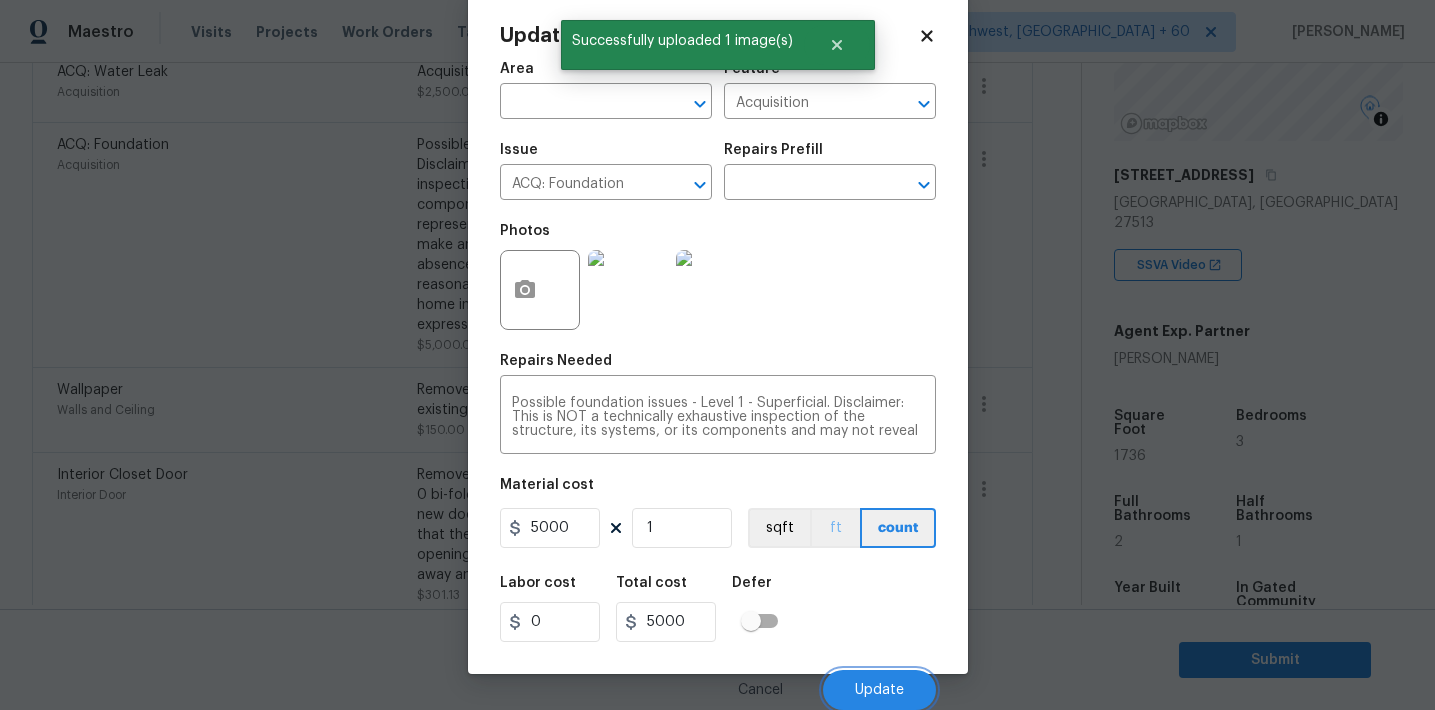 scroll, scrollTop: 1474, scrollLeft: 0, axis: vertical 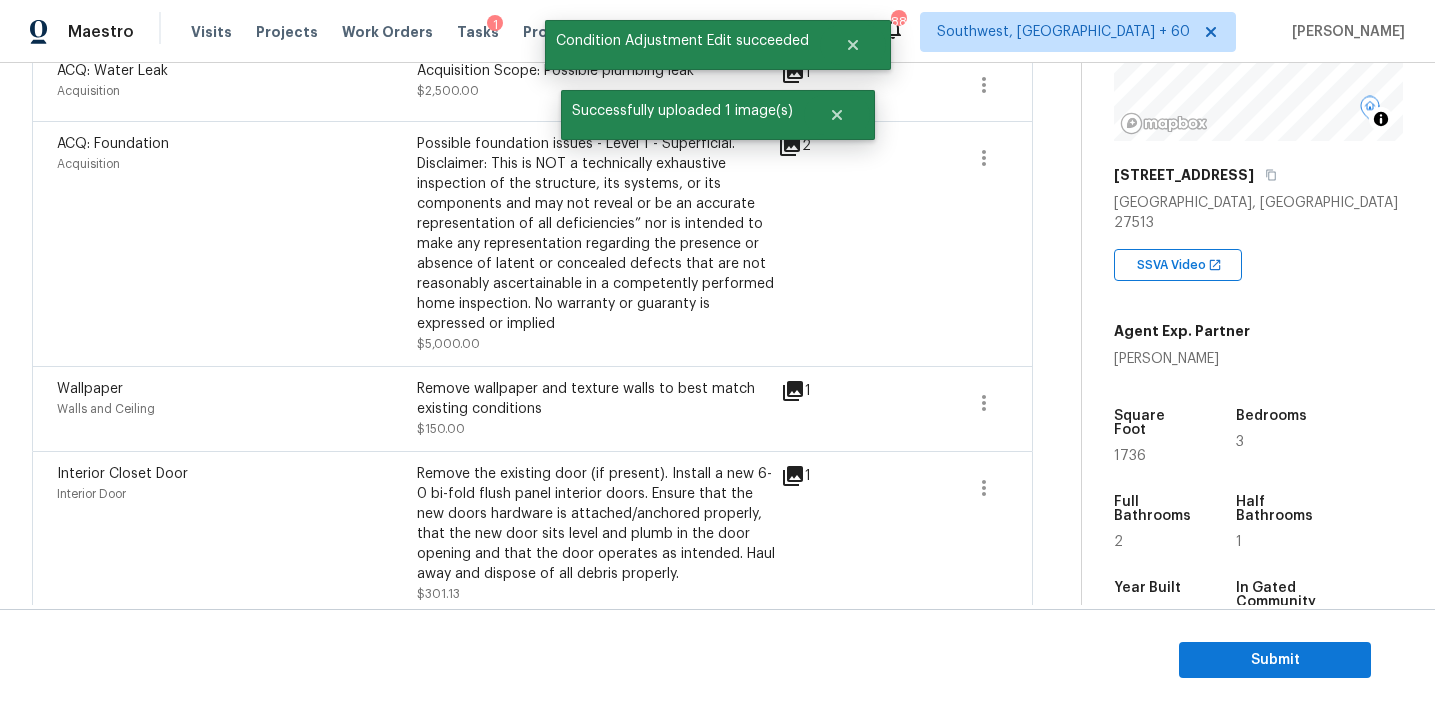 click on "1" at bounding box center [828, 409] 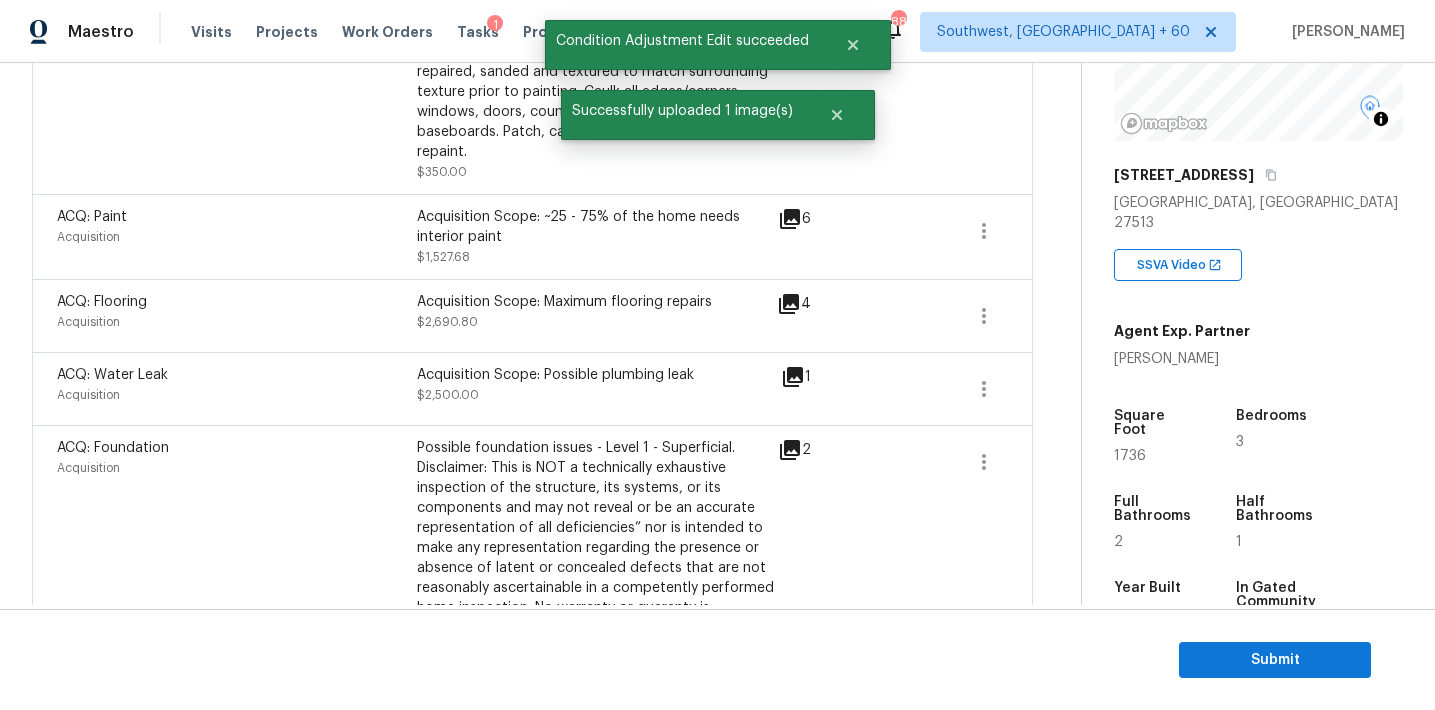 scroll, scrollTop: 1124, scrollLeft: 0, axis: vertical 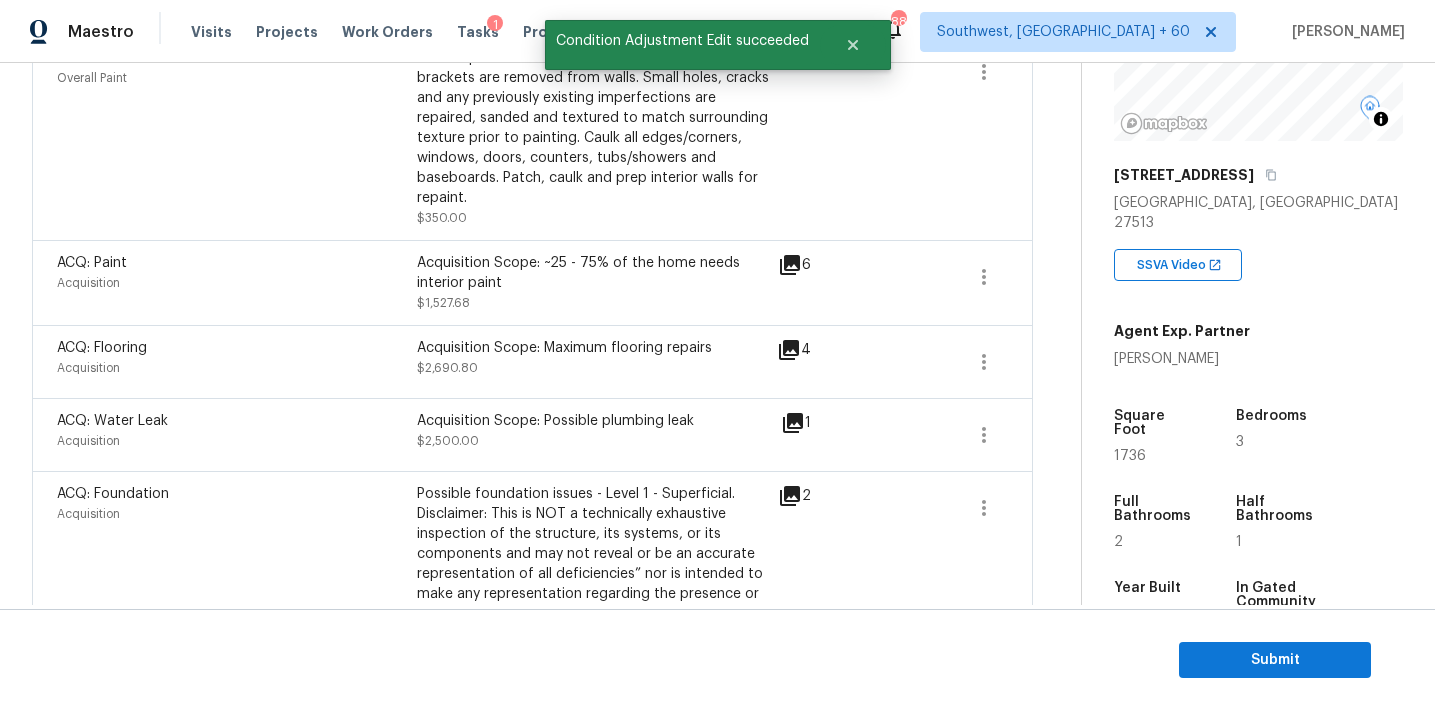 click on "1" at bounding box center (828, 423) 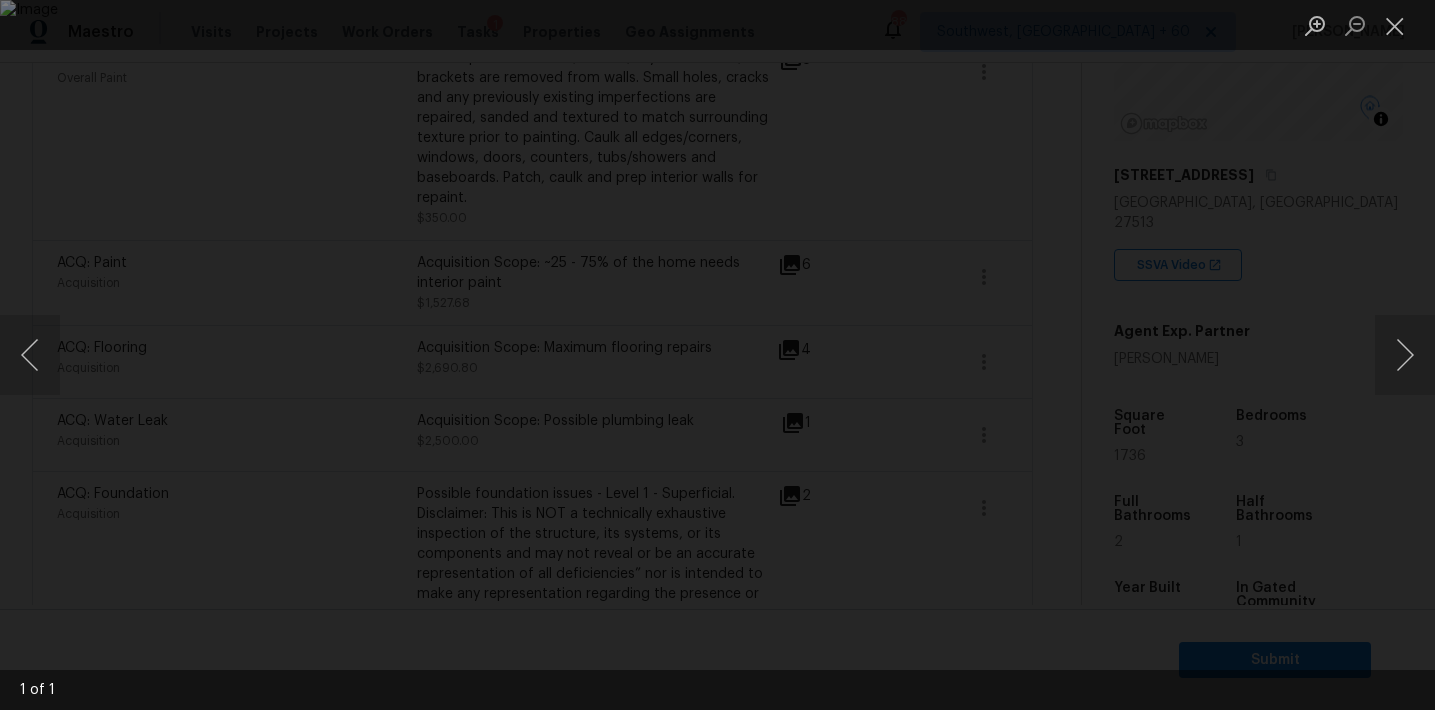 click at bounding box center [717, 355] 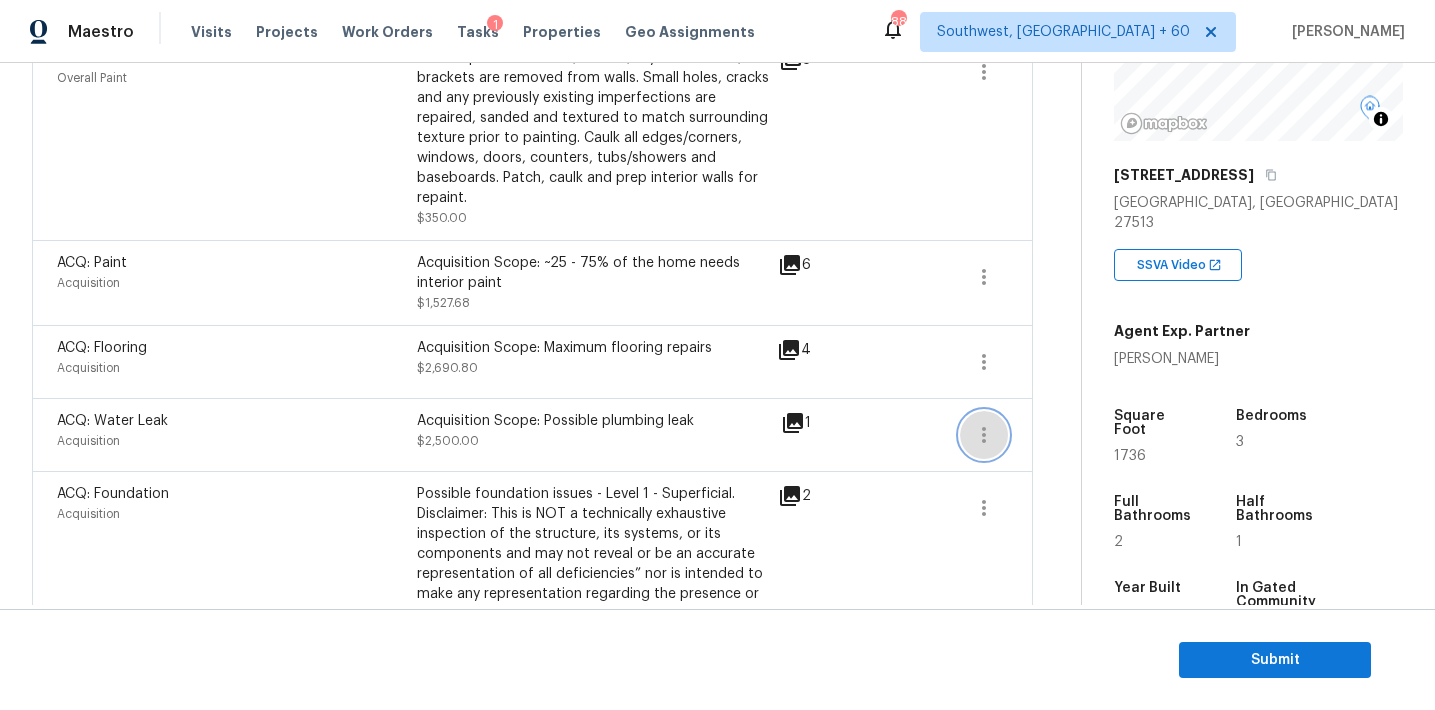 click 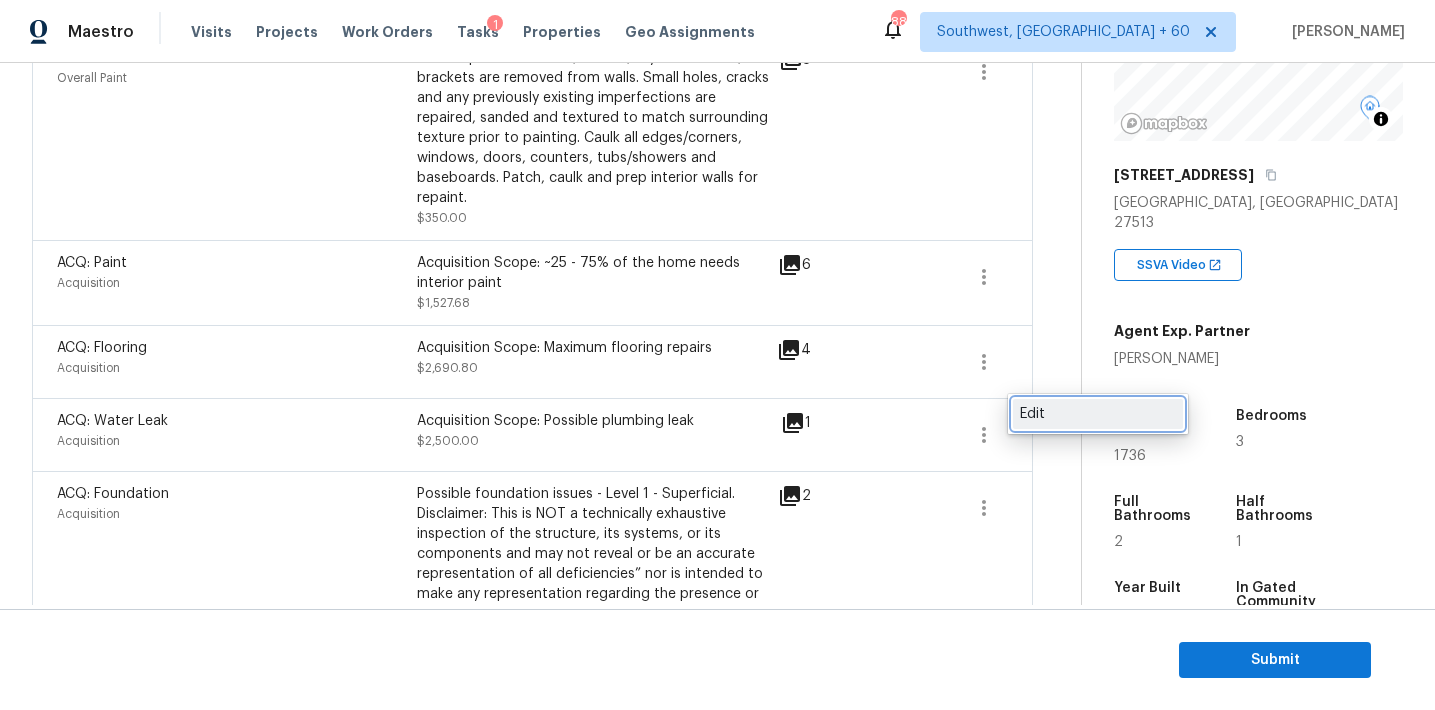 click on "Edit" at bounding box center (1098, 414) 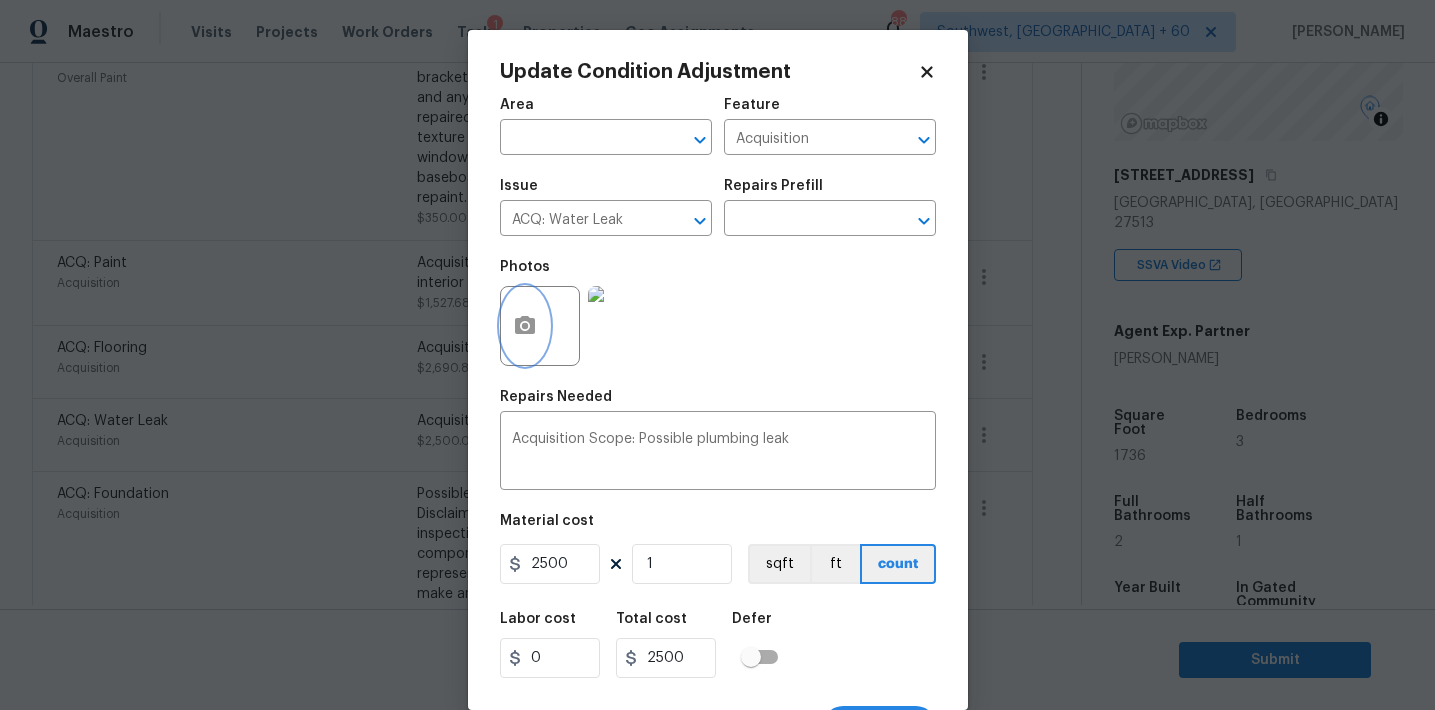 click 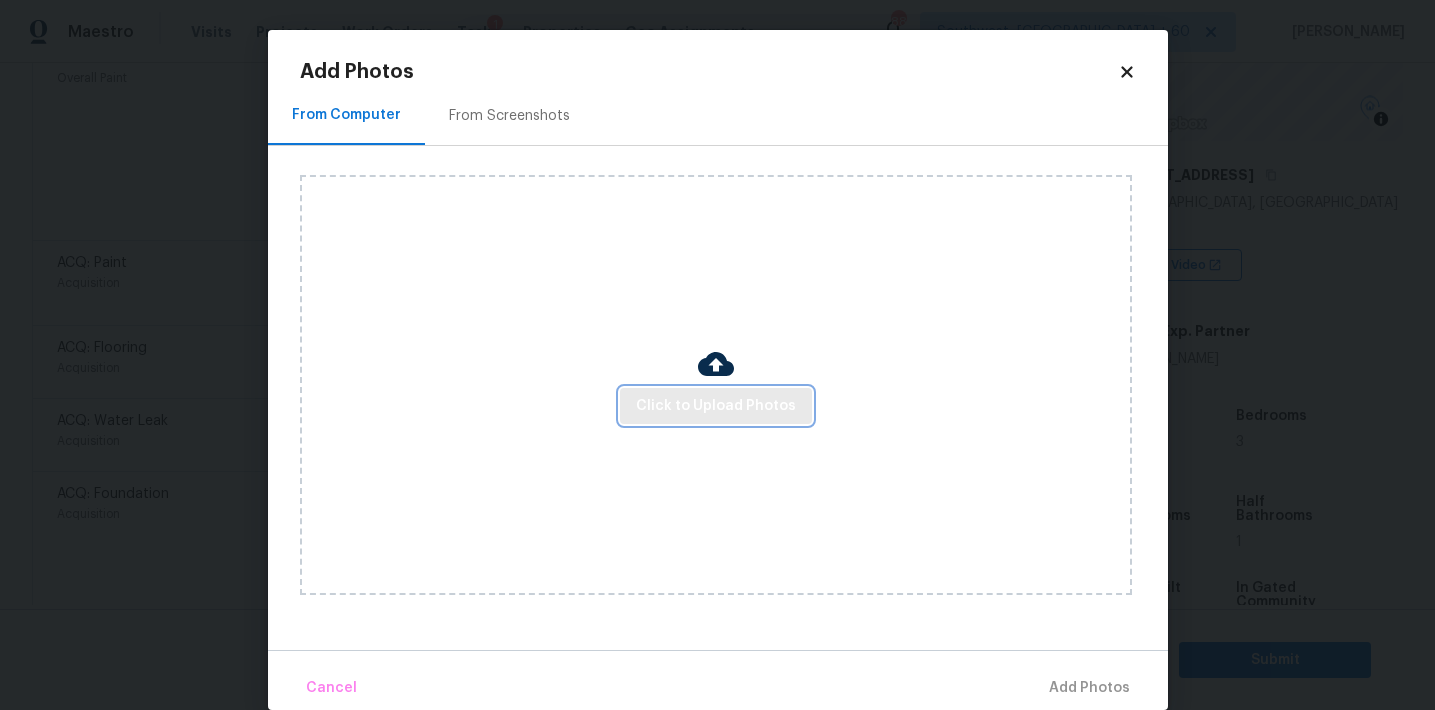 click on "Click to Upload Photos" at bounding box center [716, 406] 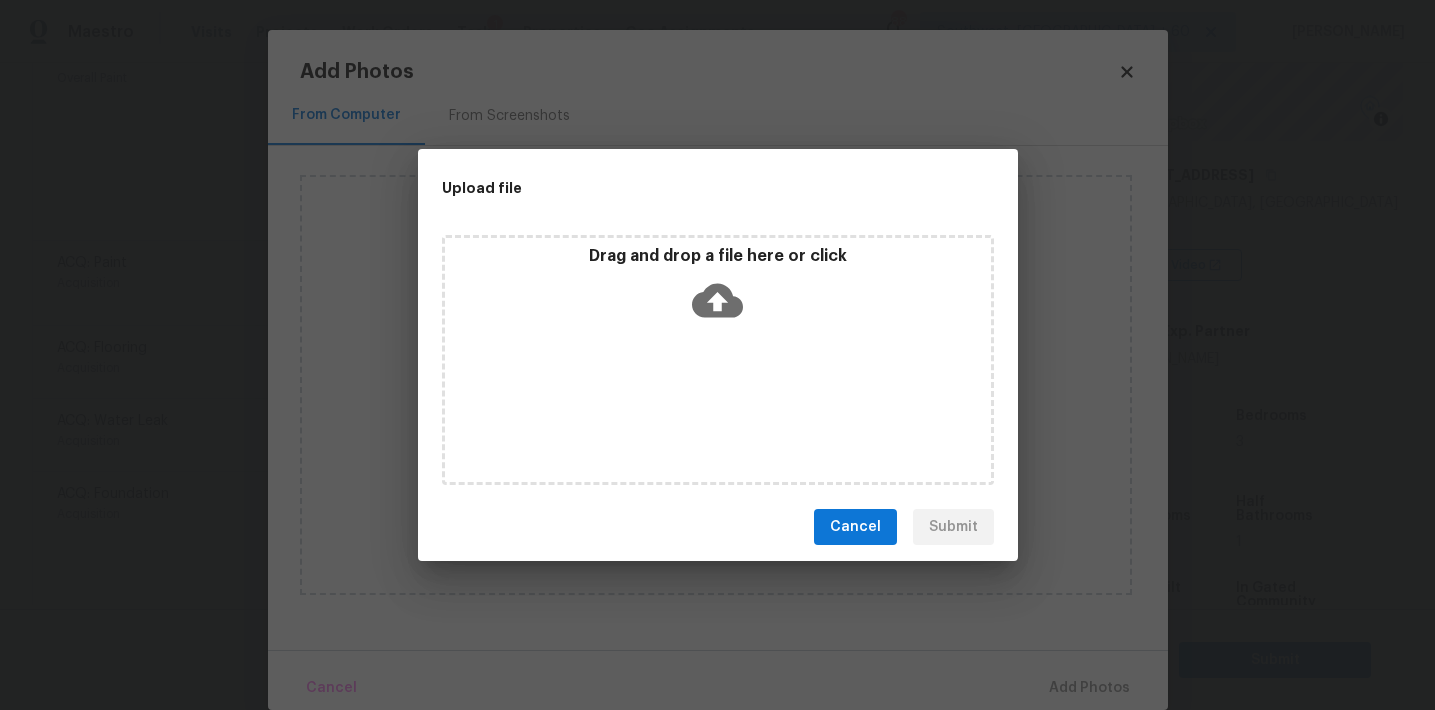 click on "Drag and drop a file here or click" at bounding box center (718, 256) 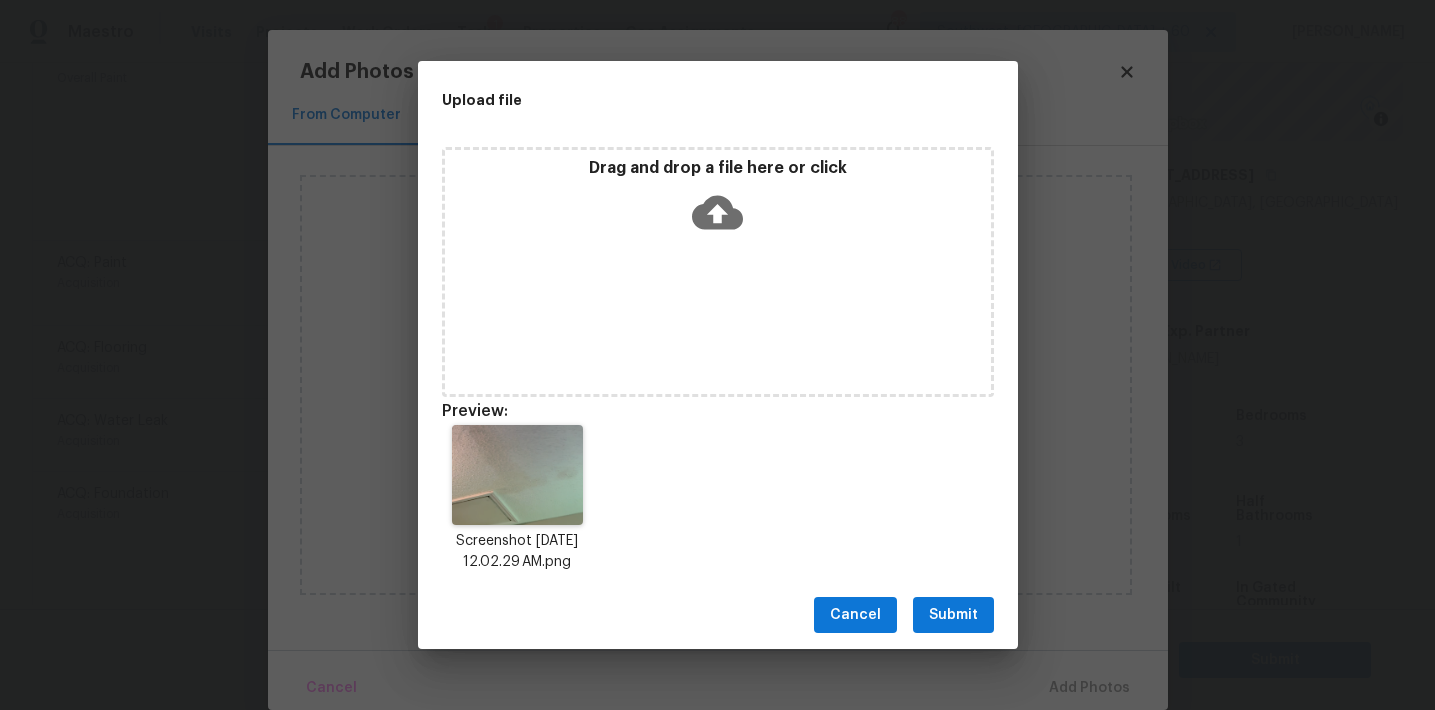 click on "Submit" at bounding box center [953, 615] 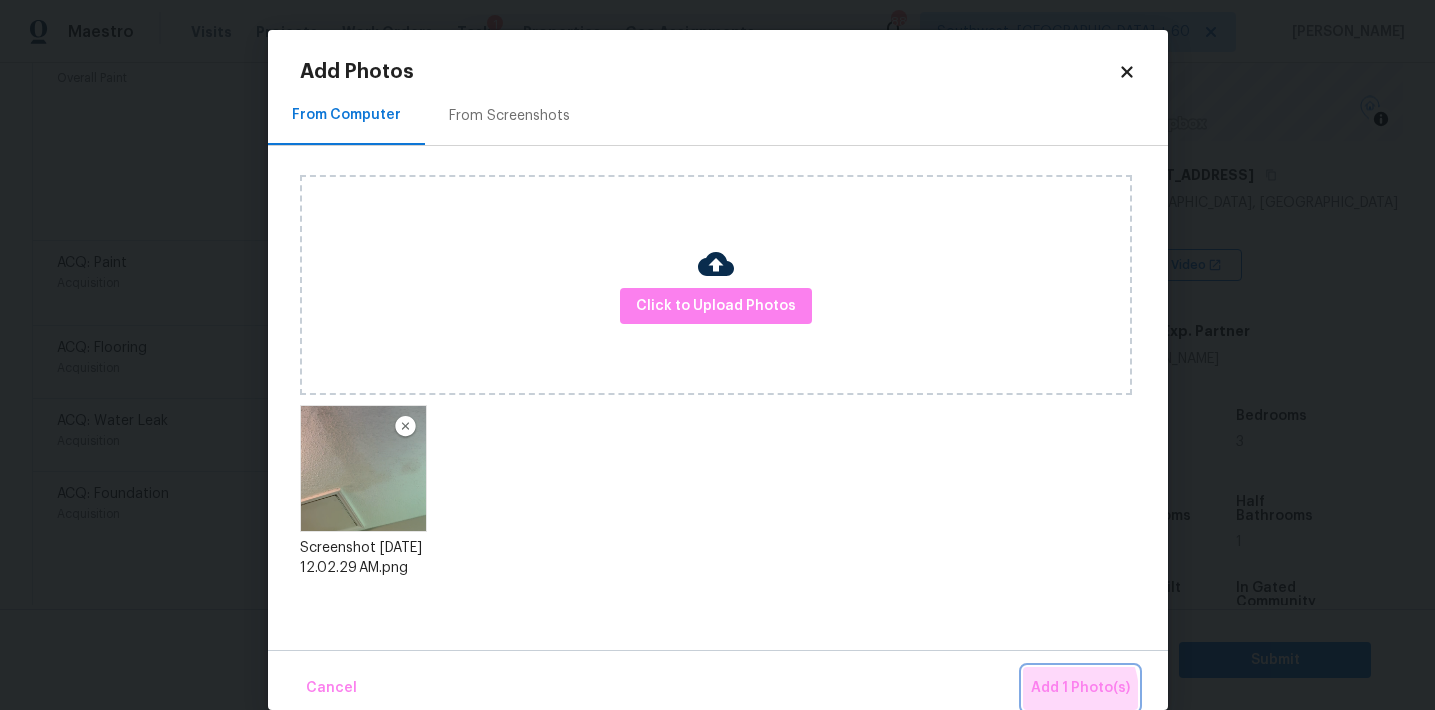 click on "Add 1 Photo(s)" at bounding box center (1080, 688) 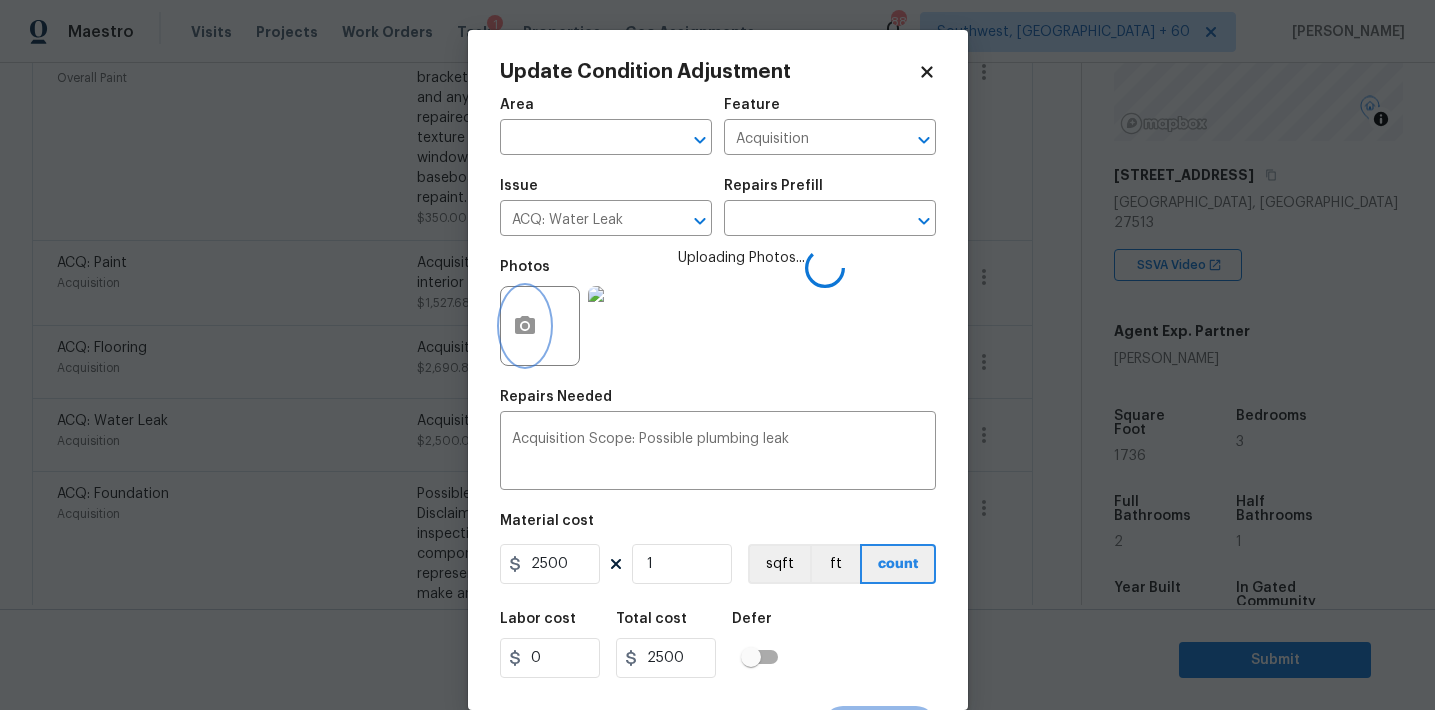scroll, scrollTop: 37, scrollLeft: 0, axis: vertical 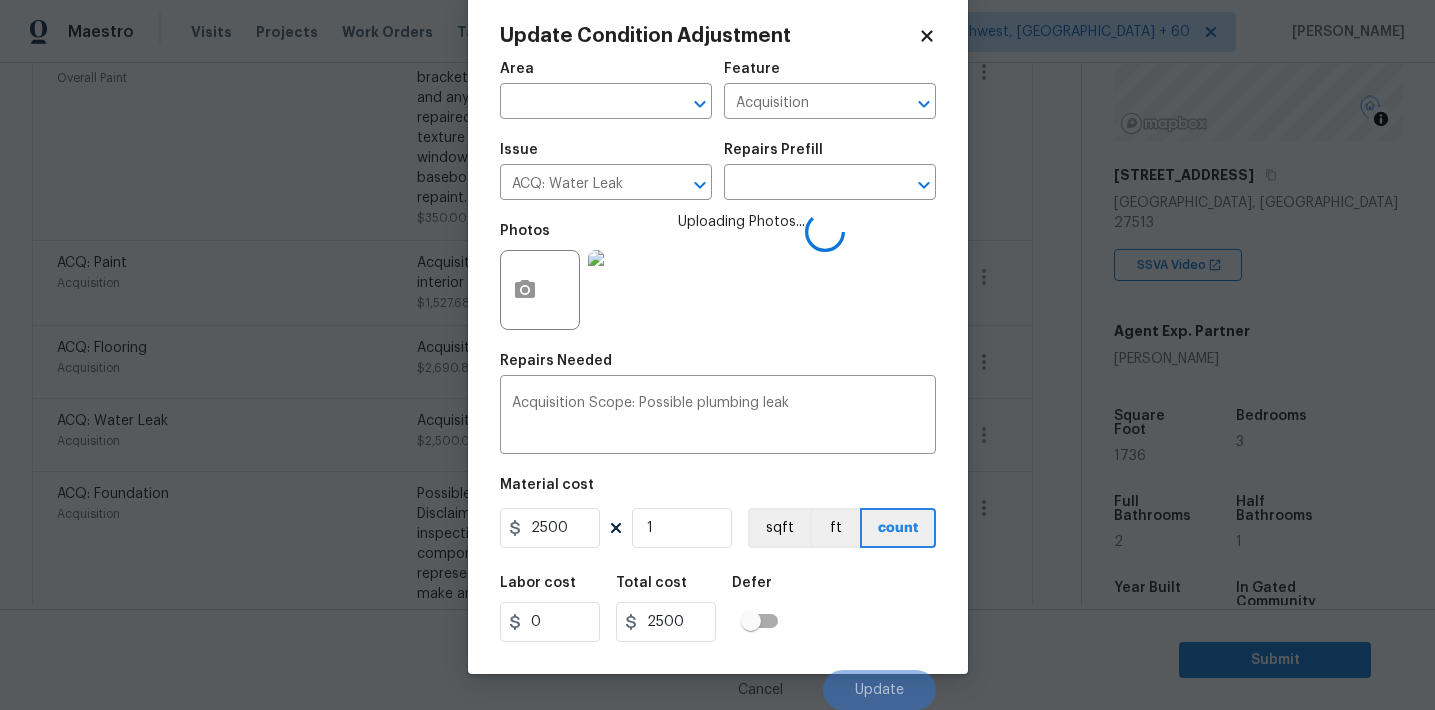 click on "Labor cost 0 Total cost 2500 Defer" at bounding box center (718, 609) 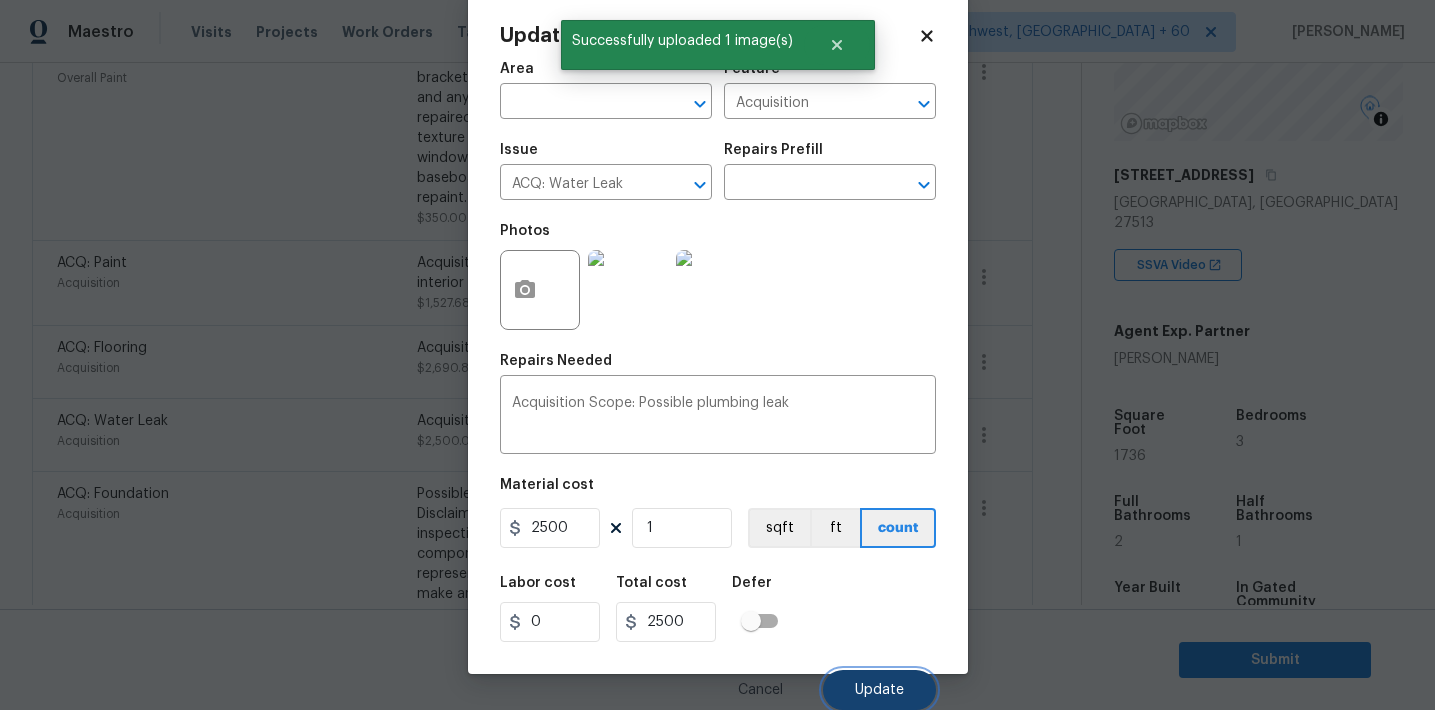 click on "Update" at bounding box center (879, 690) 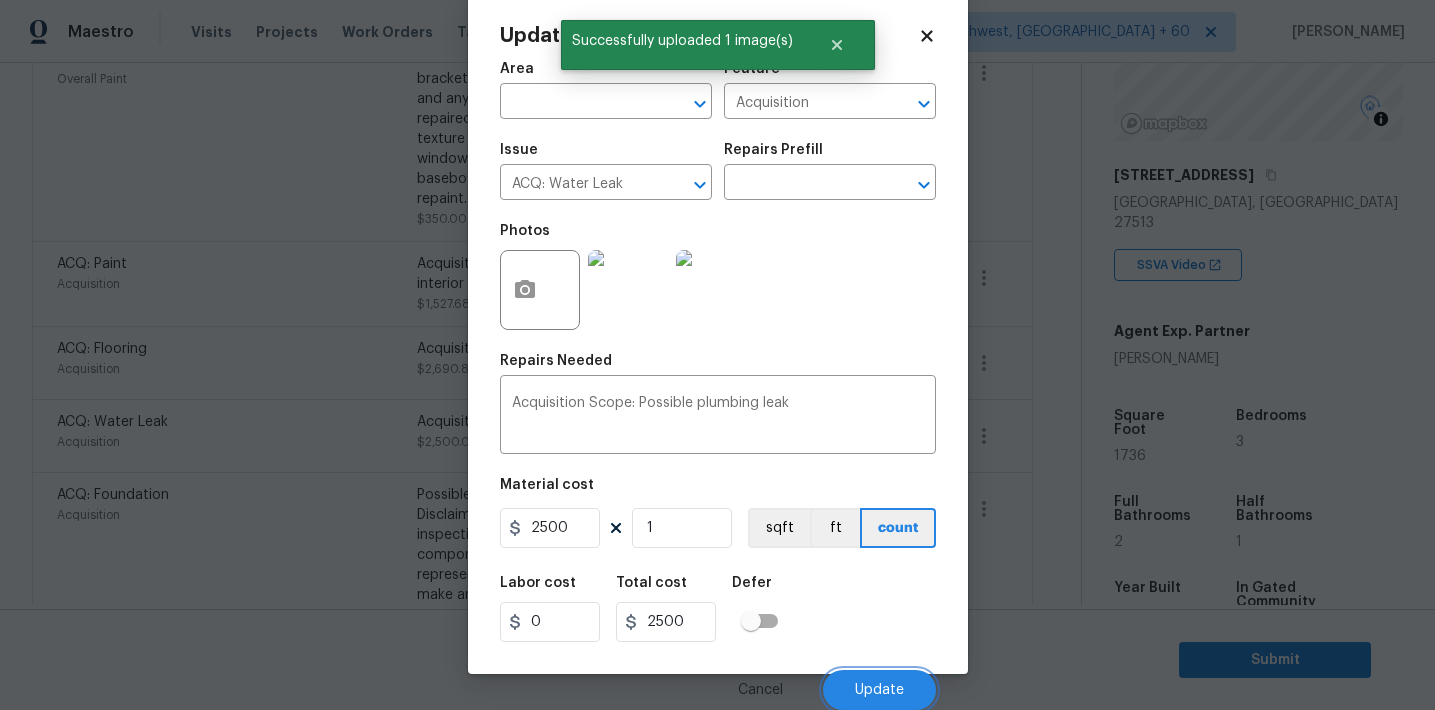 scroll, scrollTop: 1124, scrollLeft: 0, axis: vertical 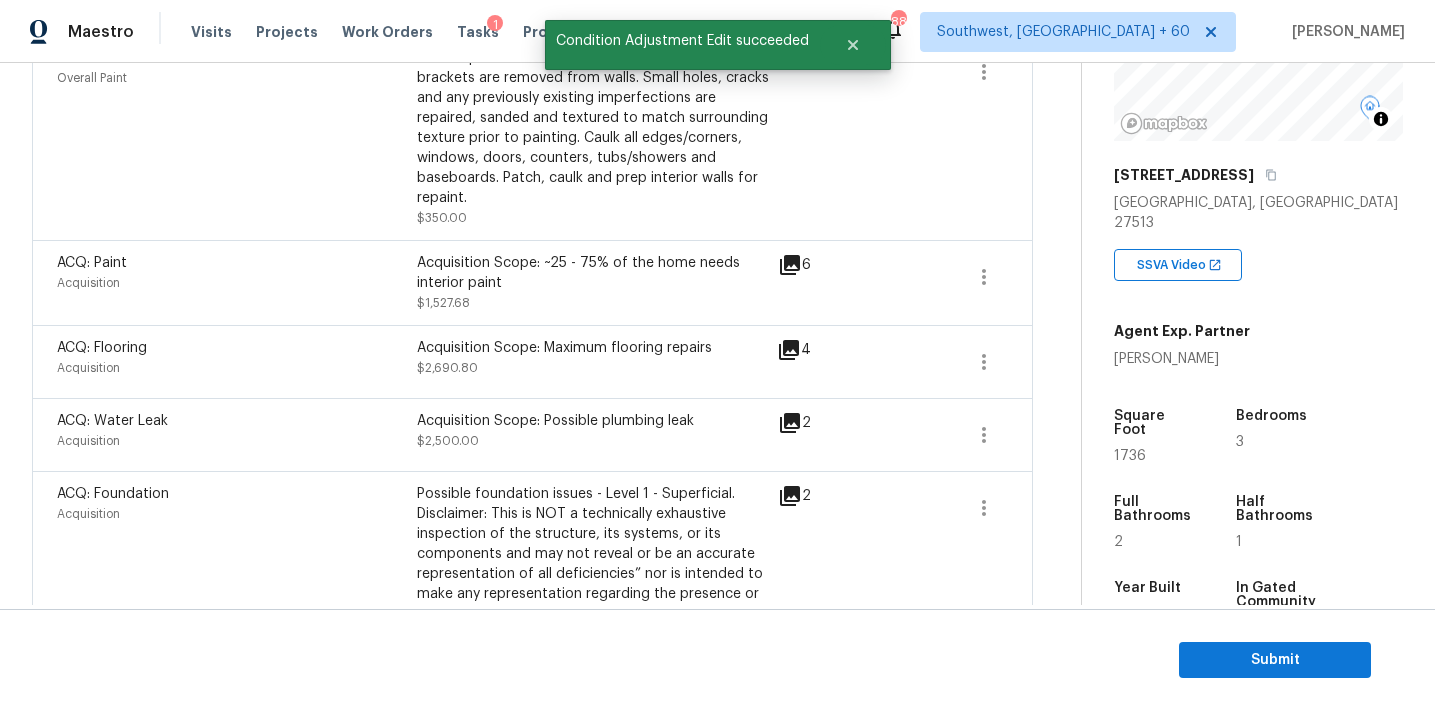 click on "ACQ: Water Leak Acquisition Acquisition Scope: Possible plumbing leak $2,500.00   2" at bounding box center [532, 434] 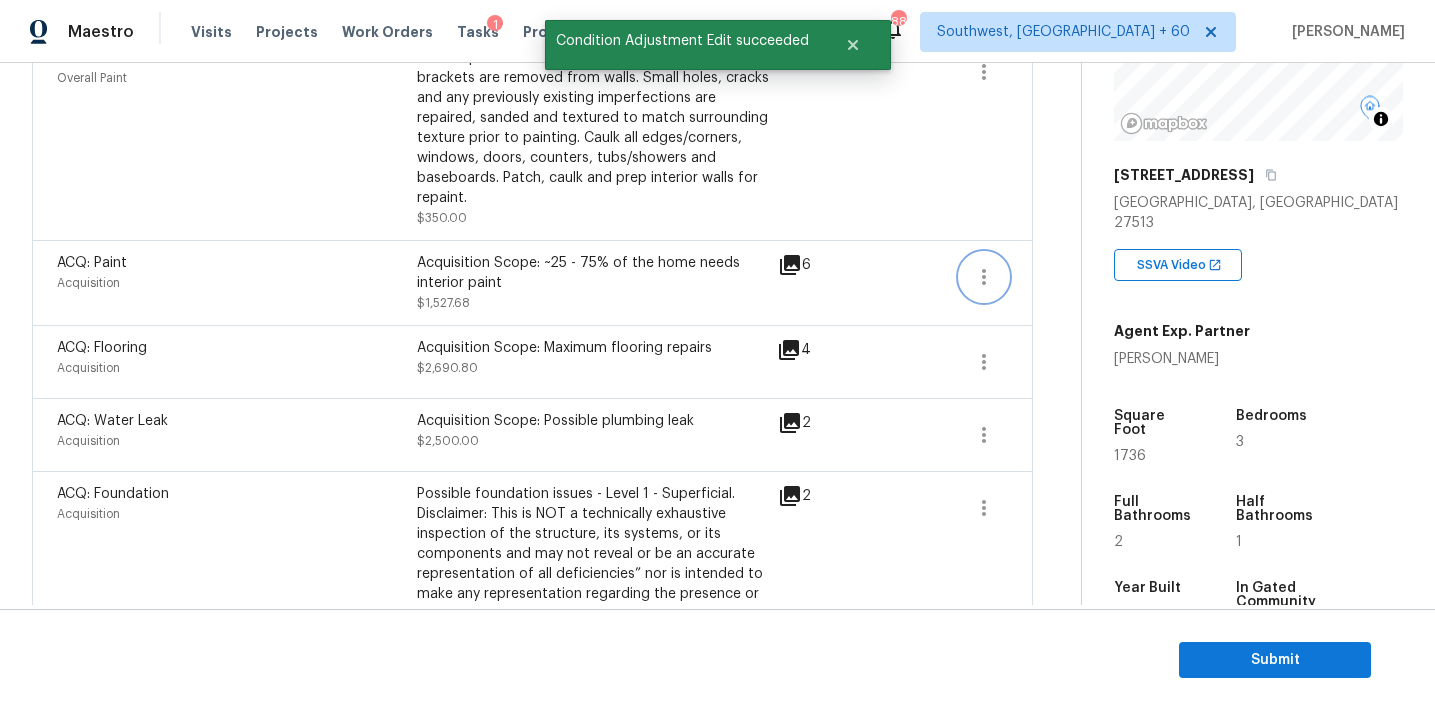click 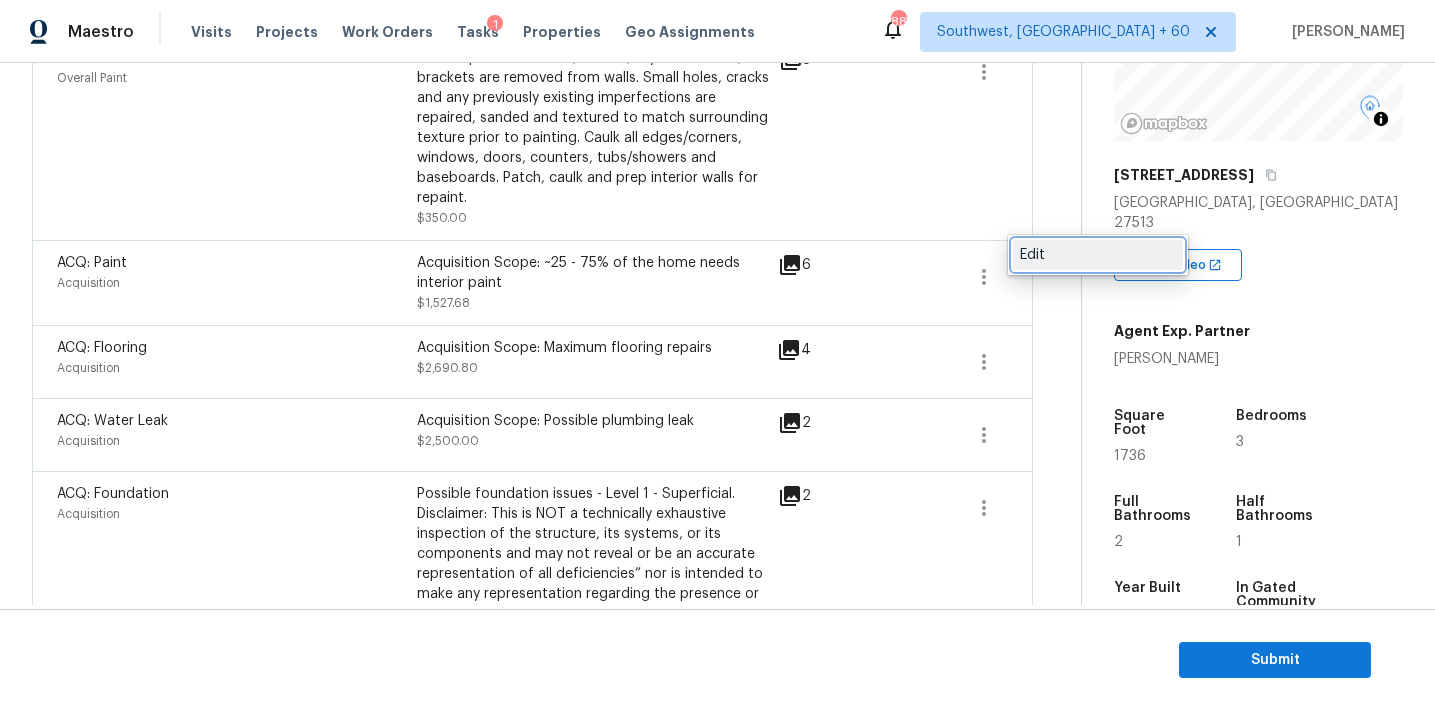 click on "Edit" at bounding box center (1098, 255) 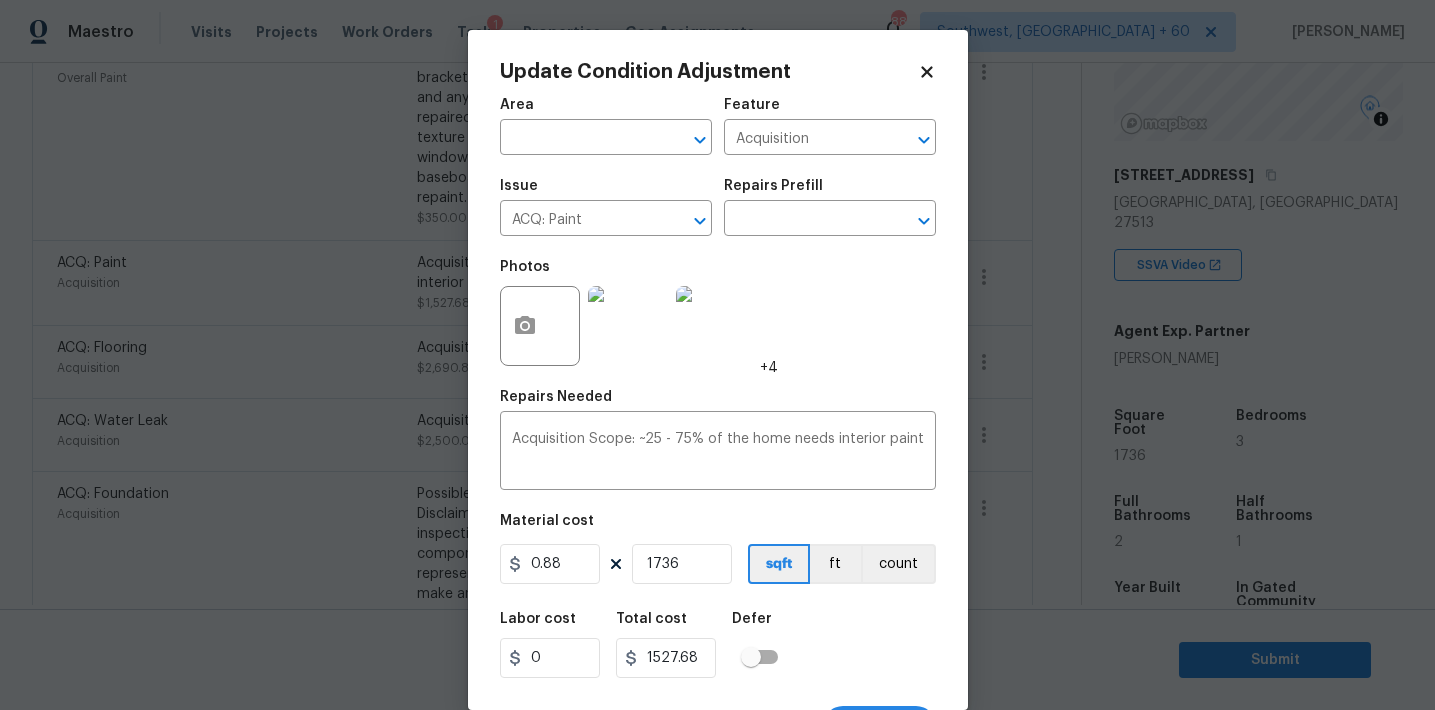click on "Material cost 0.88 1736 sqft ft count" at bounding box center [718, 551] 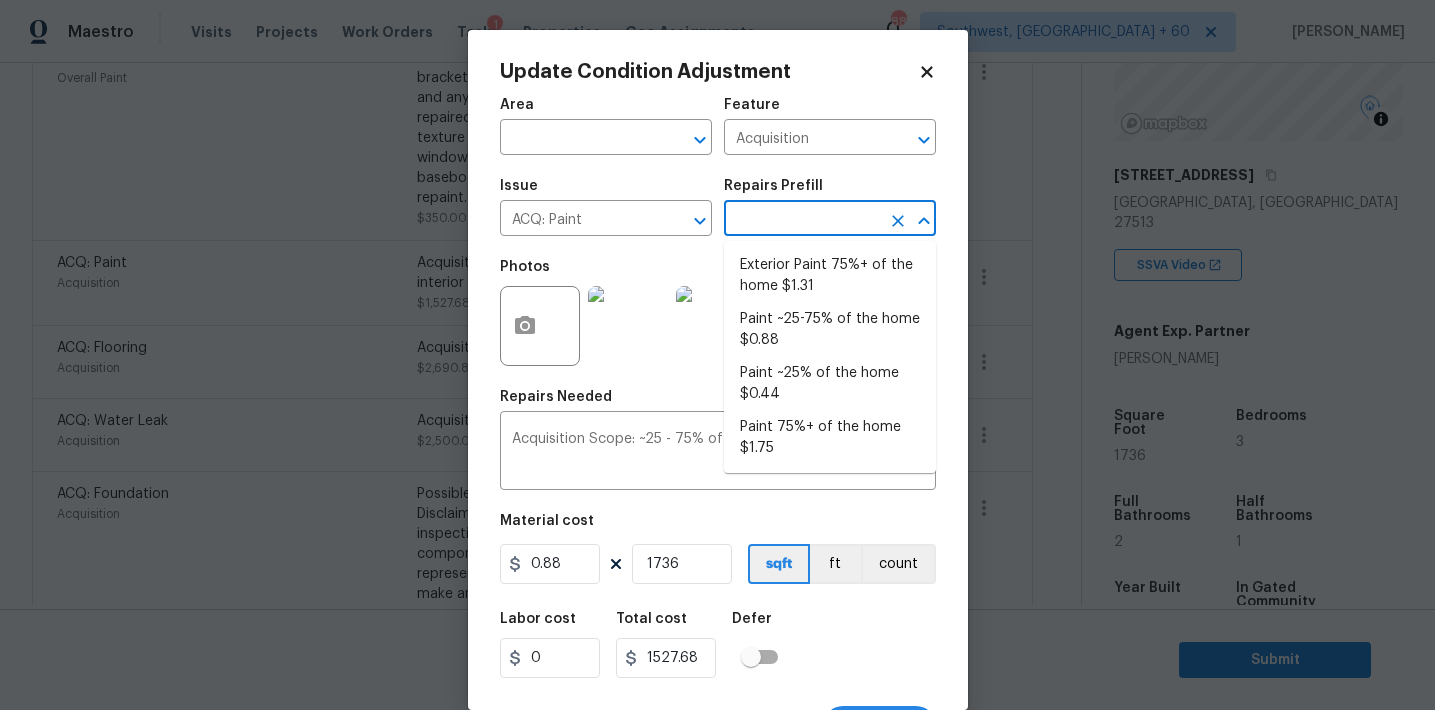 click at bounding box center [802, 220] 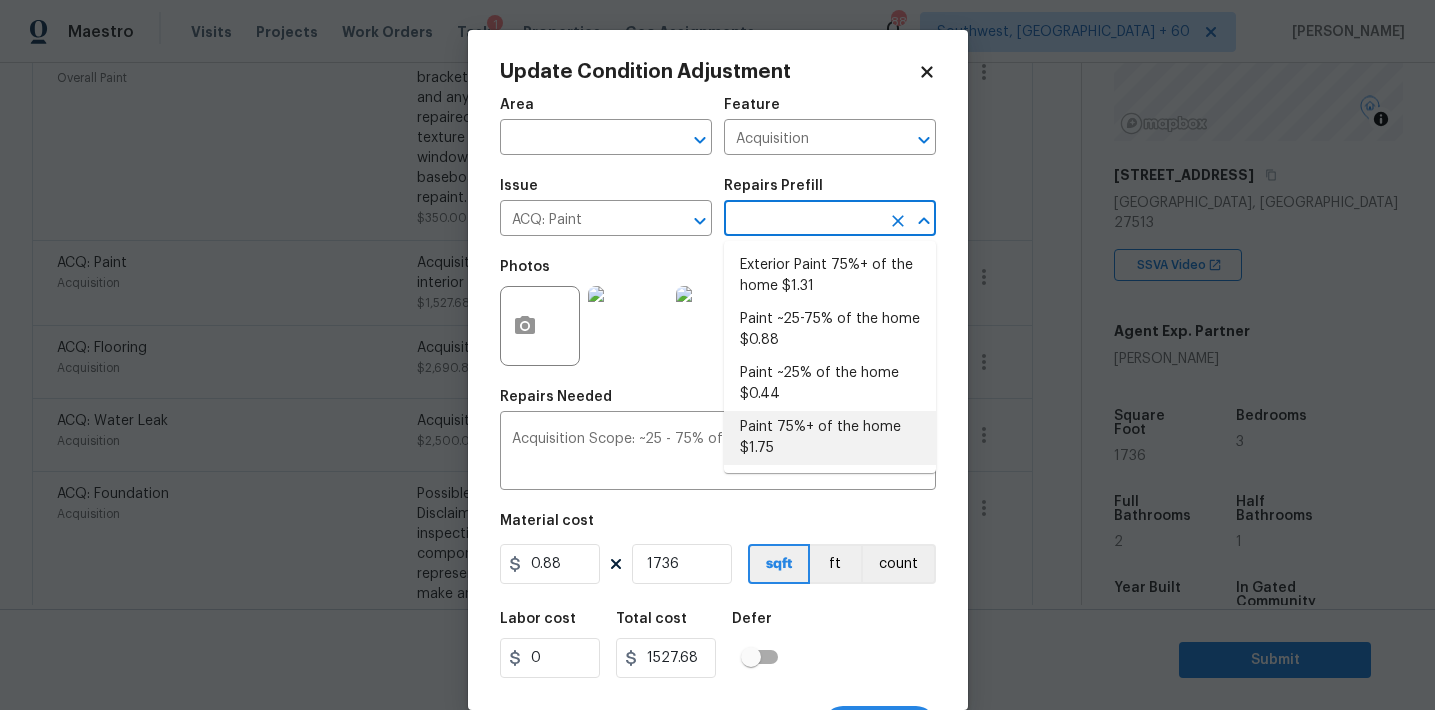 click at bounding box center [628, 326] 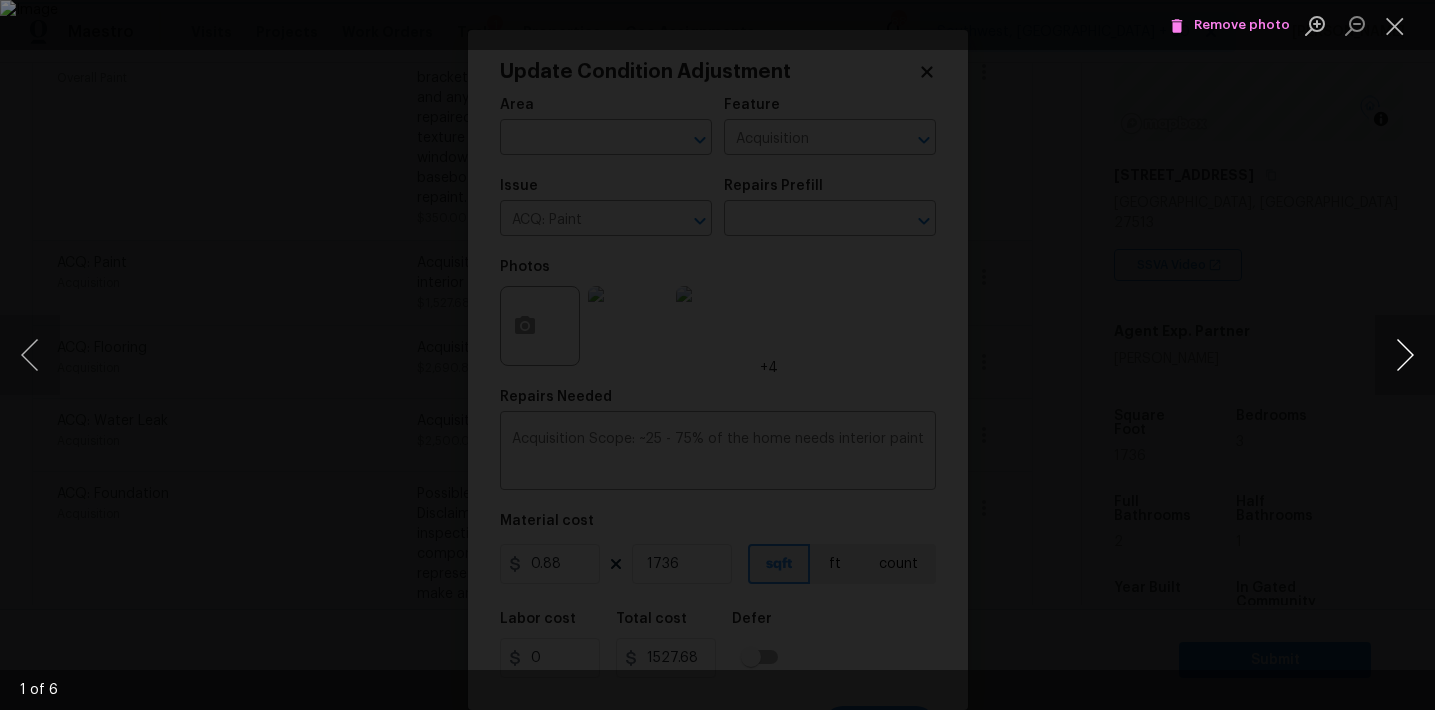 click at bounding box center [1405, 355] 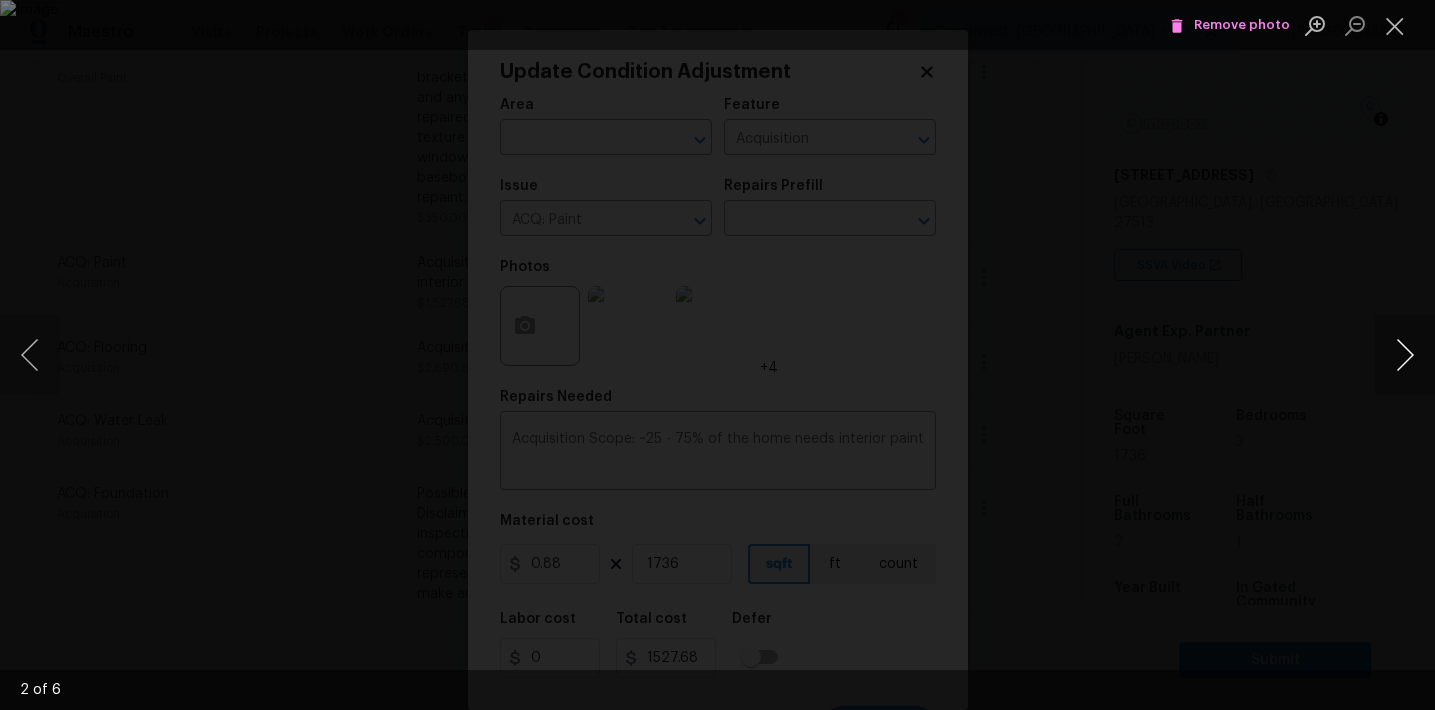 click at bounding box center [1405, 355] 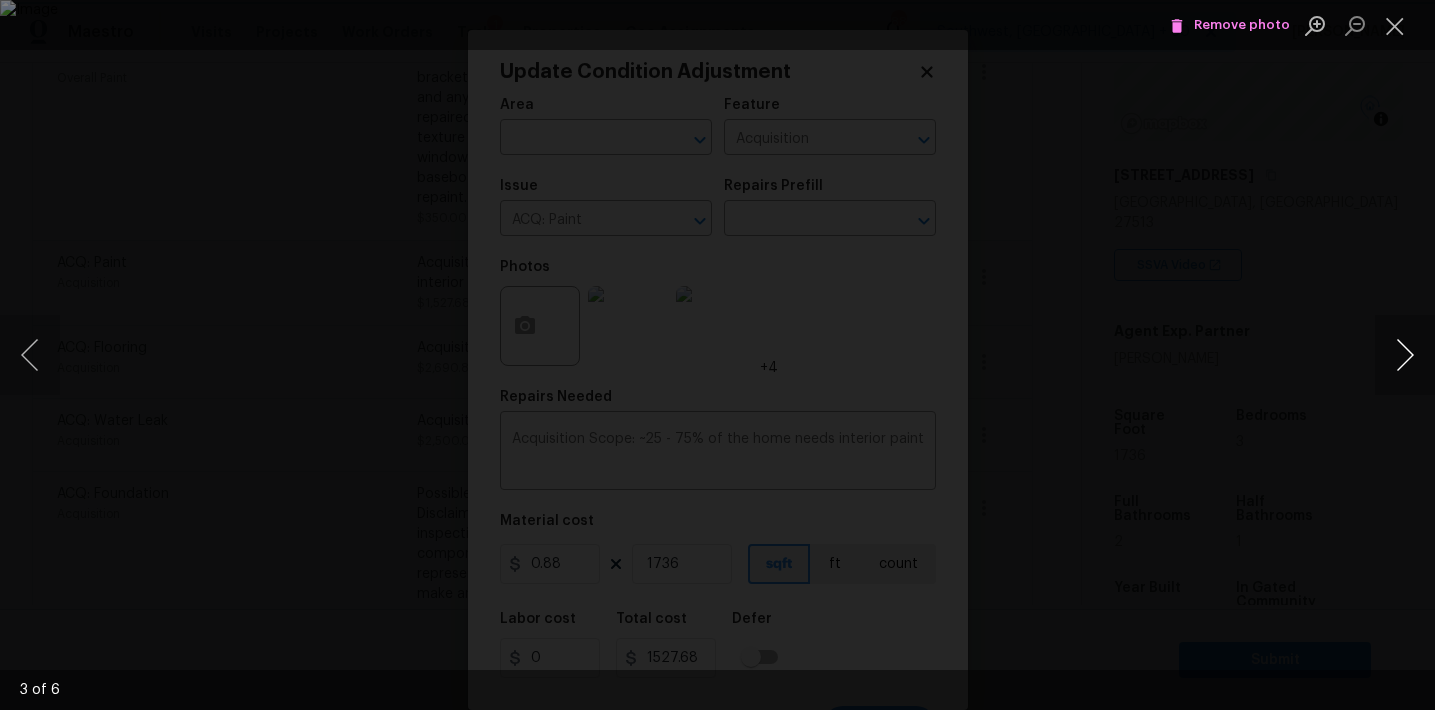 click at bounding box center [1405, 355] 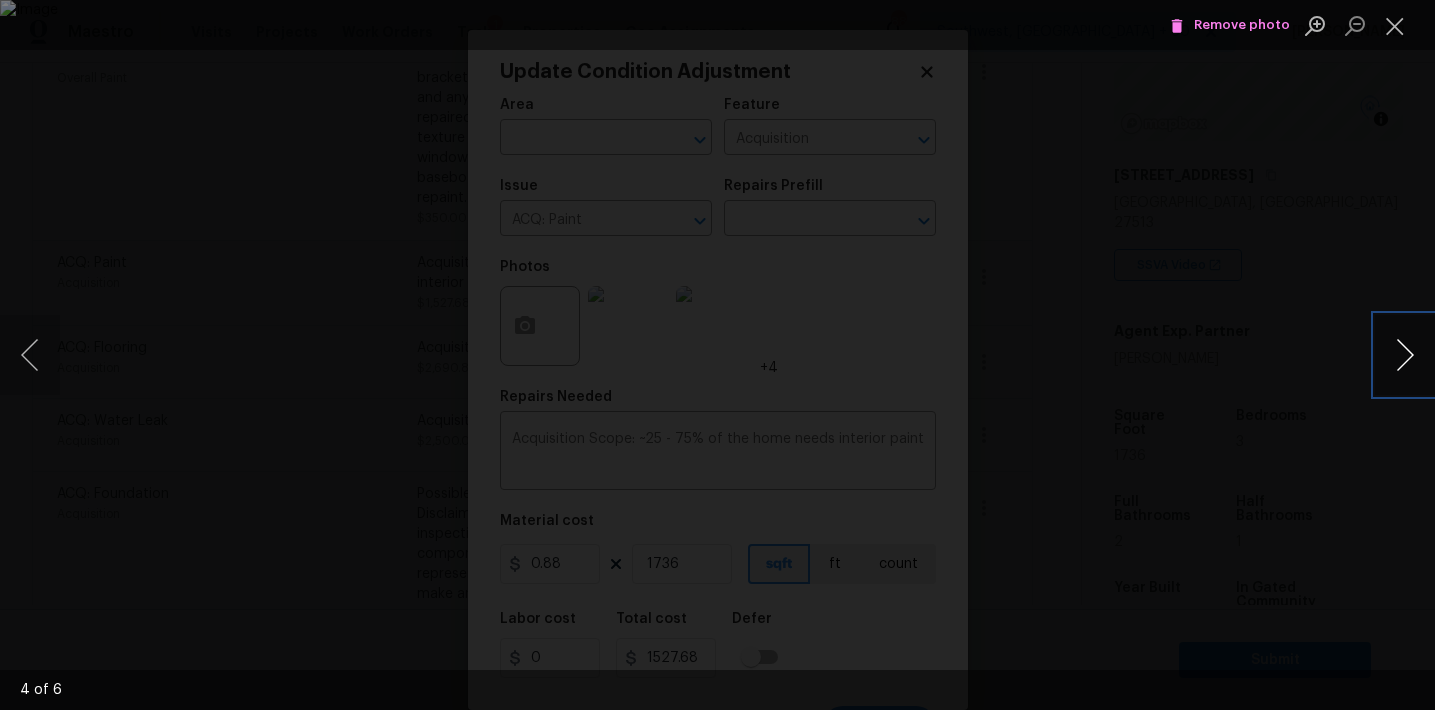 click at bounding box center (1405, 355) 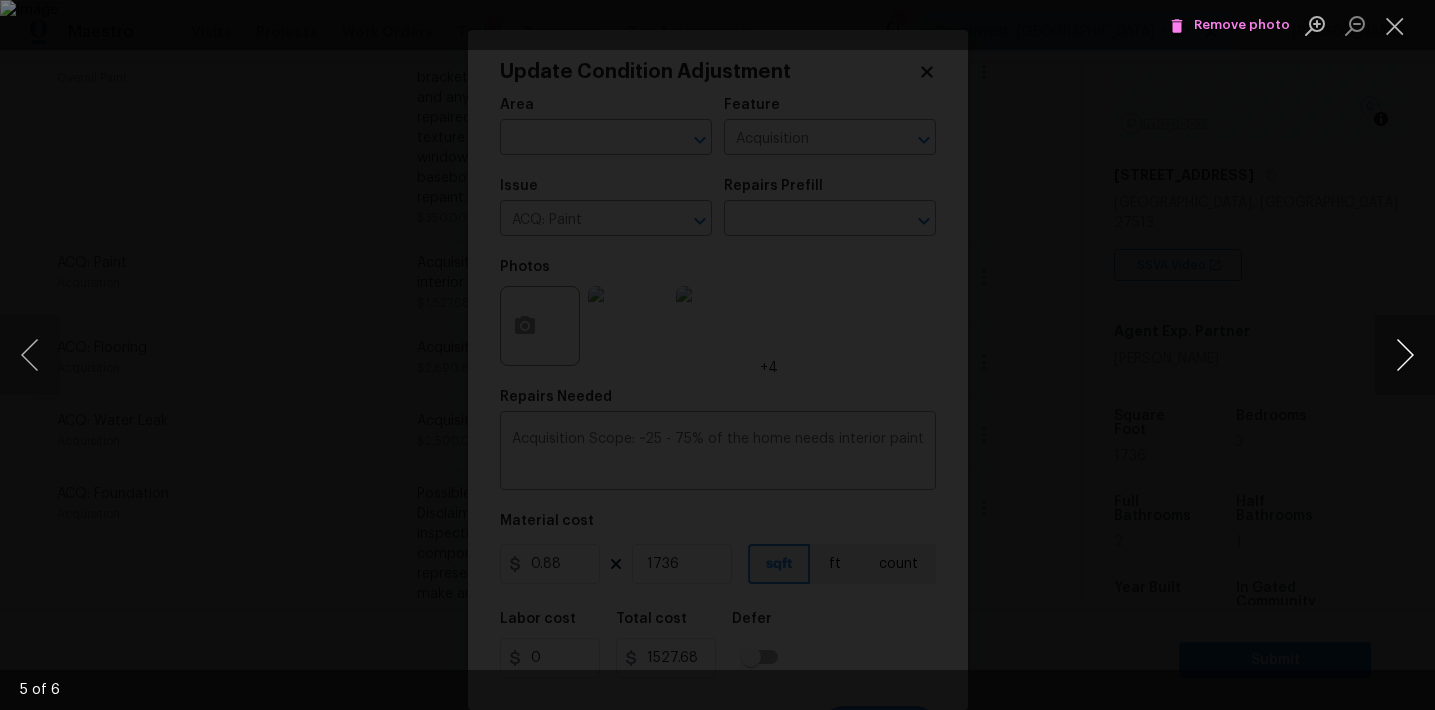 click at bounding box center [1405, 355] 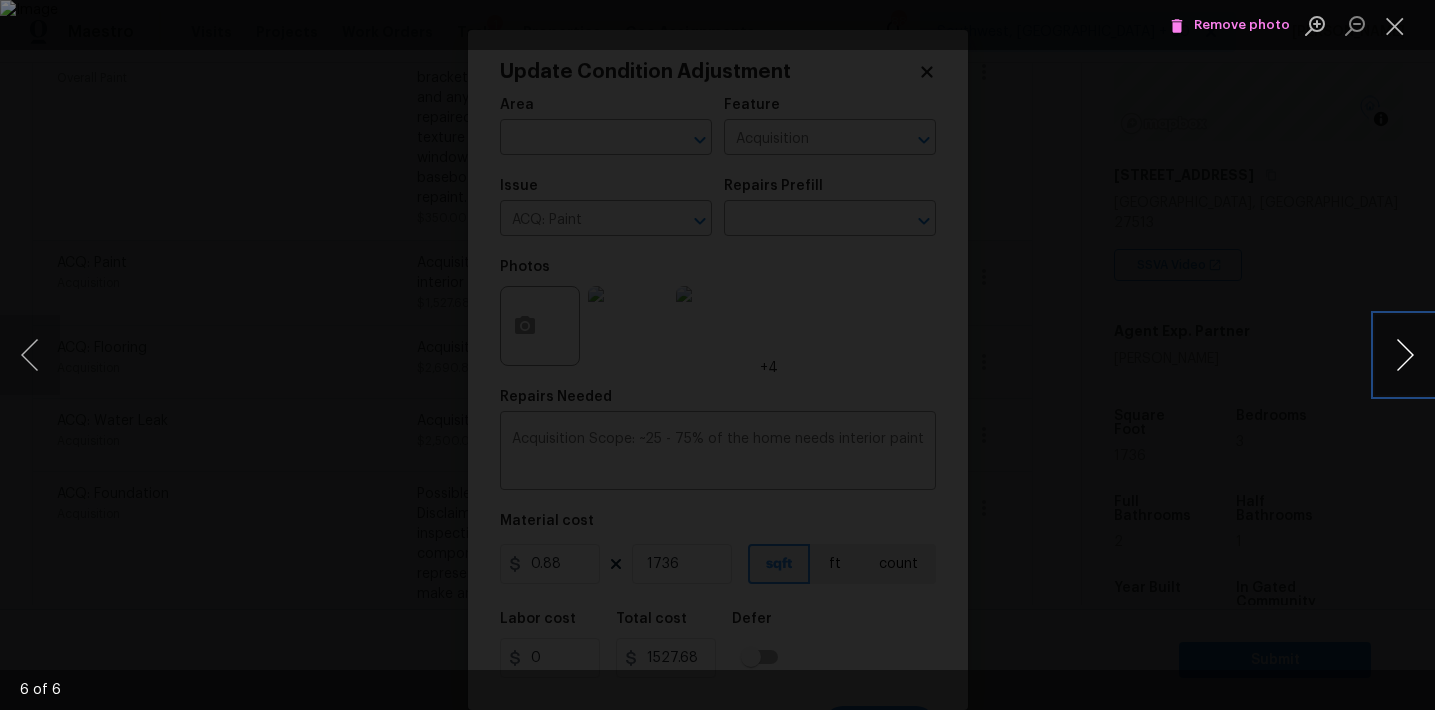 click at bounding box center (1405, 355) 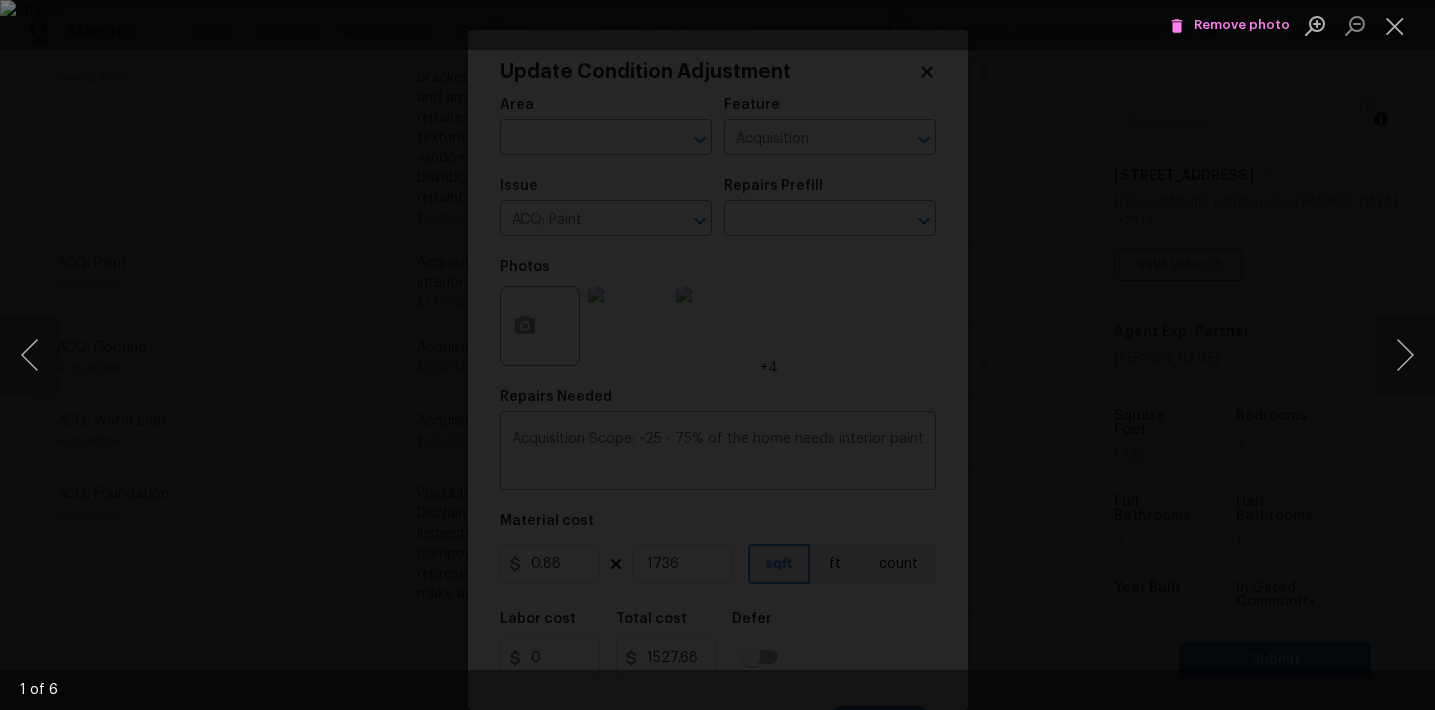 click at bounding box center [717, 355] 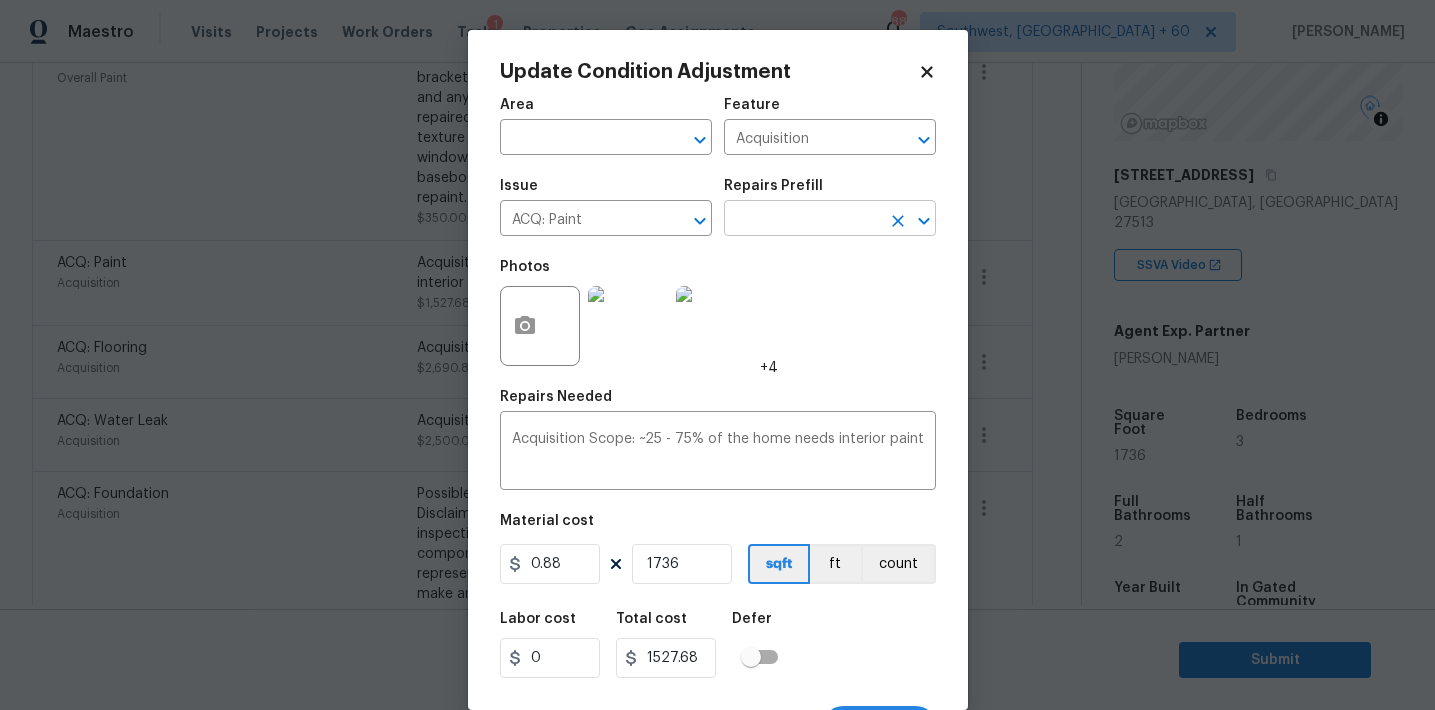 click at bounding box center [802, 220] 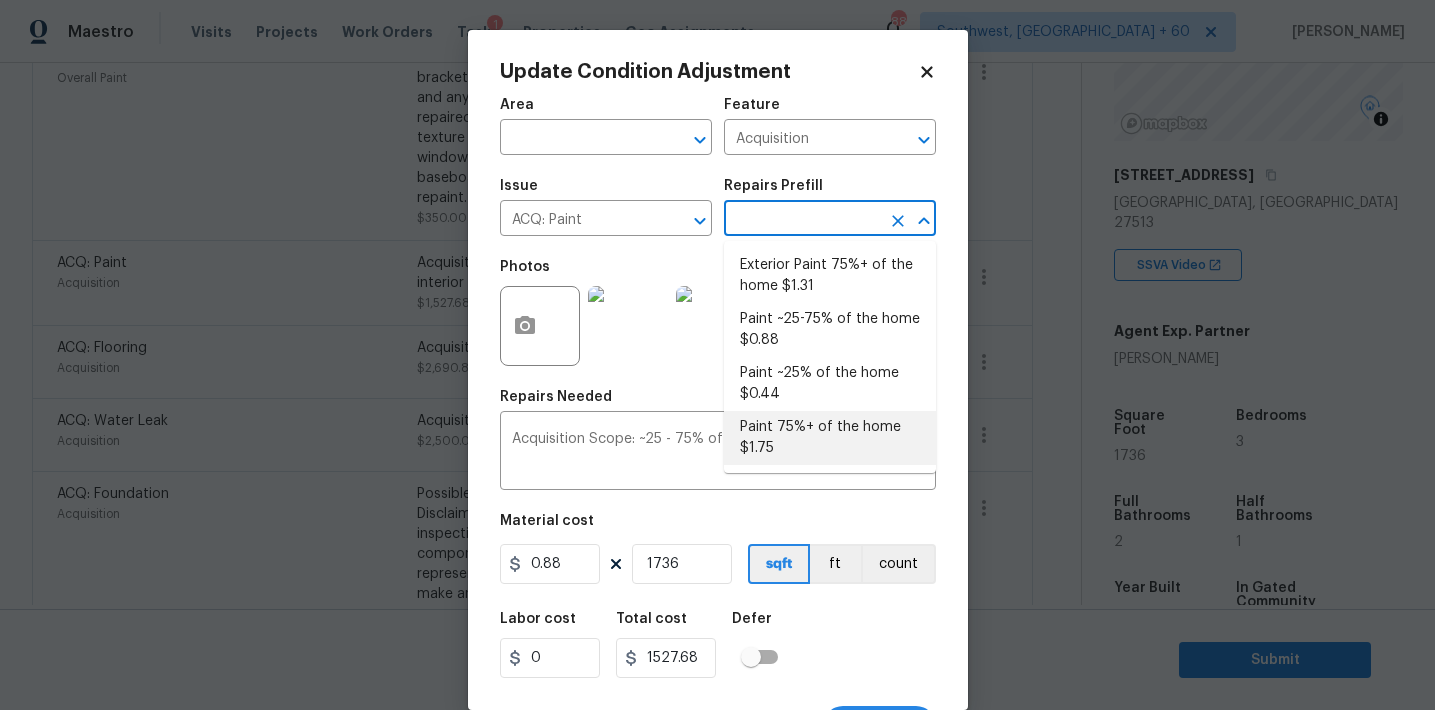 click on "Paint 75%+ of the home $1.75" at bounding box center [830, 438] 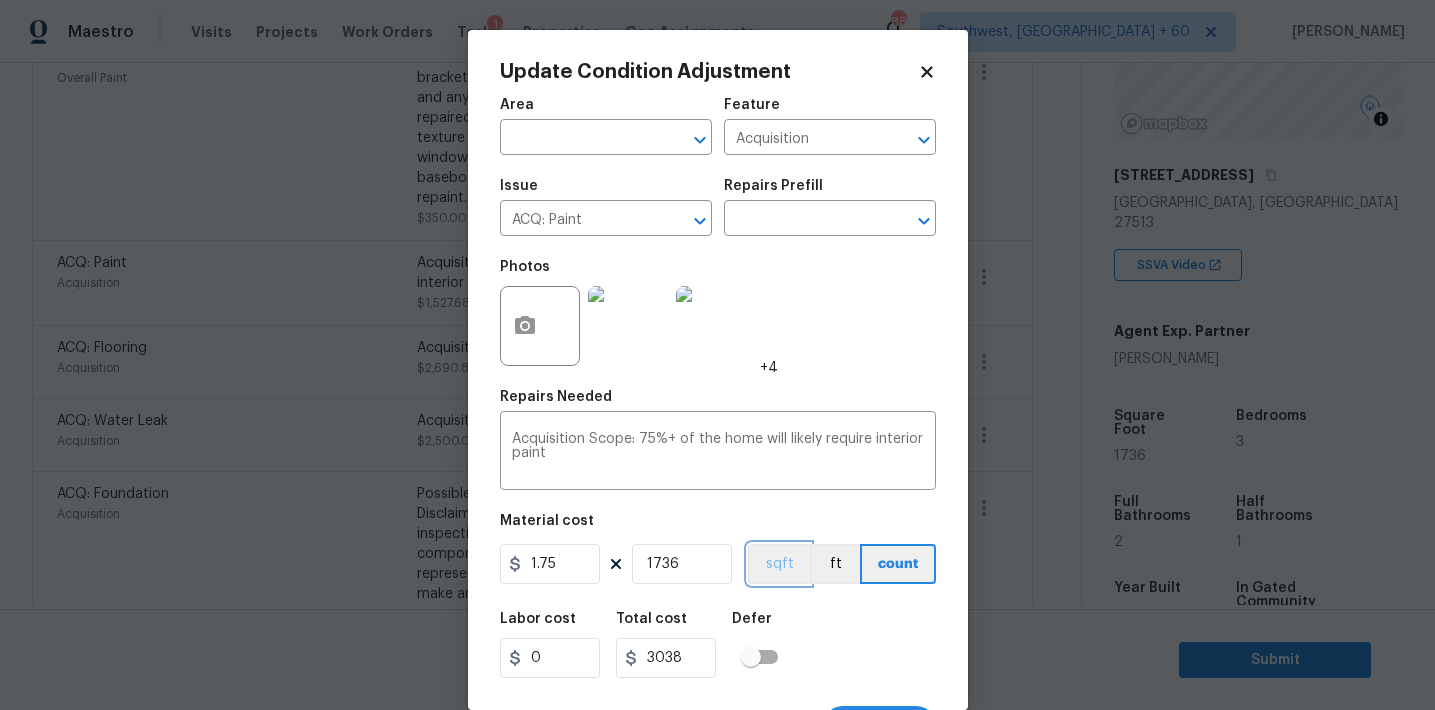 click on "sqft" at bounding box center [779, 564] 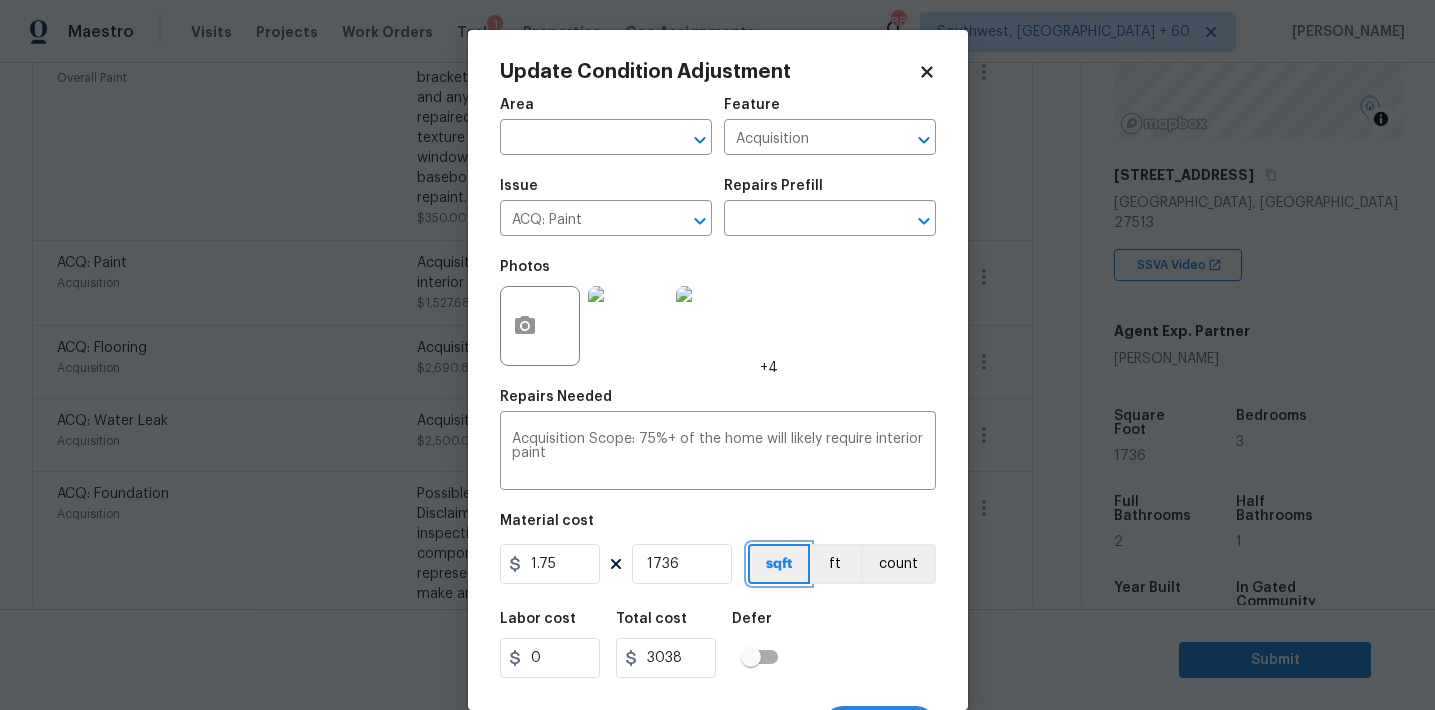 scroll, scrollTop: 37, scrollLeft: 0, axis: vertical 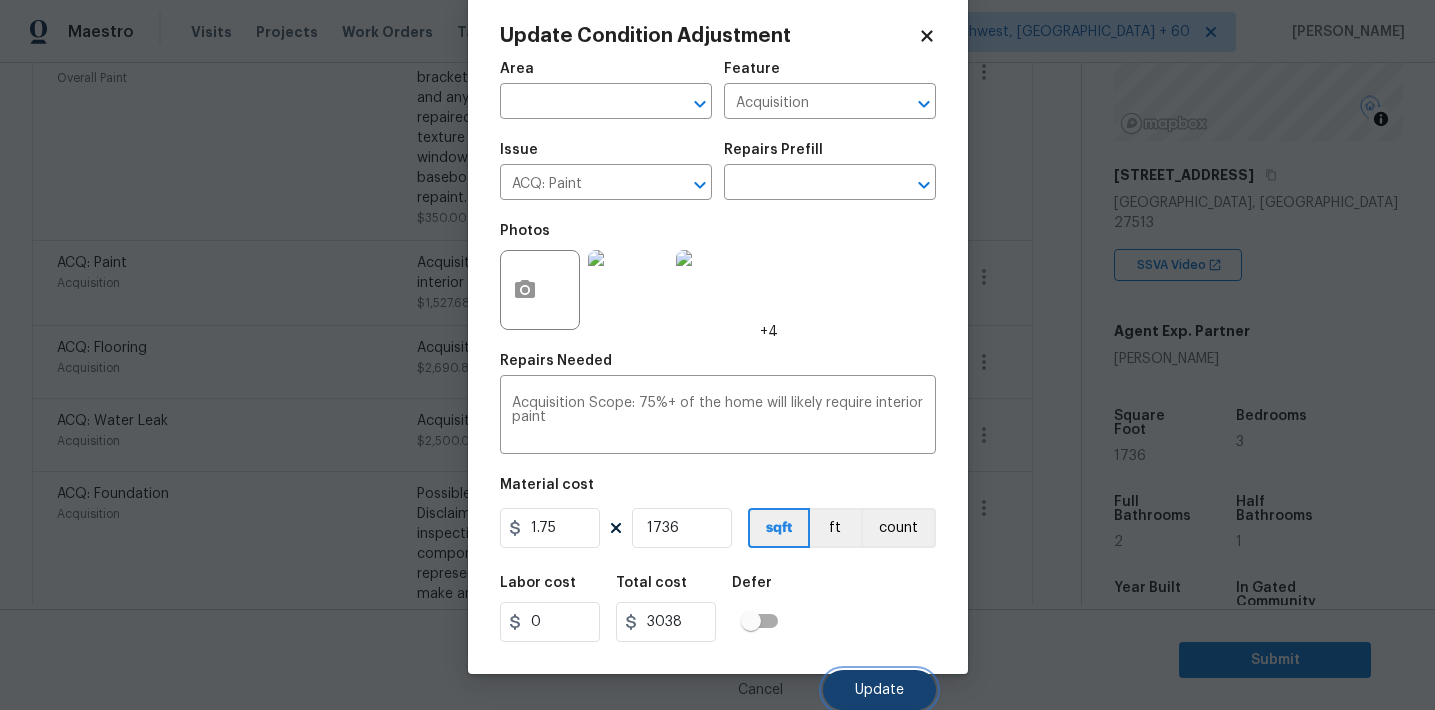 click on "Update" at bounding box center (879, 690) 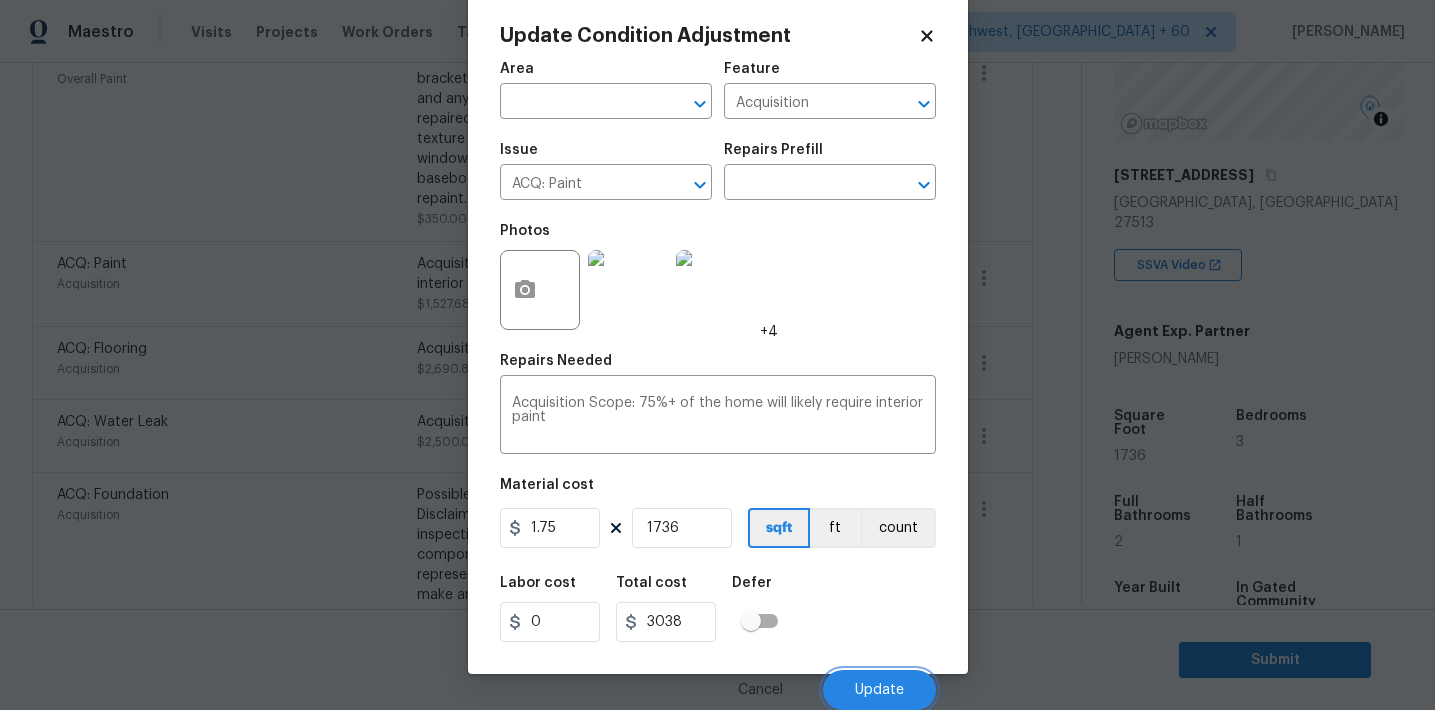 scroll, scrollTop: 1124, scrollLeft: 0, axis: vertical 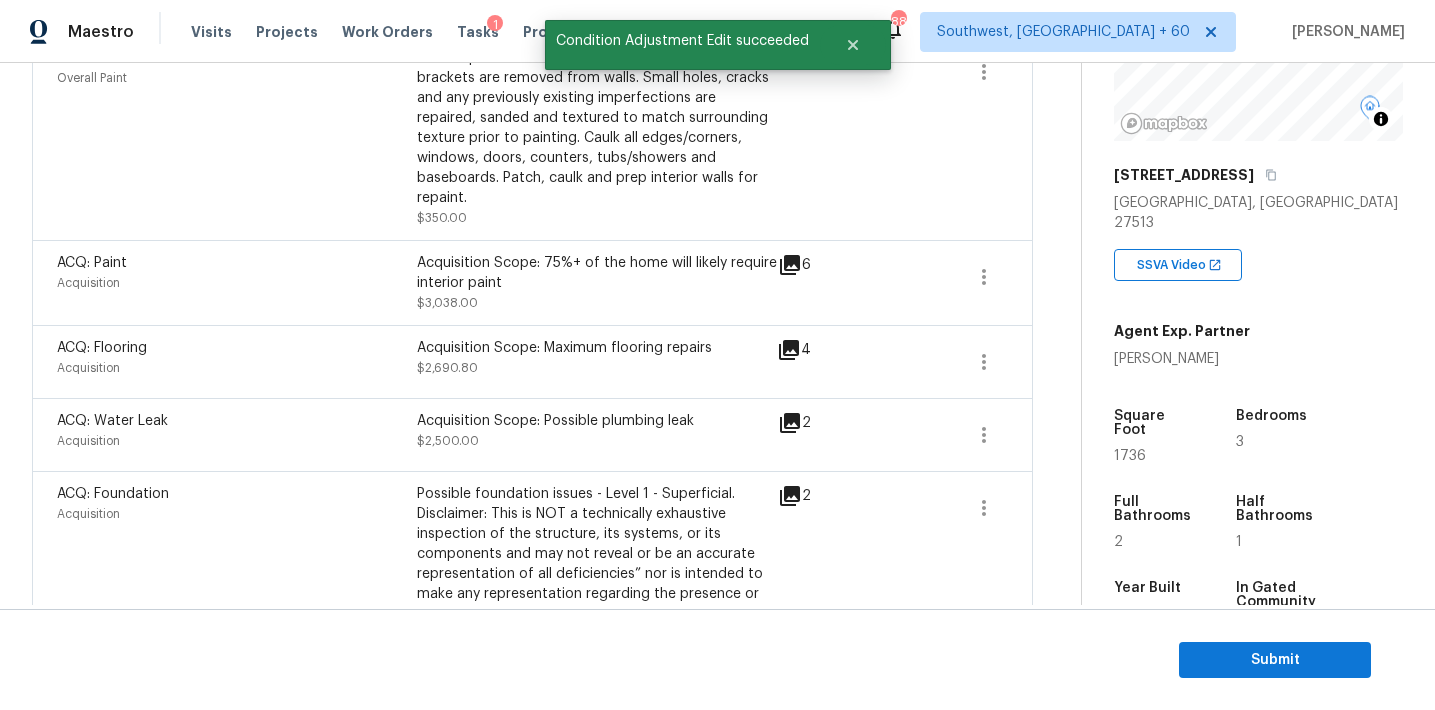 click on "Acquisition Scope: 75%+ of the home will likely require interior paint $3,038.00" at bounding box center [597, 283] 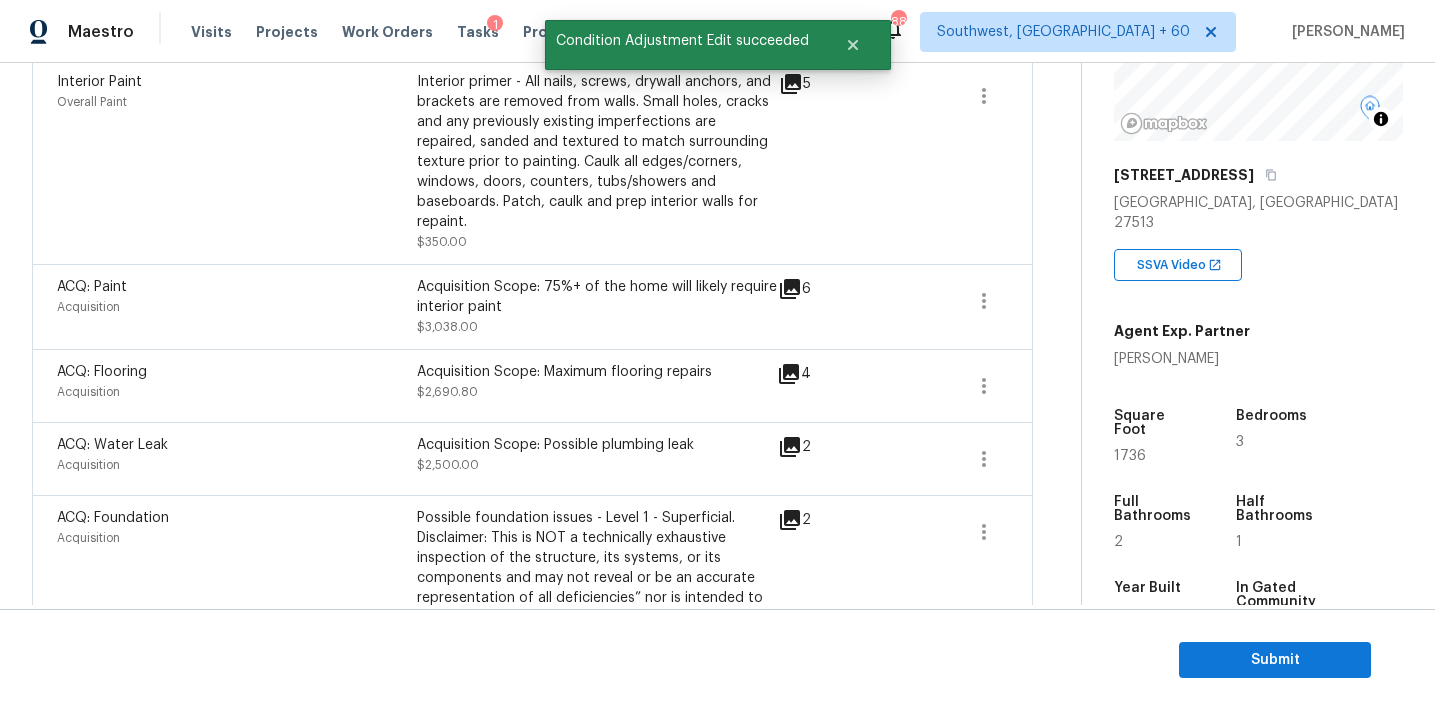 scroll, scrollTop: 1091, scrollLeft: 0, axis: vertical 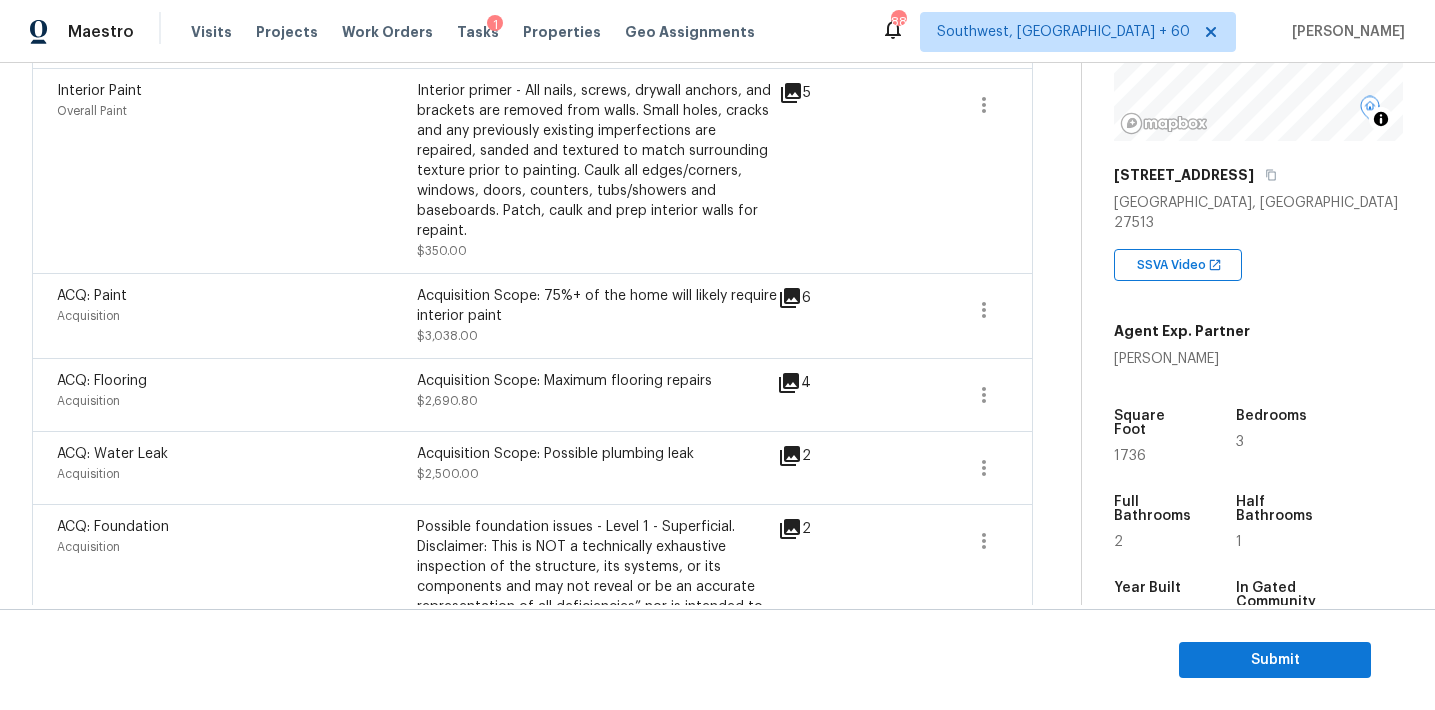 click on "ACQ: Paint Acquisition Acquisition Scope: 75%+ of the home will likely require interior paint $3,038.00   6" at bounding box center (532, 315) 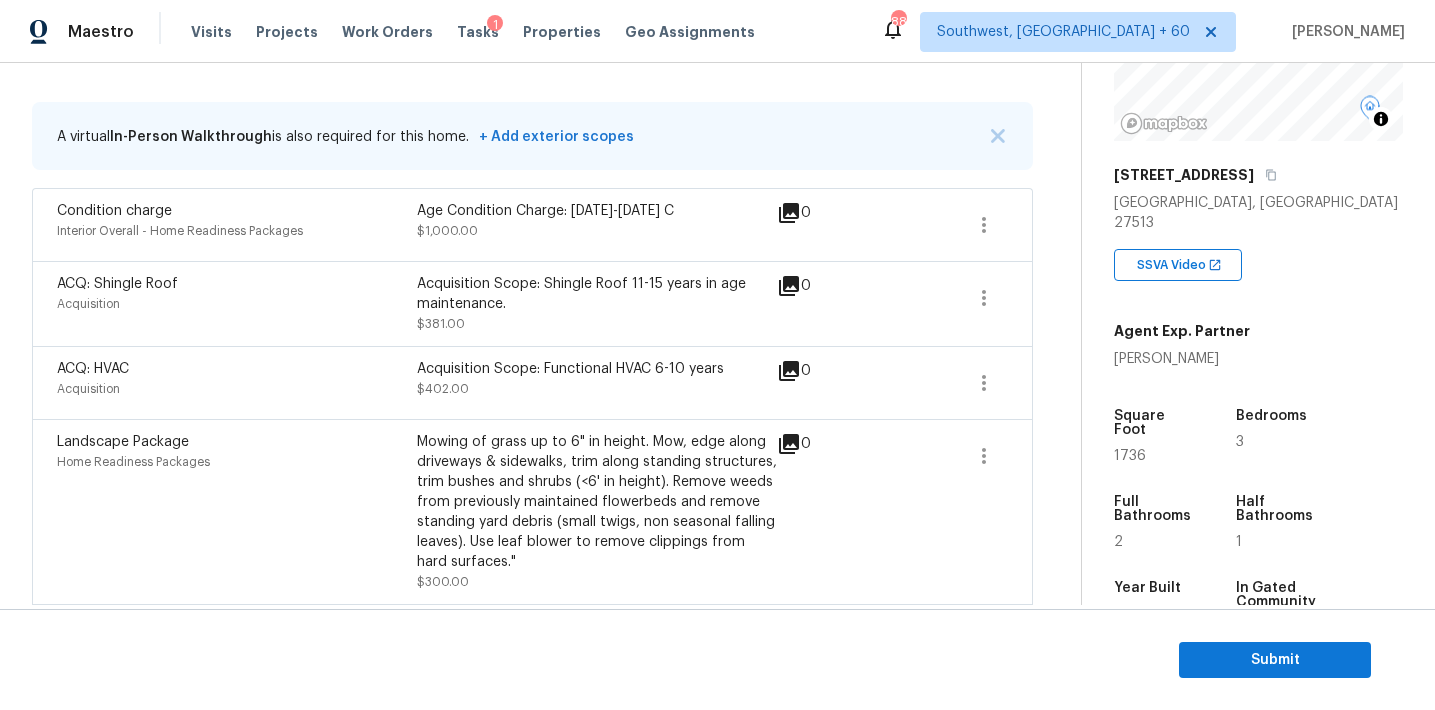 scroll, scrollTop: 374, scrollLeft: 0, axis: vertical 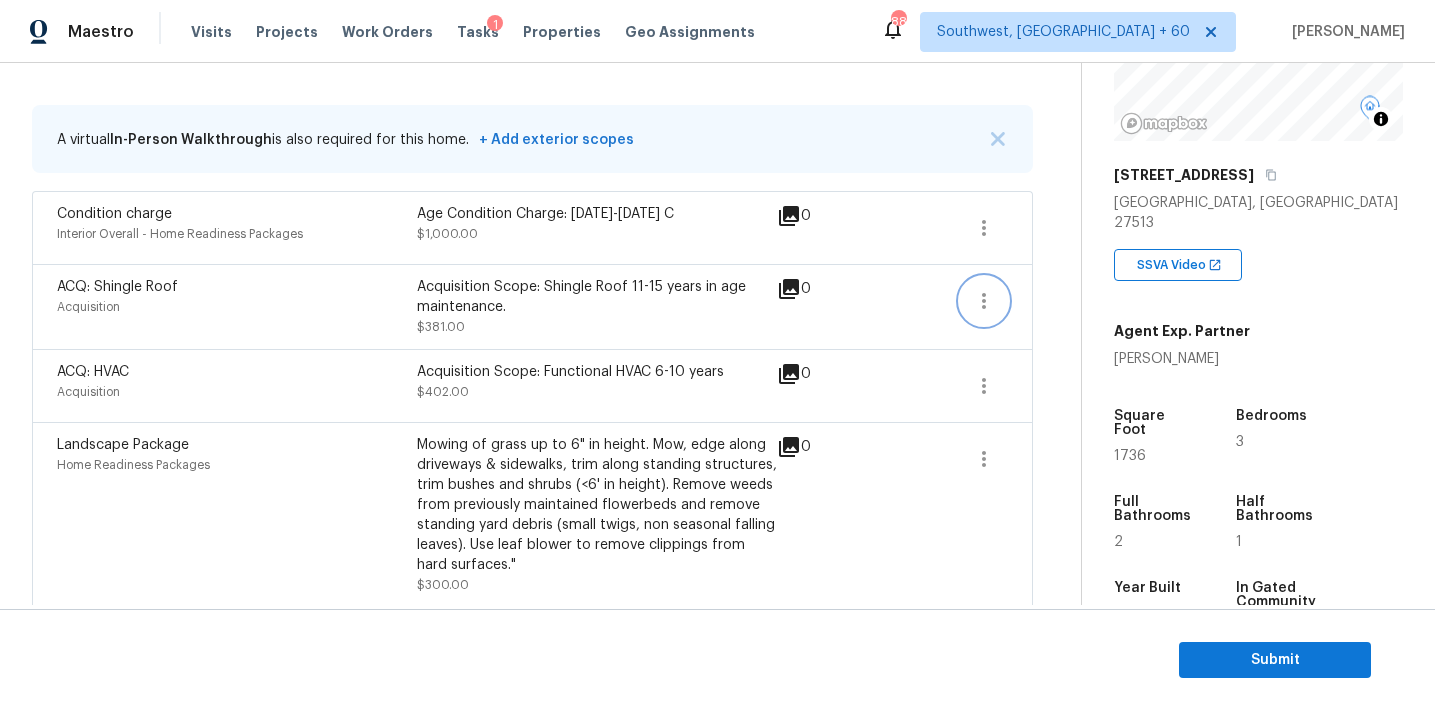 click 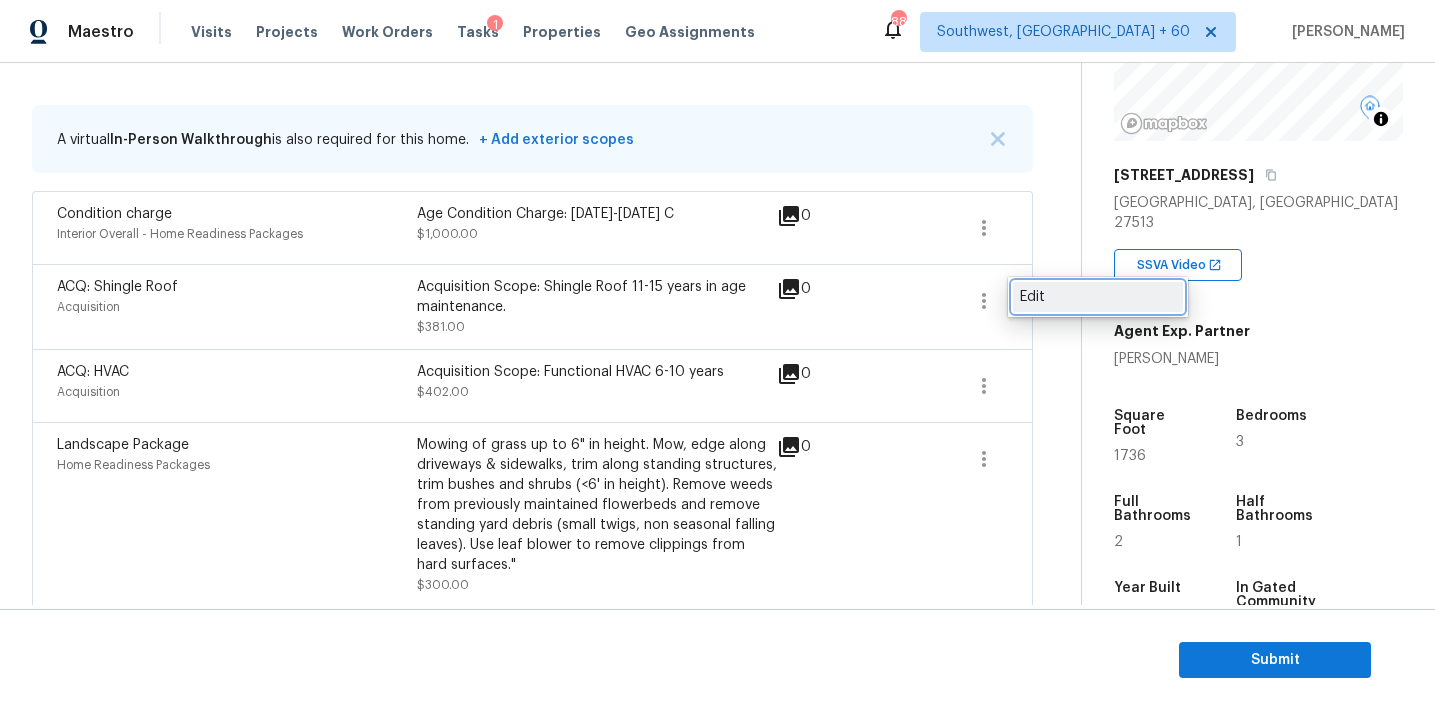 click on "Edit" at bounding box center [1098, 297] 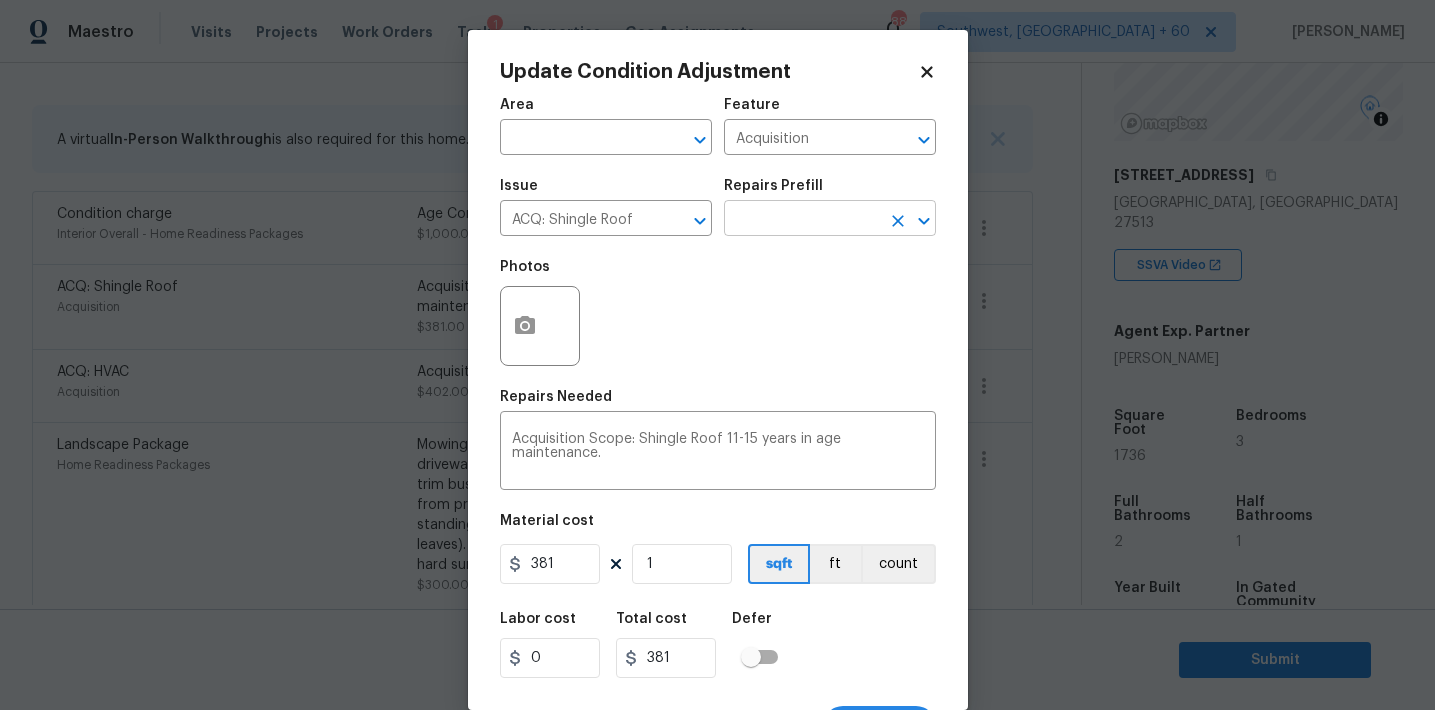 click at bounding box center [802, 220] 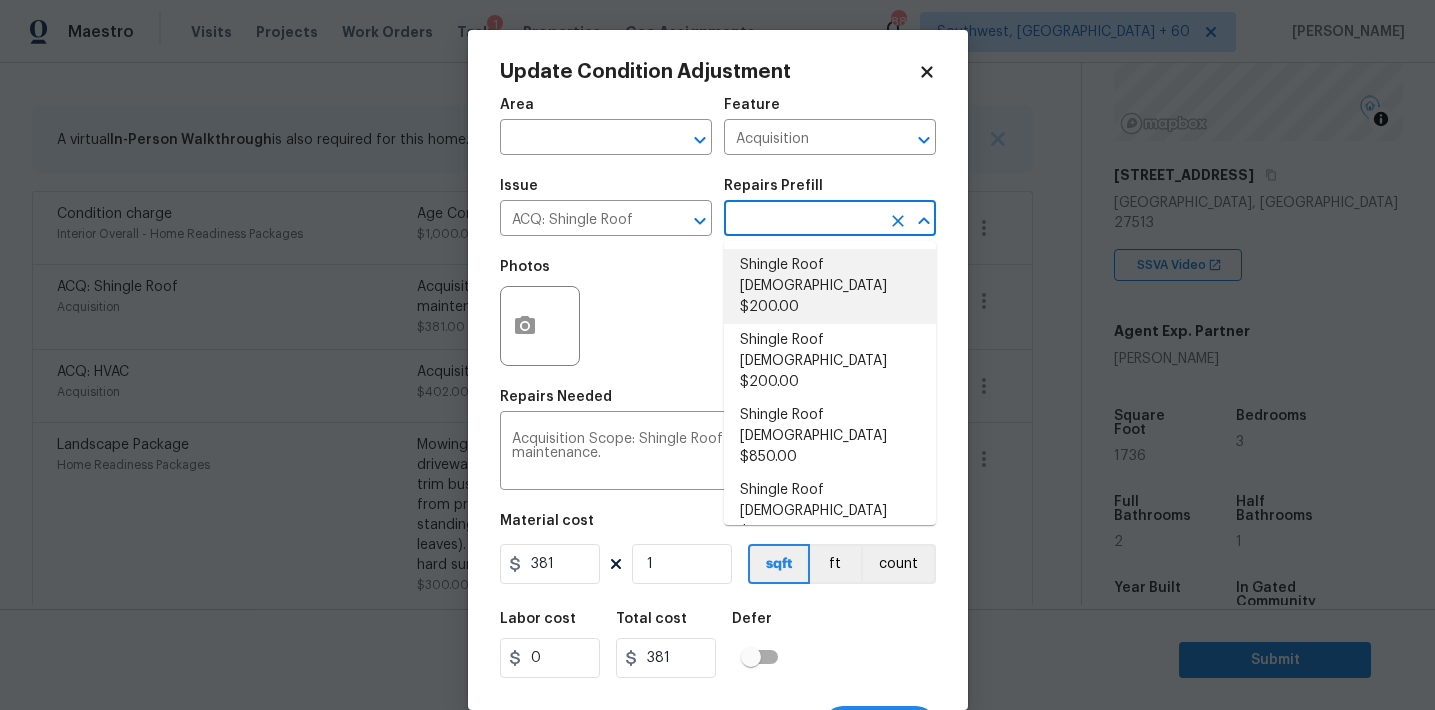 click on "Shingle Roof [DEMOGRAPHIC_DATA] $200.00" at bounding box center [830, 286] 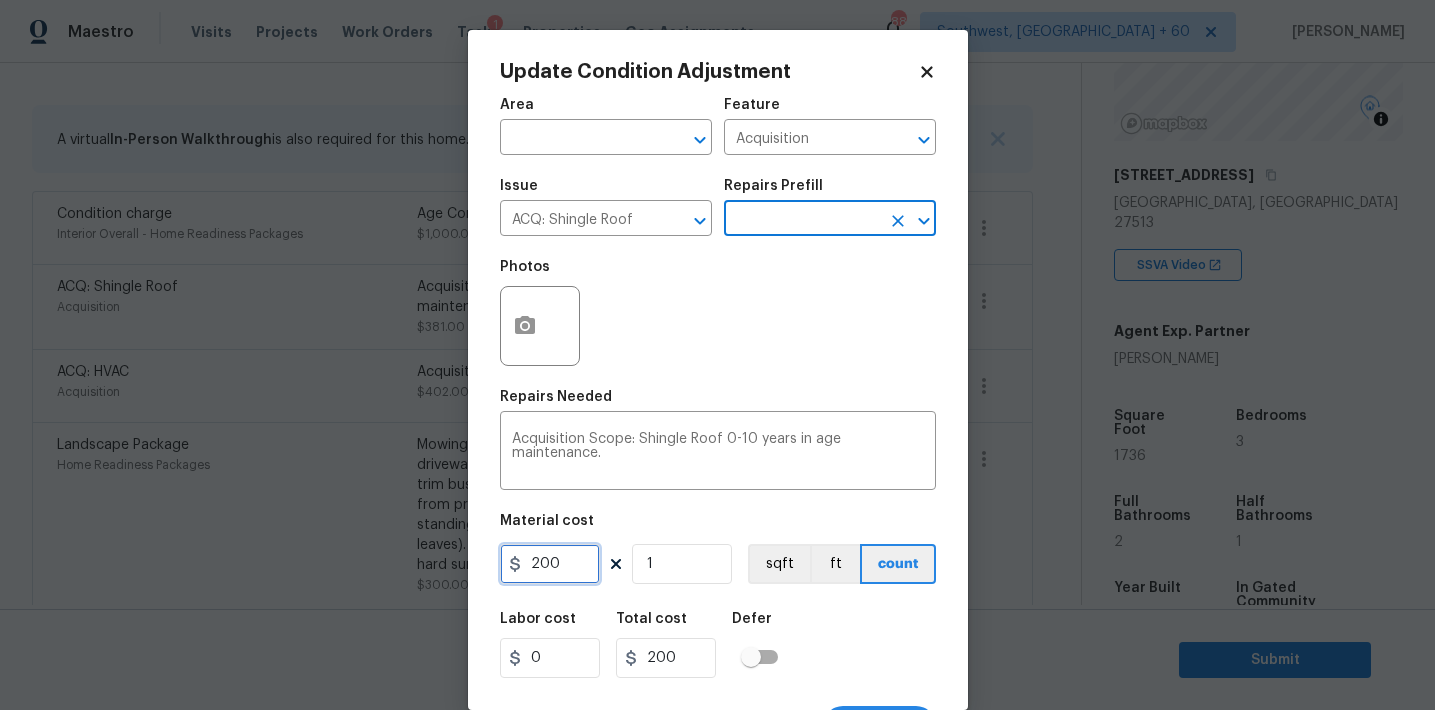 click on "200" at bounding box center (550, 564) 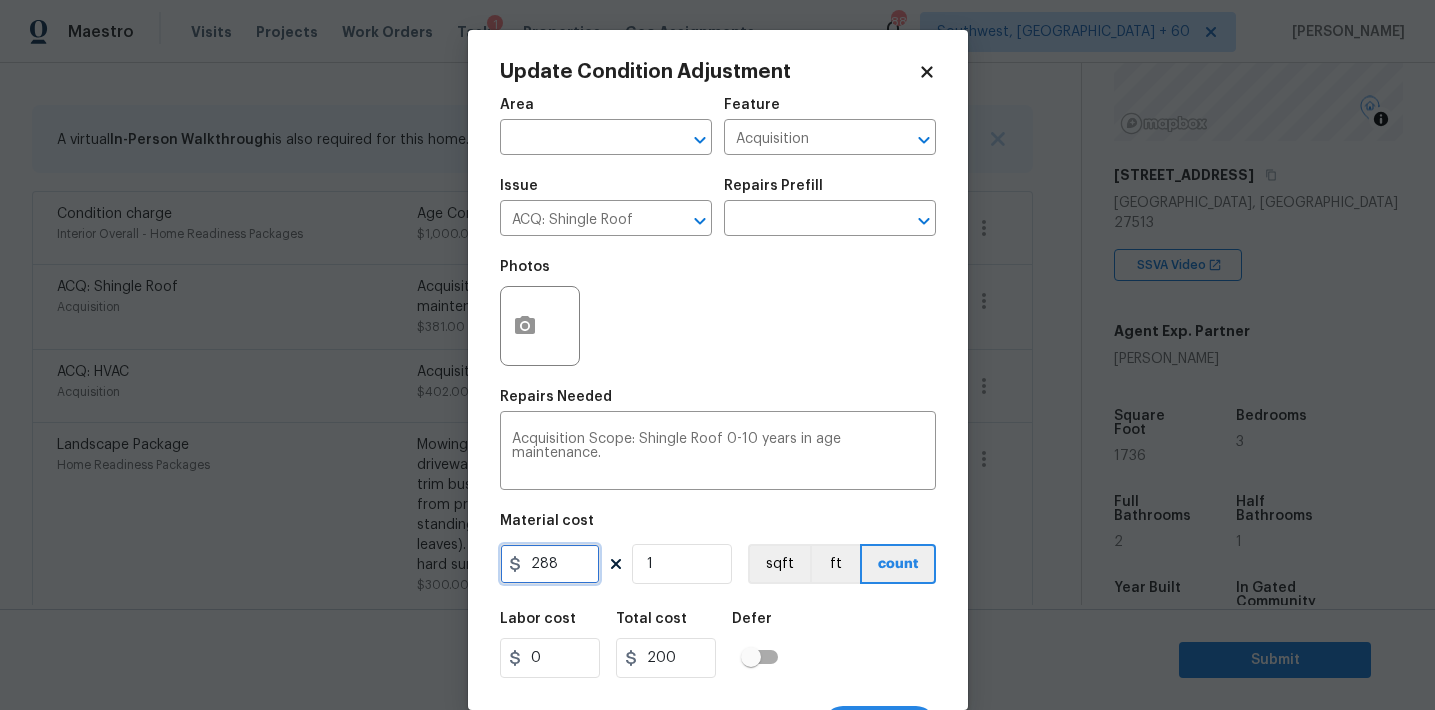 type on "288" 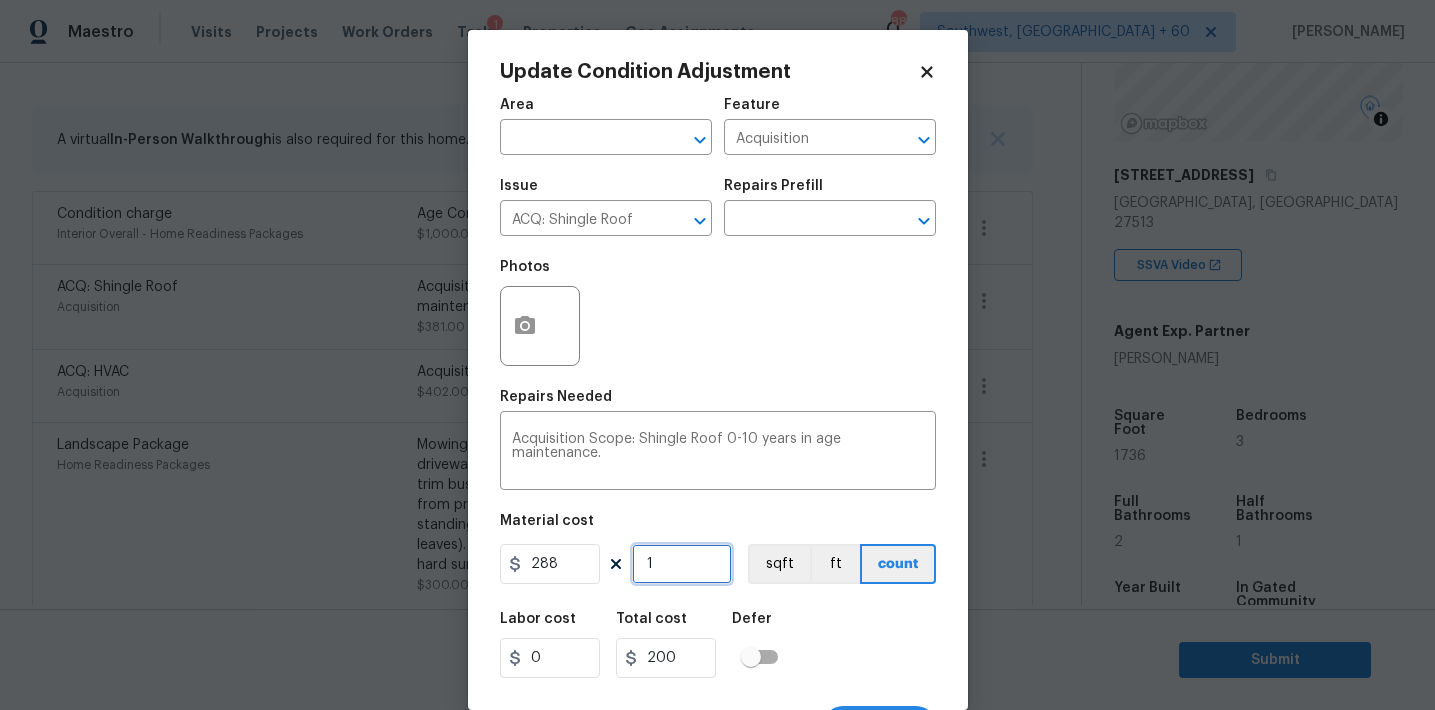 type on "288" 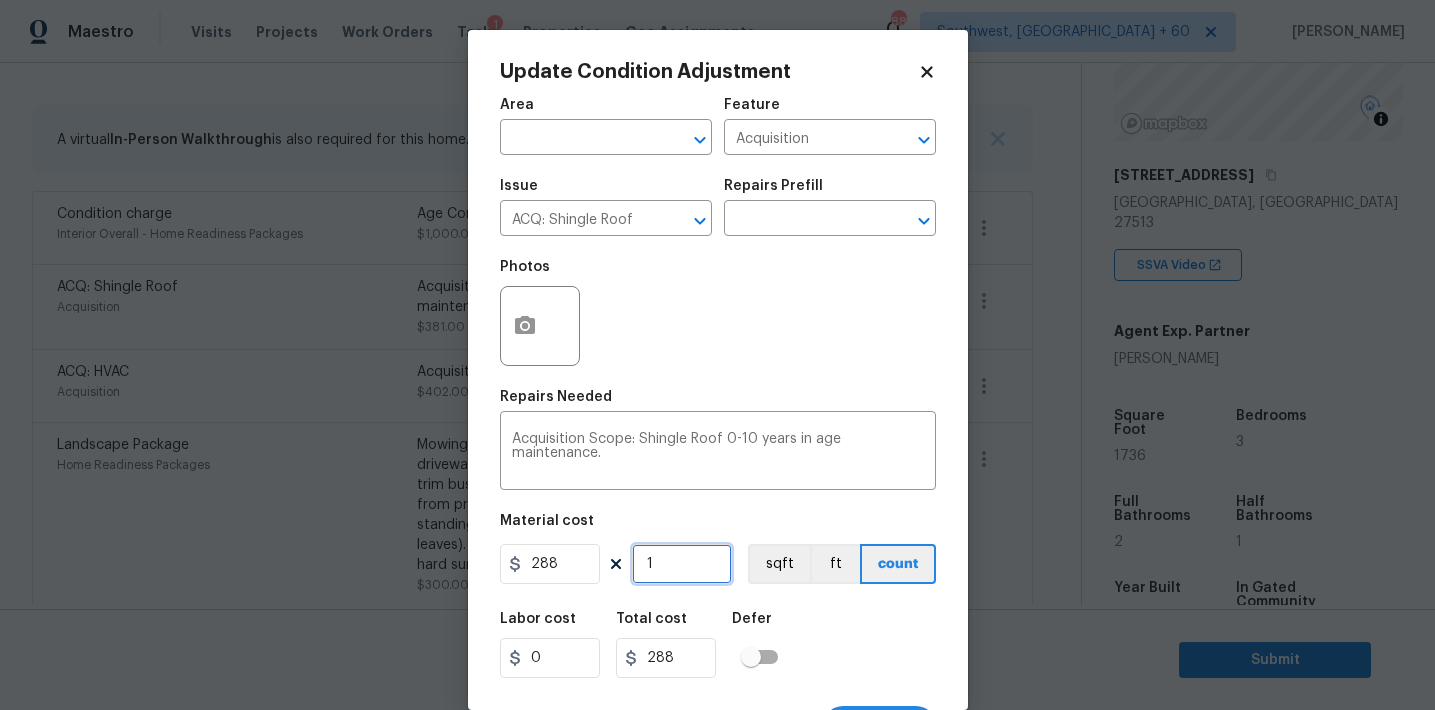 scroll, scrollTop: 37, scrollLeft: 0, axis: vertical 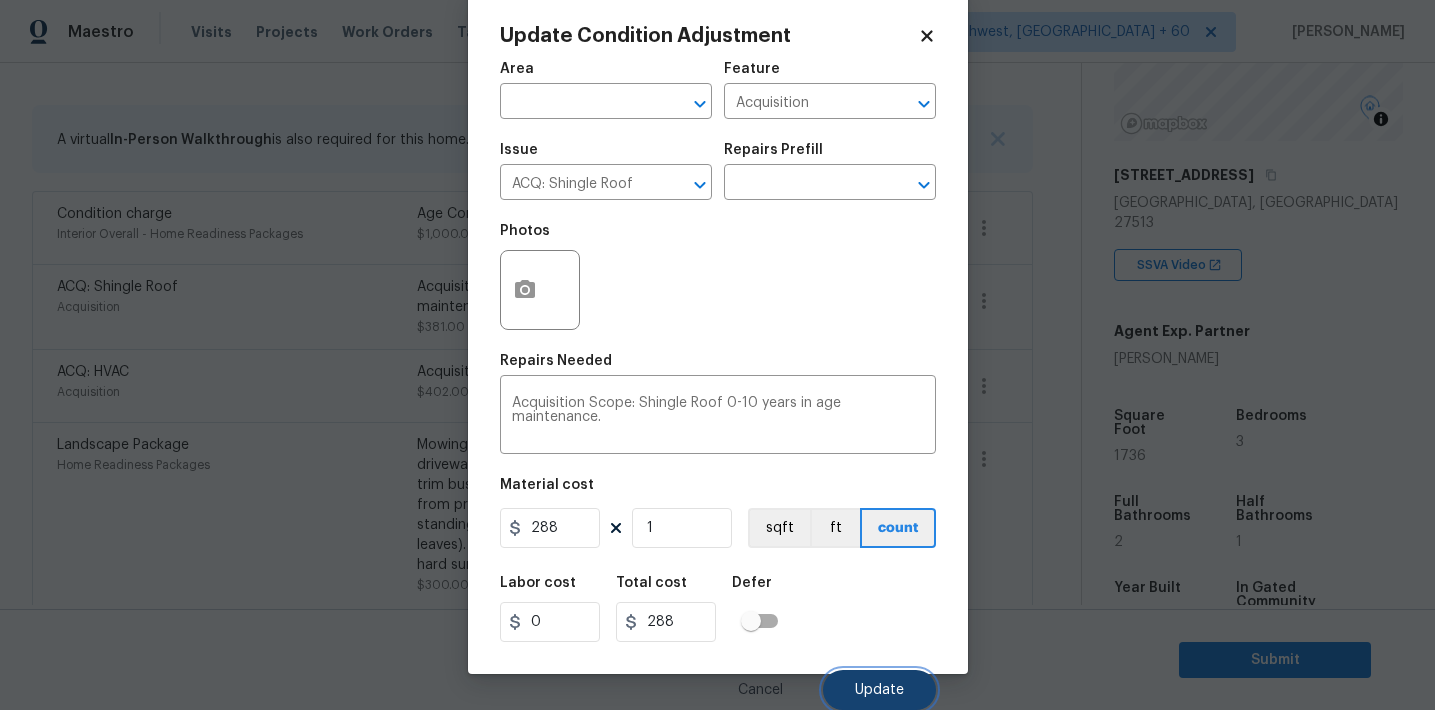 click on "Update" at bounding box center (879, 690) 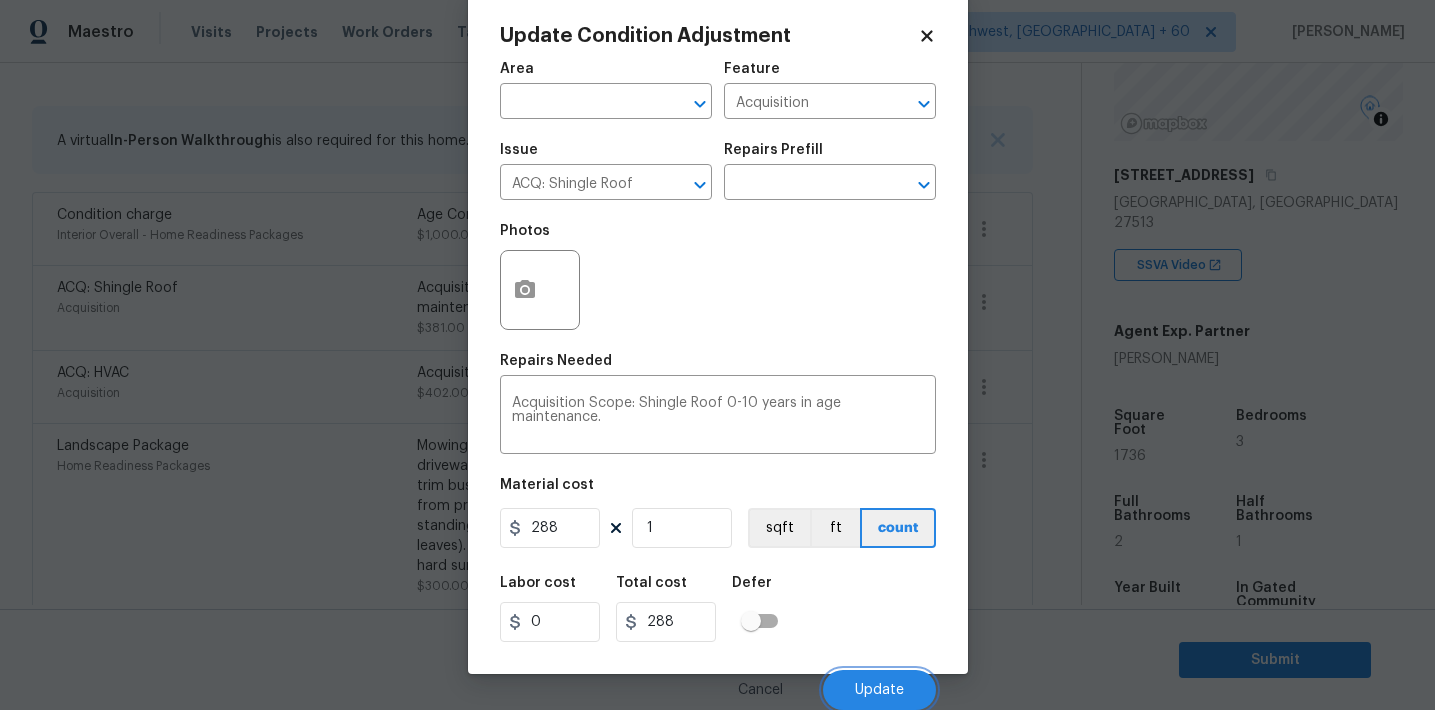 scroll, scrollTop: 374, scrollLeft: 0, axis: vertical 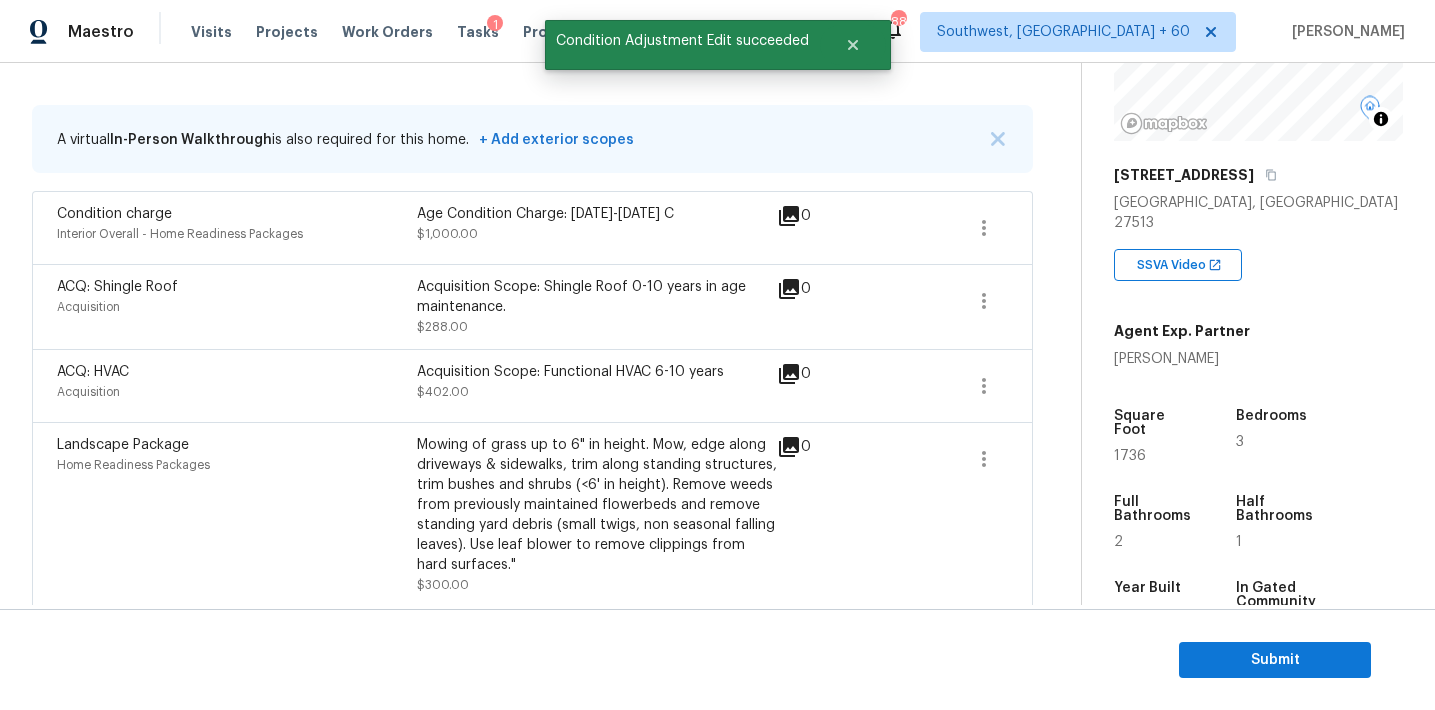 click on "ACQ: HVAC Acquisition Acquisition Scope: Functional HVAC 6-10 years $402.00   0" at bounding box center (532, 385) 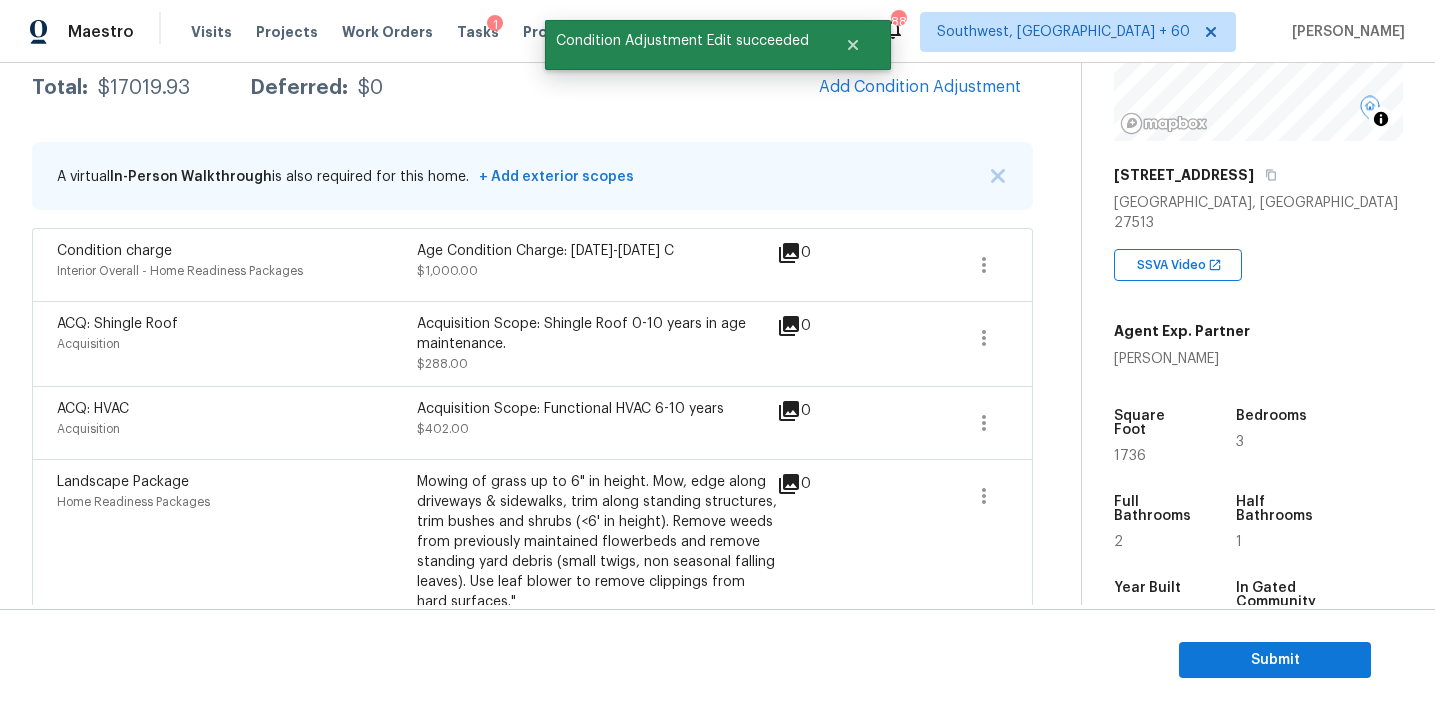 scroll, scrollTop: 319, scrollLeft: 0, axis: vertical 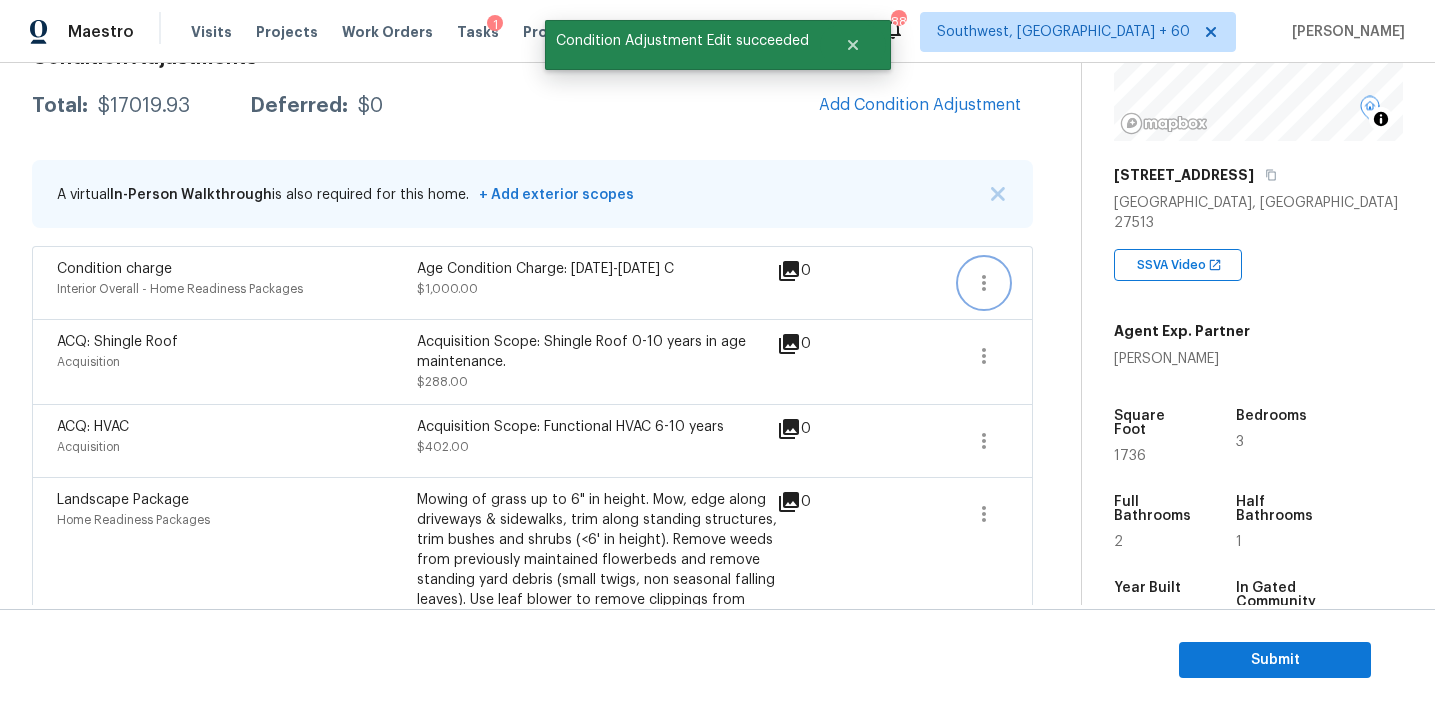 click 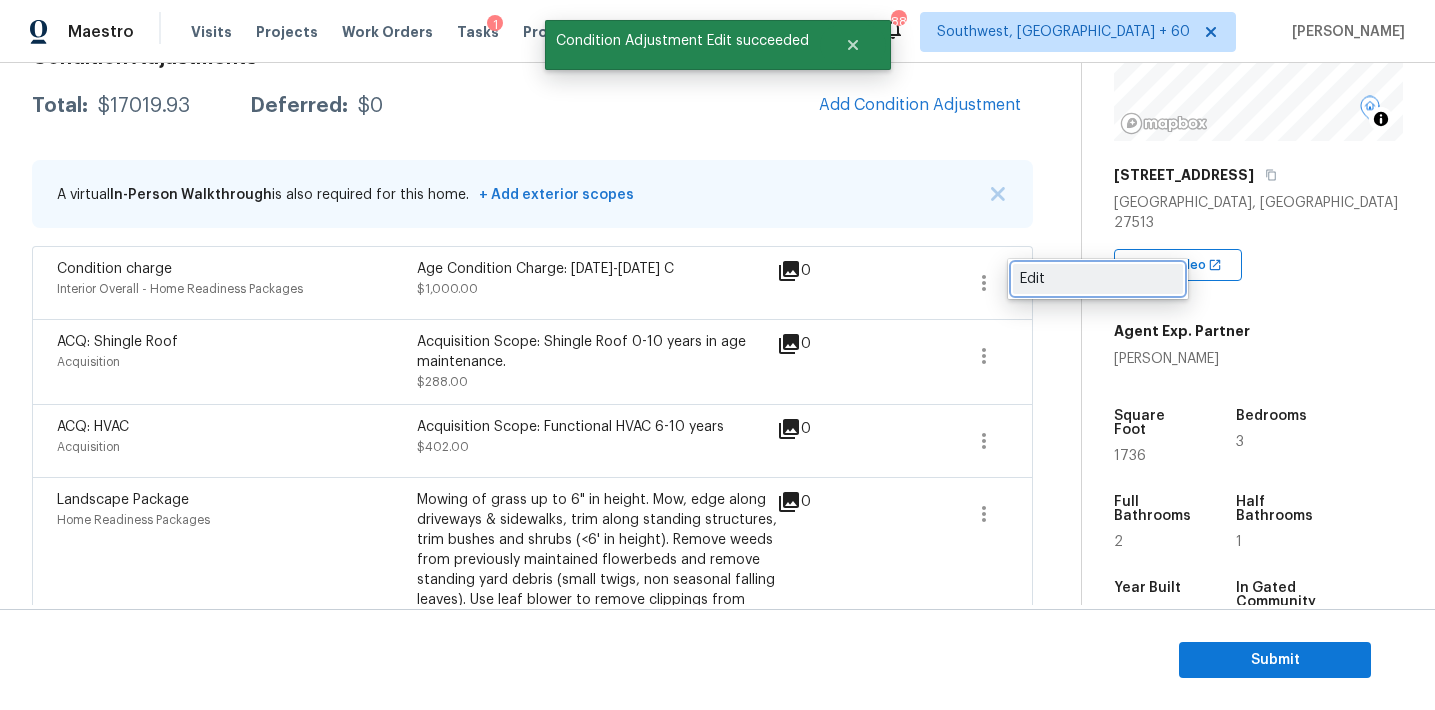 click on "Edit" at bounding box center (1098, 279) 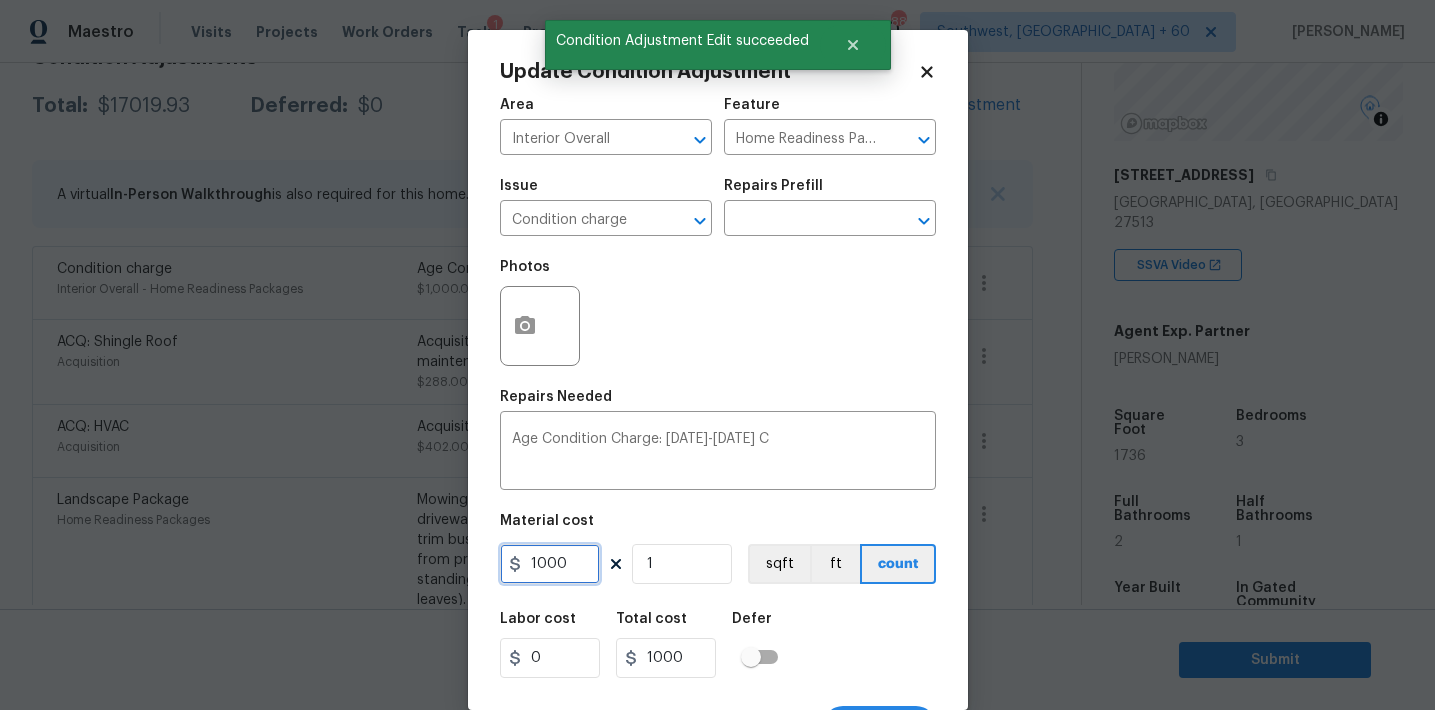 click on "1000" at bounding box center (550, 564) 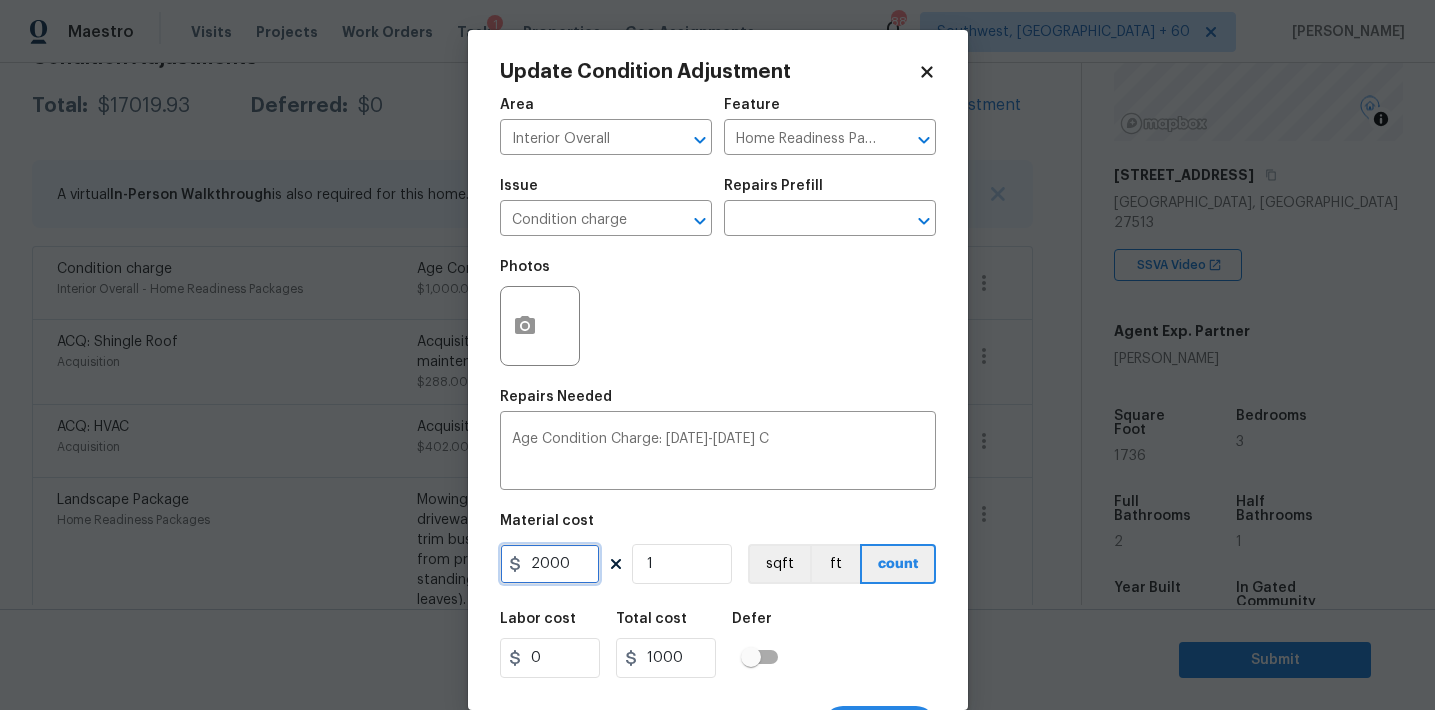 type on "2000" 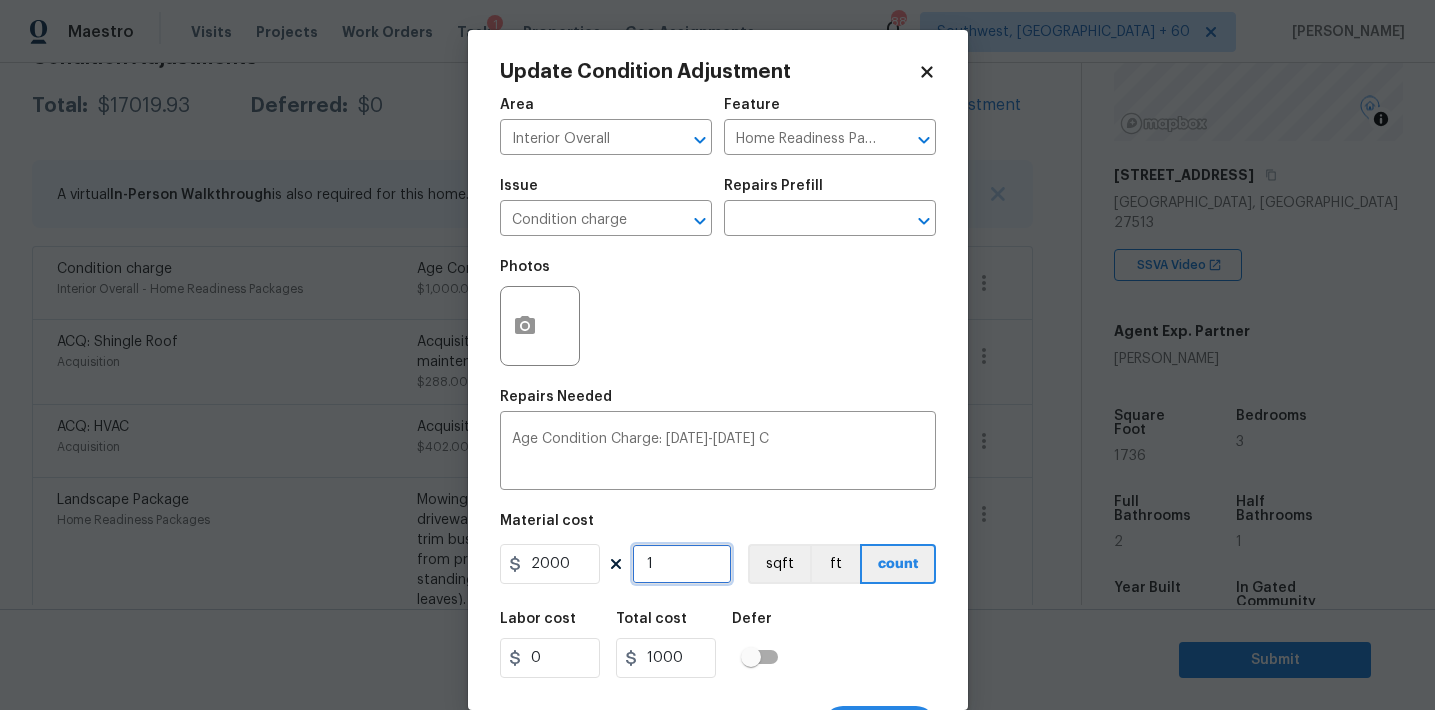 type on "2000" 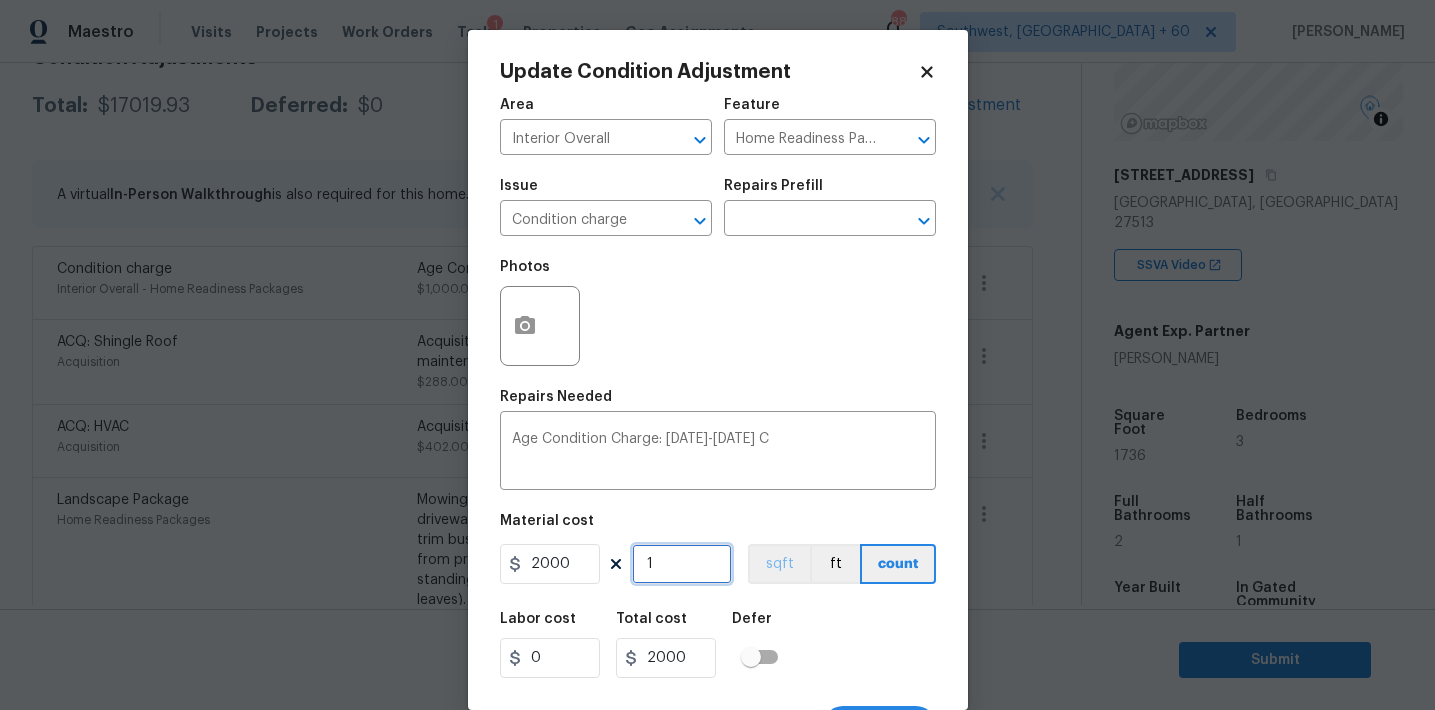 scroll, scrollTop: 37, scrollLeft: 0, axis: vertical 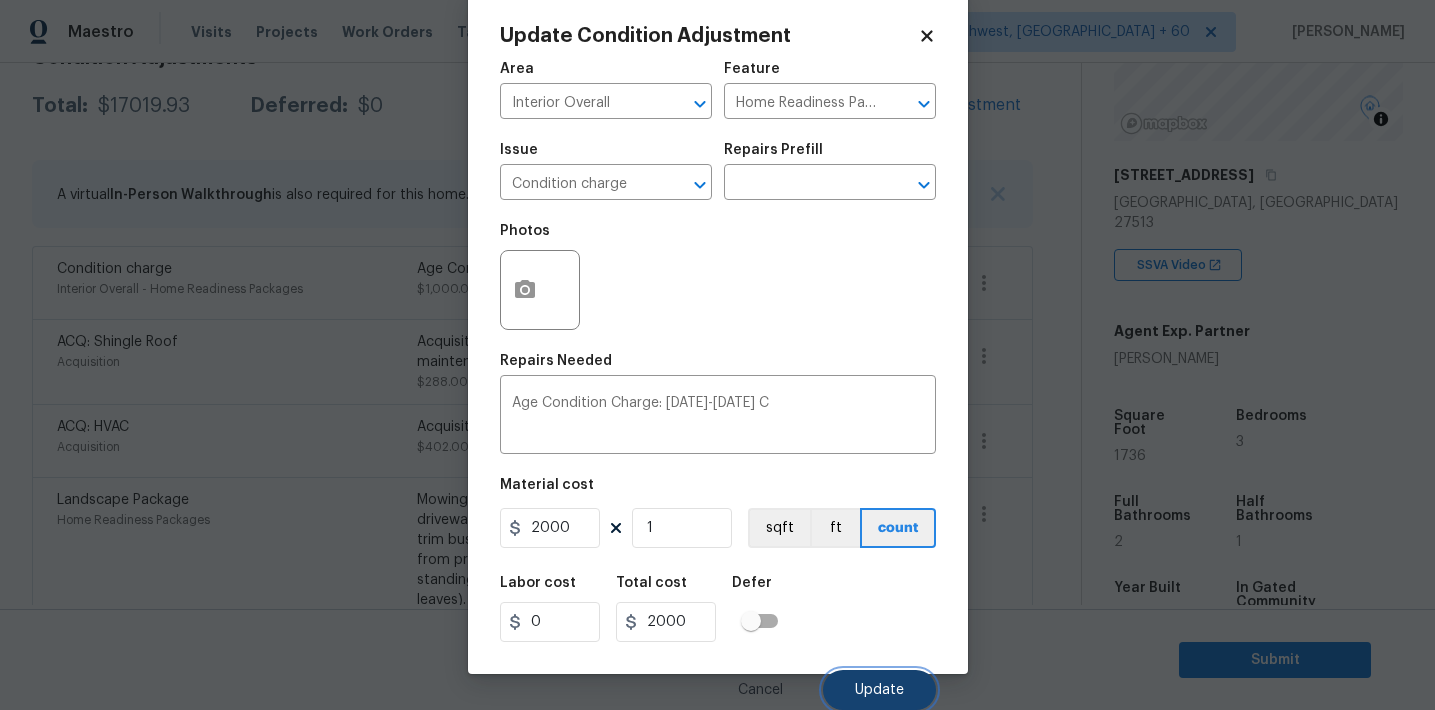 click on "Update" at bounding box center (879, 690) 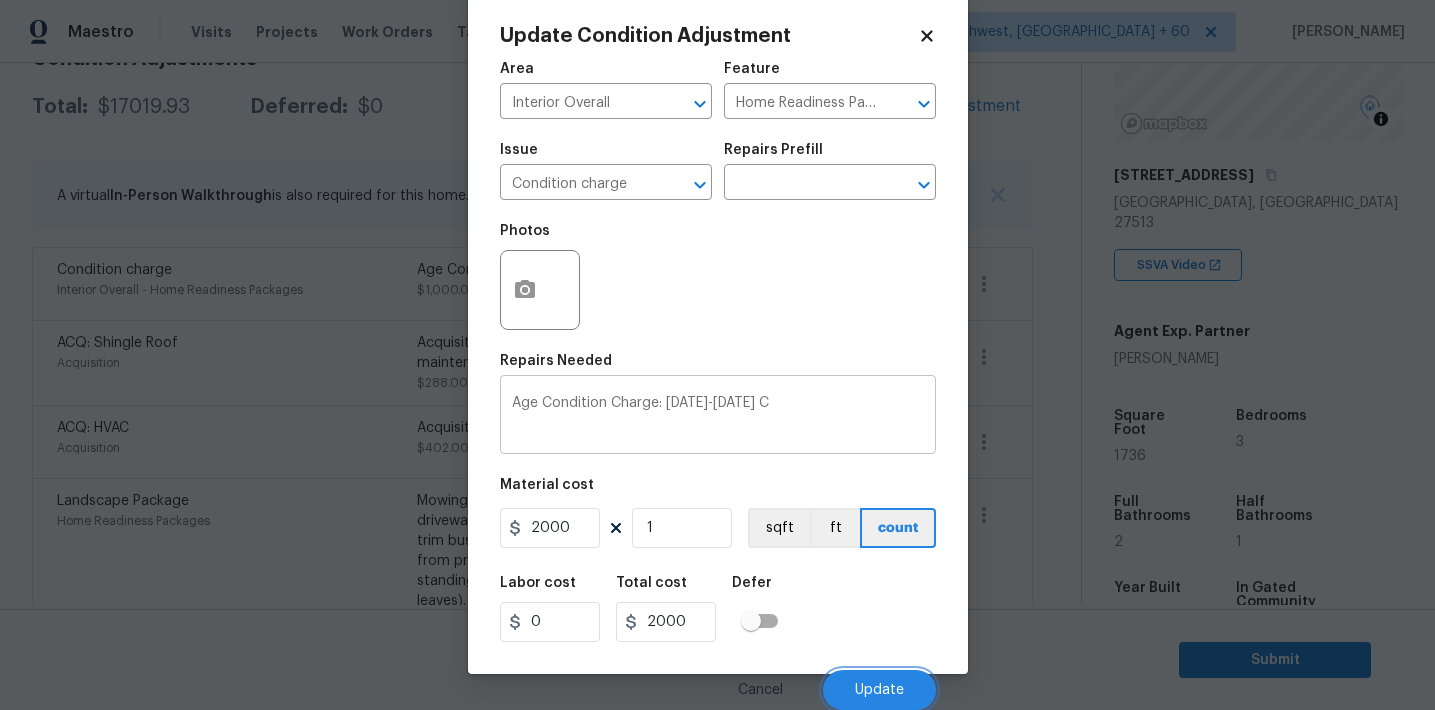 scroll, scrollTop: 319, scrollLeft: 0, axis: vertical 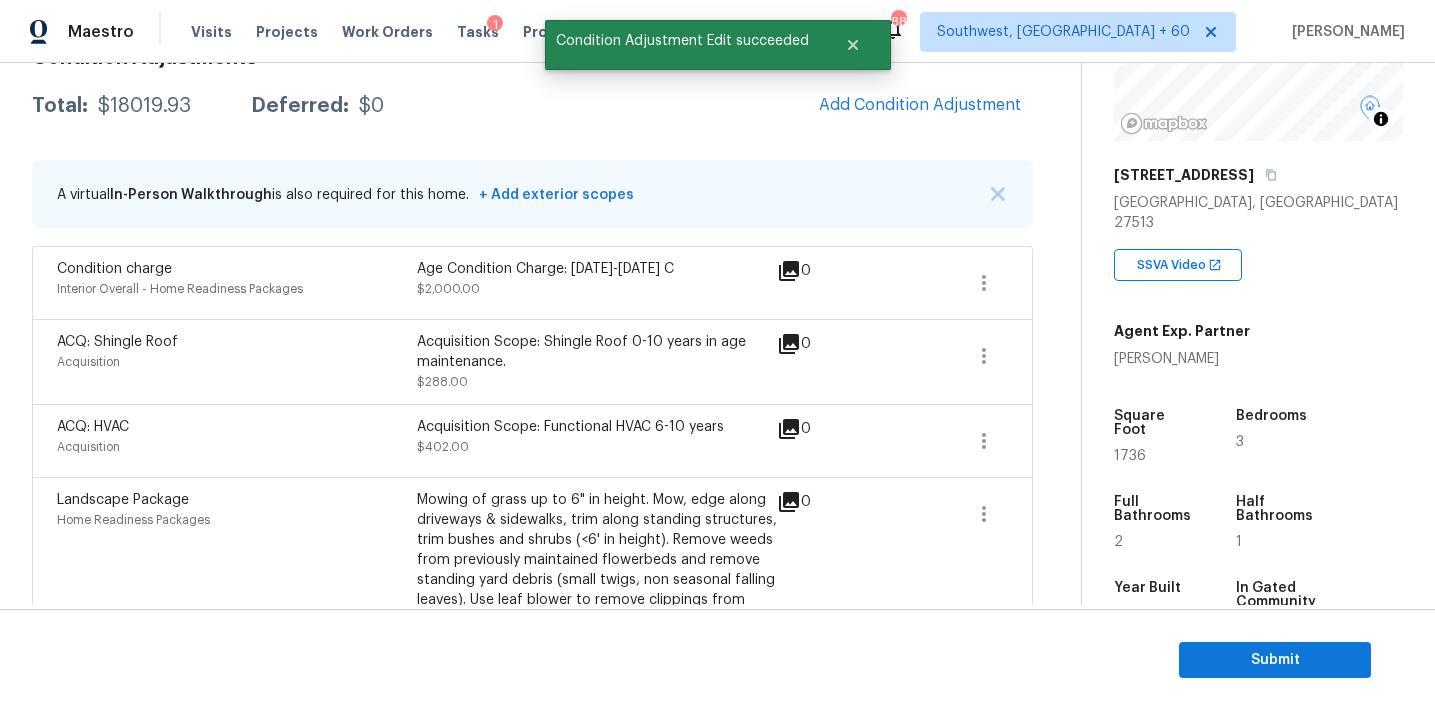 click on "Condition charge Interior Overall - Home Readiness Packages Age Condition Charge: [DATE]-[DATE] C	 $2,000.00   0" at bounding box center (532, 282) 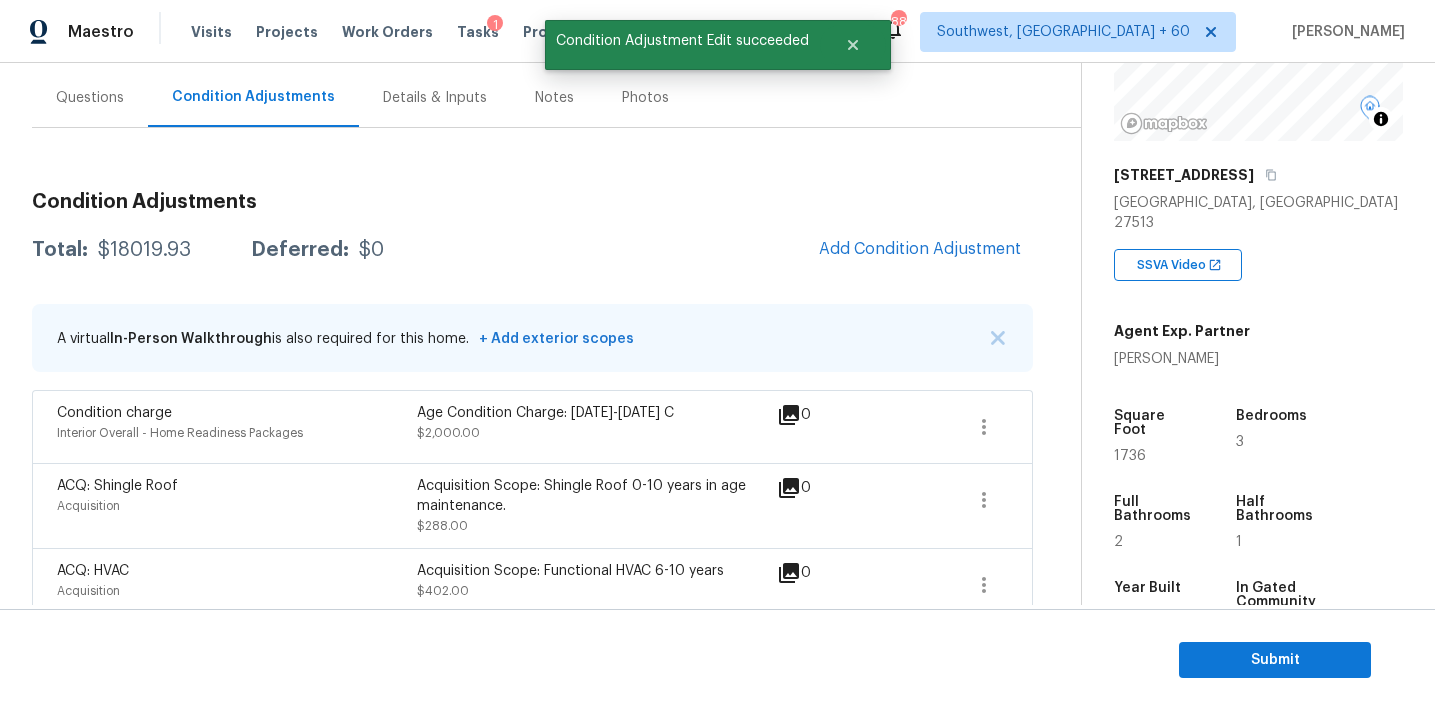 click on "Condition Adjustments Total:  $18019.93 Deferred:  $0 Add Condition Adjustment A virtual  In-Person Walkthrough  is also required for this home.   + Add exterior scopes Condition charge Interior Overall - Home Readiness Packages Age Condition Charge: [DATE]-[DATE] C	 $2,000.00   0 ACQ: Shingle Roof Acquisition Acquisition Scope: Shingle Roof 0-10 years in age maintenance. $288.00   0 ACQ: HVAC Acquisition Acquisition Scope: Functional HVAC 6-10 years $402.00   0 Landscape Package Home Readiness Packages Mowing of grass up to 6" in height. Mow, edge along driveways & sidewalks, trim along standing structures, trim bushes and shrubs (<6' in height). Remove weeds from previously maintained flowerbeds and remove standing yard debris (small twigs, non seasonal falling leaves).  Use leaf blower to remove clippings from hard surfaces." $300.00   0 Pressure Washing Siding Pressure wash the driveways/walkways as directed by the PM. Ensure that all debris and residue are removed from the areas being pressure washed.   0" at bounding box center (532, 1046) 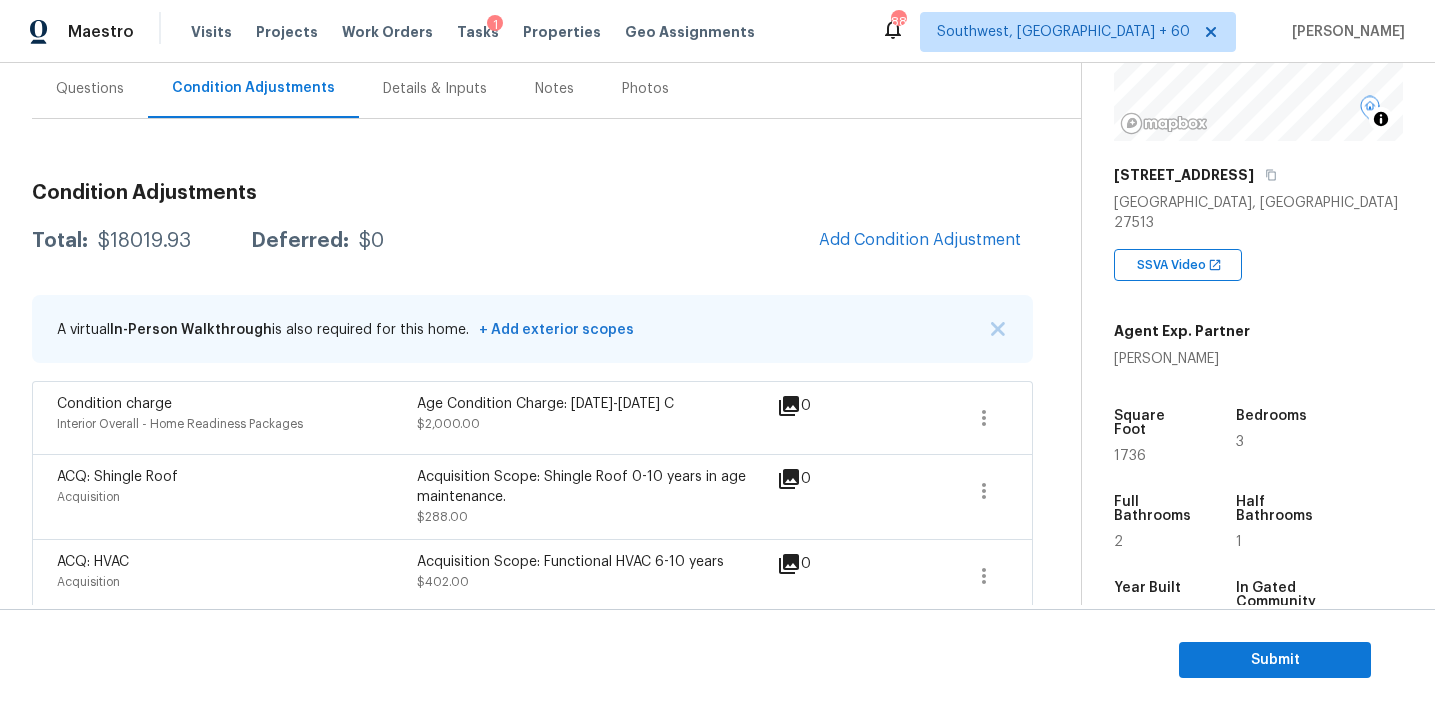 click on "Total:  $18019.93 Deferred:  $0 Add Condition Adjustment" at bounding box center [532, 241] 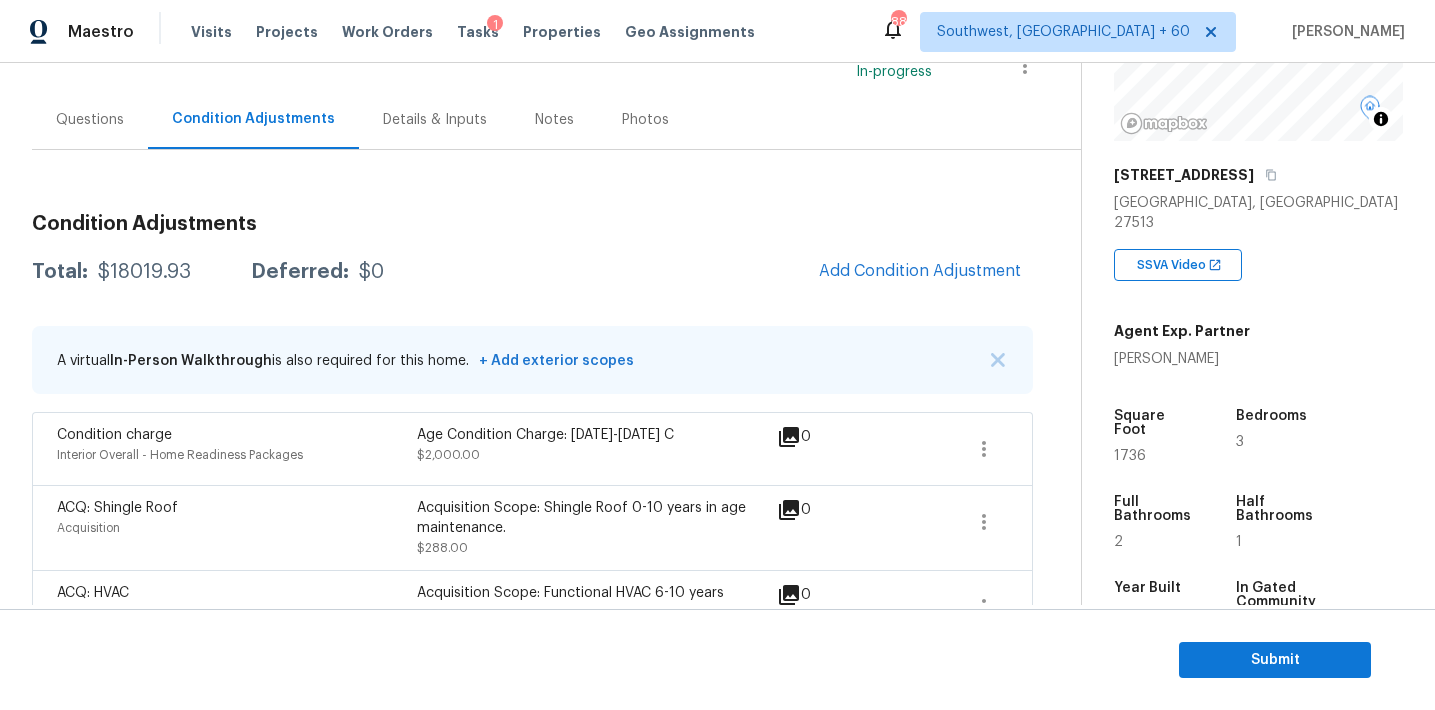 scroll, scrollTop: 0, scrollLeft: 0, axis: both 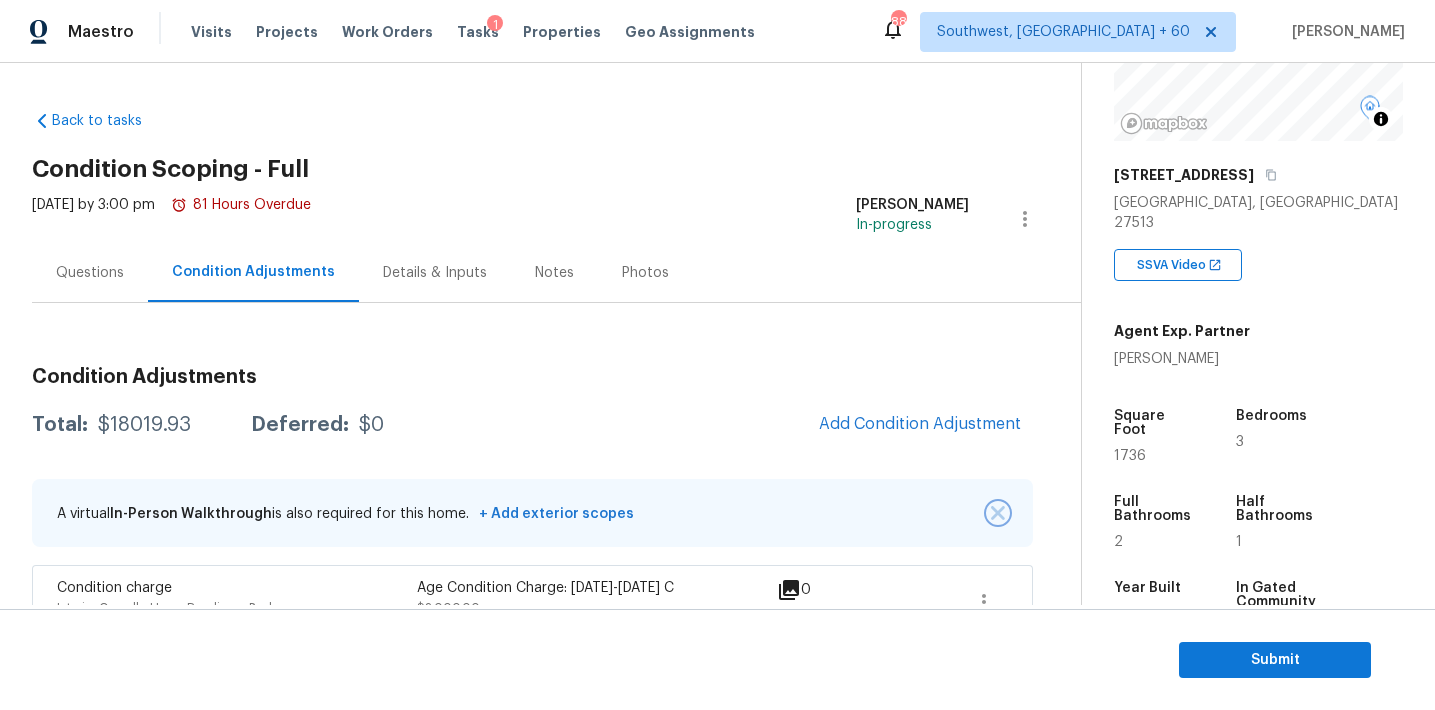 click at bounding box center [998, 513] 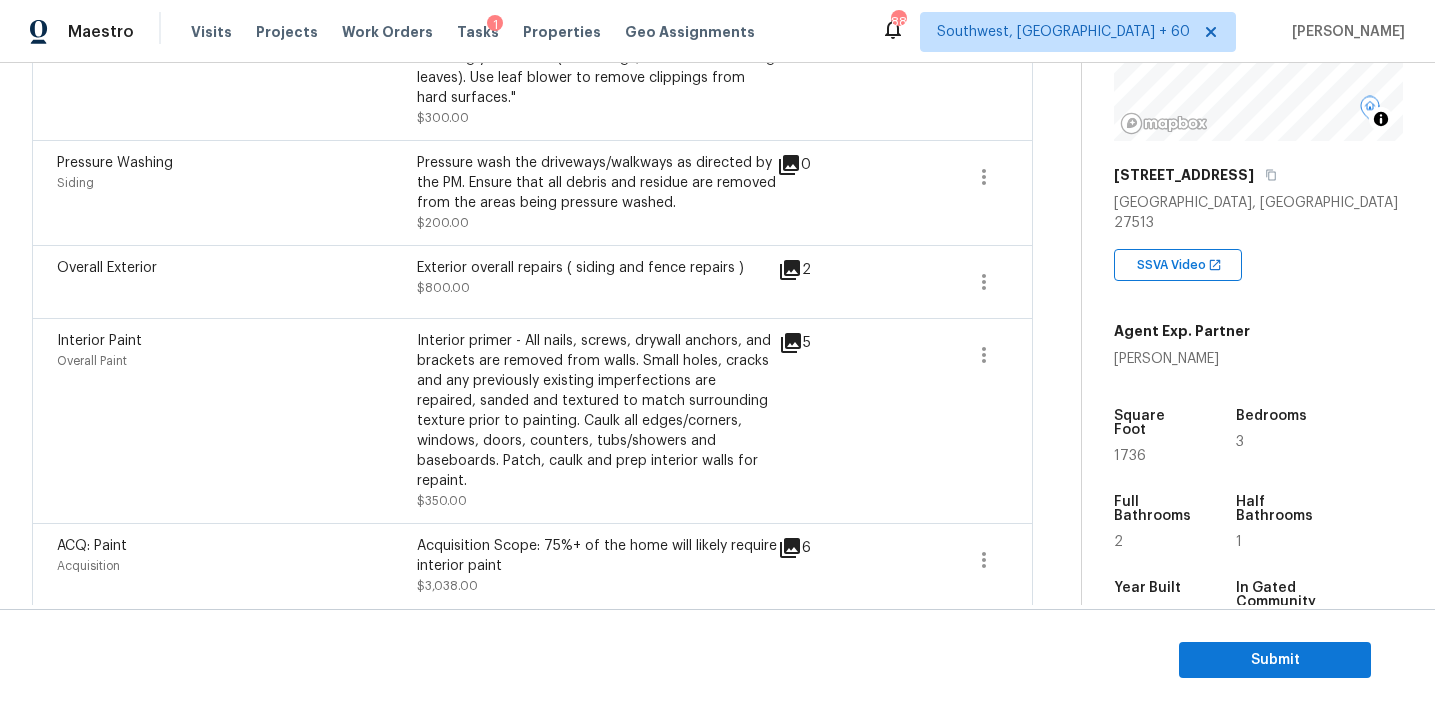 scroll, scrollTop: 1358, scrollLeft: 0, axis: vertical 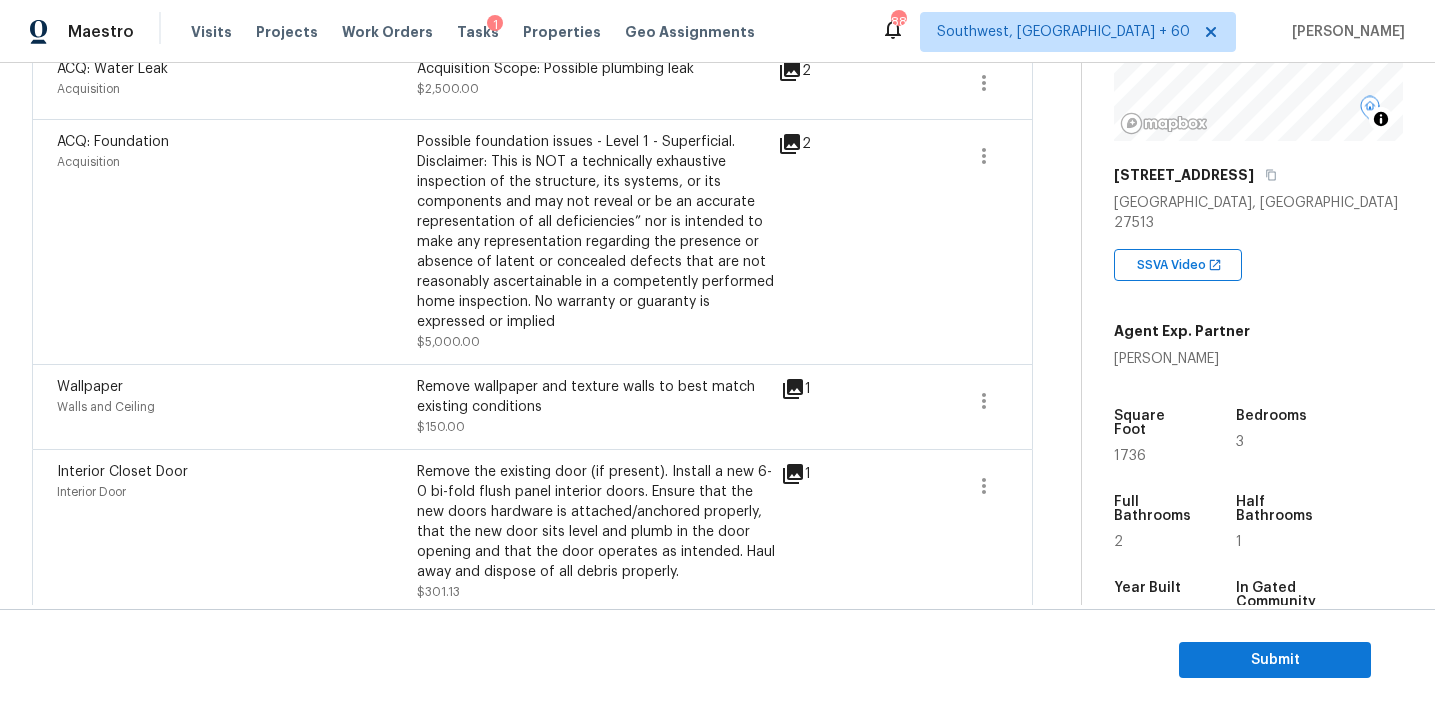 click on "Remove wallpaper and texture walls to best match existing conditions" at bounding box center [597, 397] 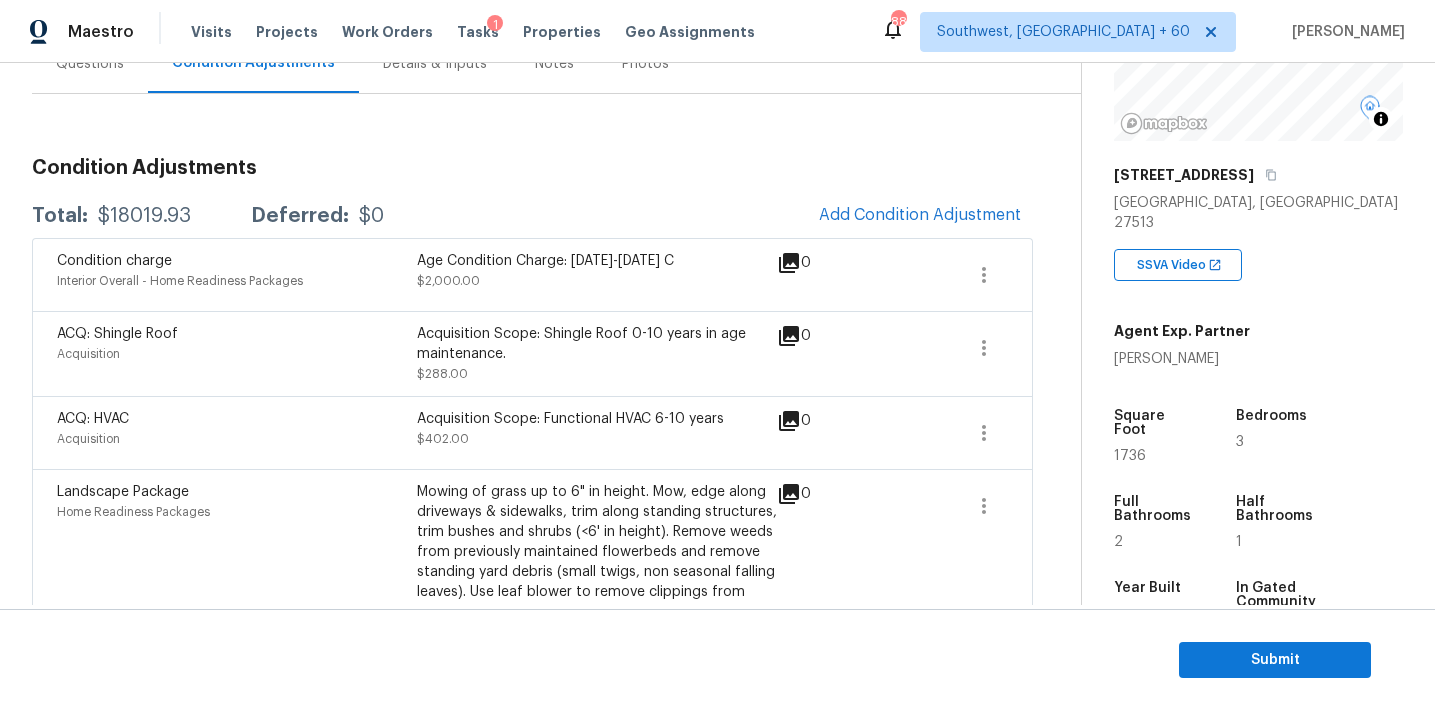 scroll, scrollTop: 185, scrollLeft: 0, axis: vertical 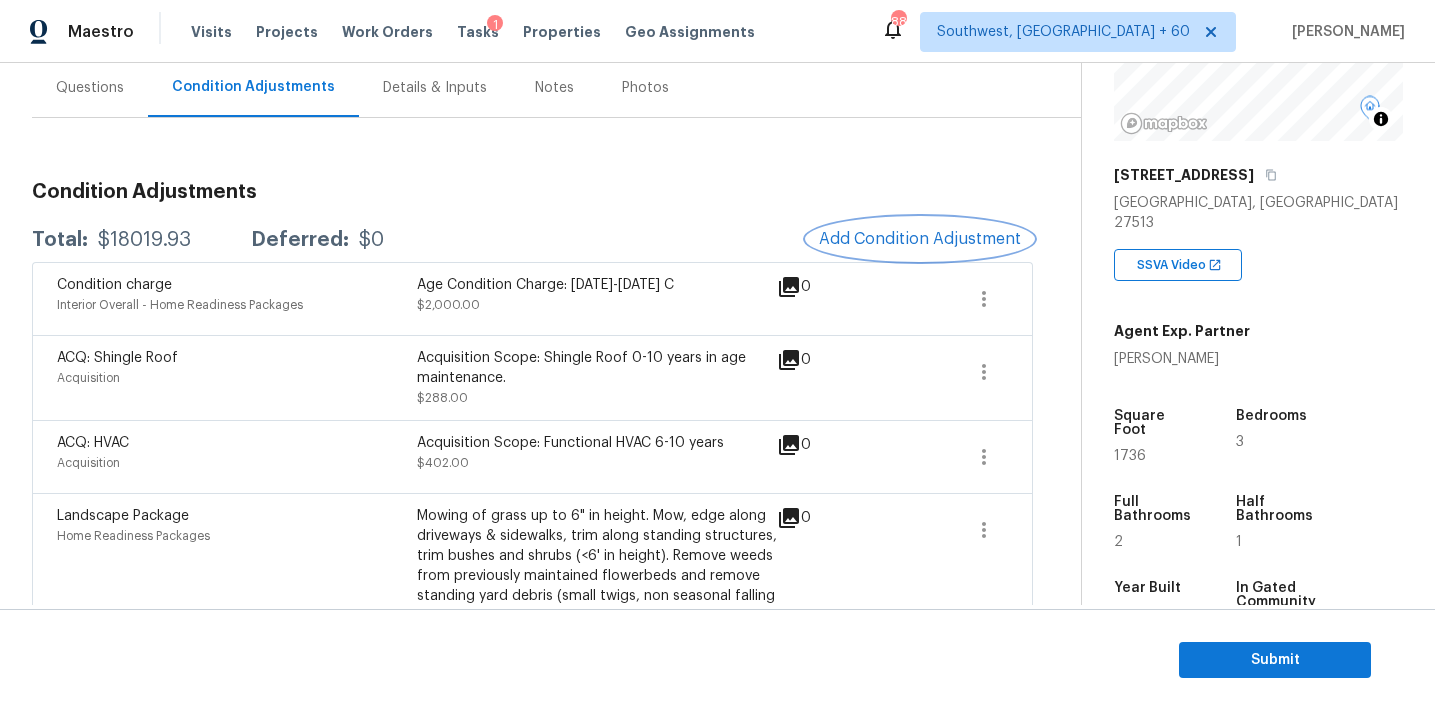 click on "Add Condition Adjustment" at bounding box center (920, 239) 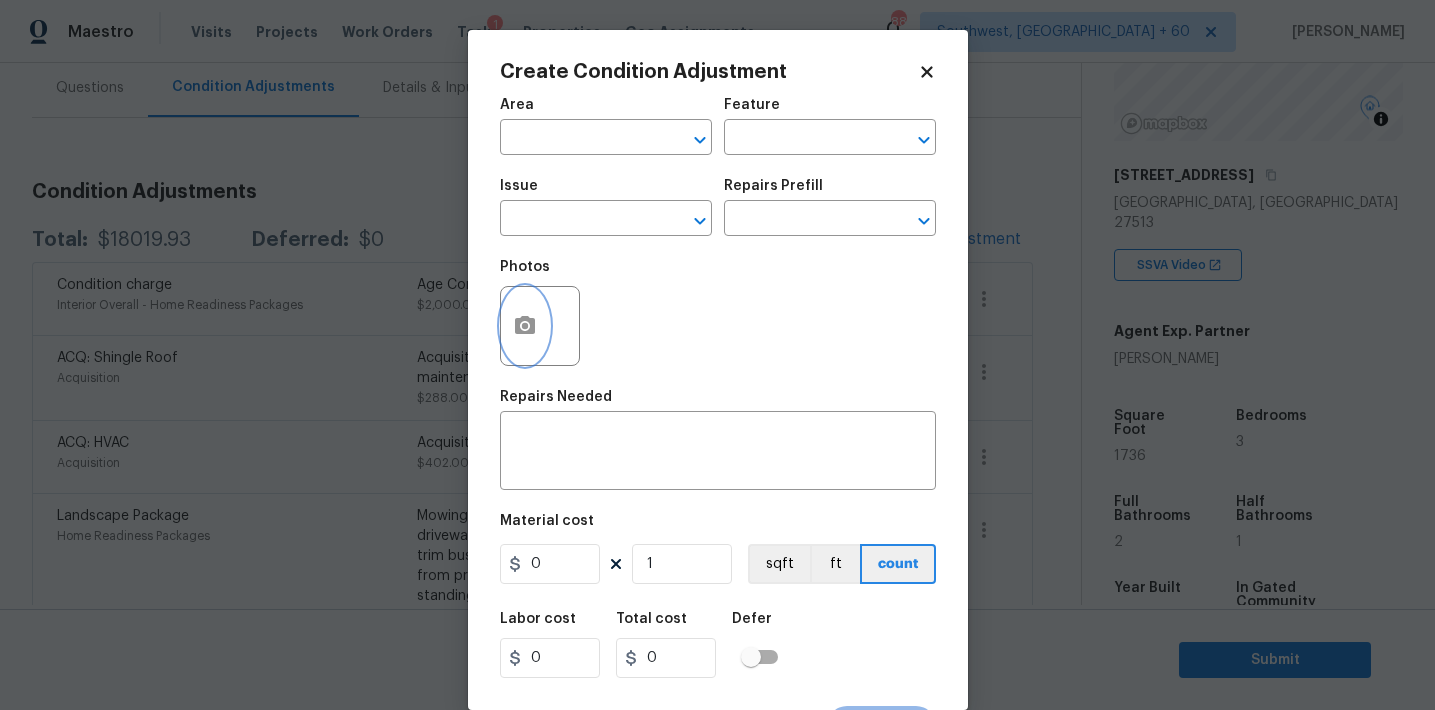 click at bounding box center (525, 326) 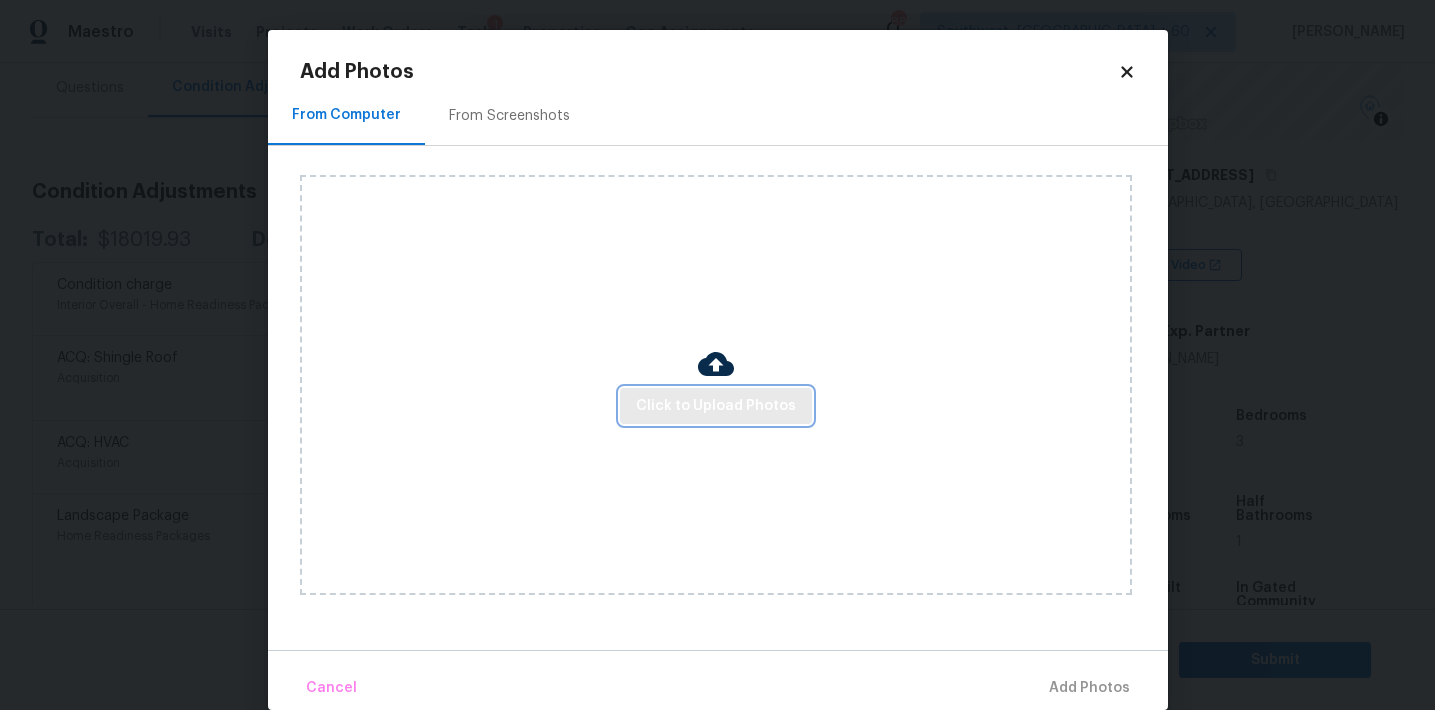 click on "Click to Upload Photos" at bounding box center [716, 406] 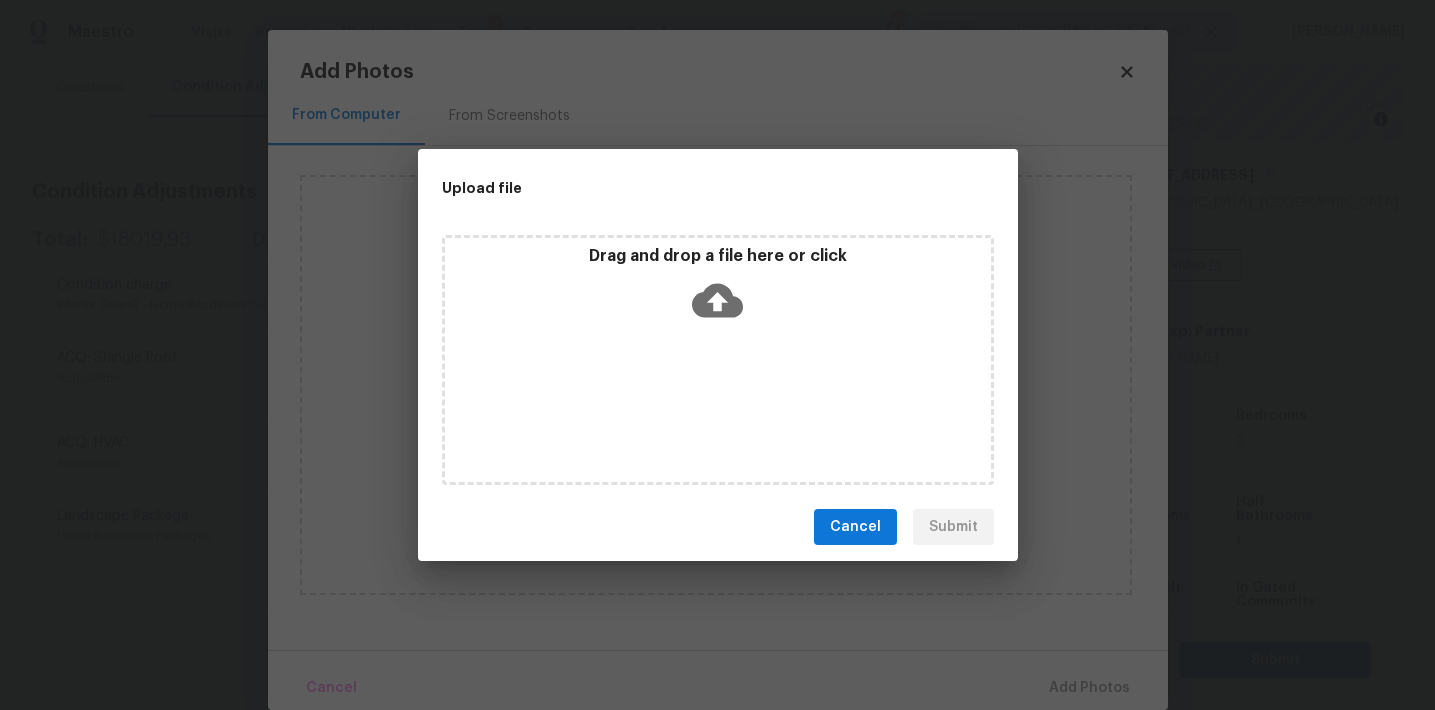 click on "Drag and drop a file here or click" at bounding box center [718, 289] 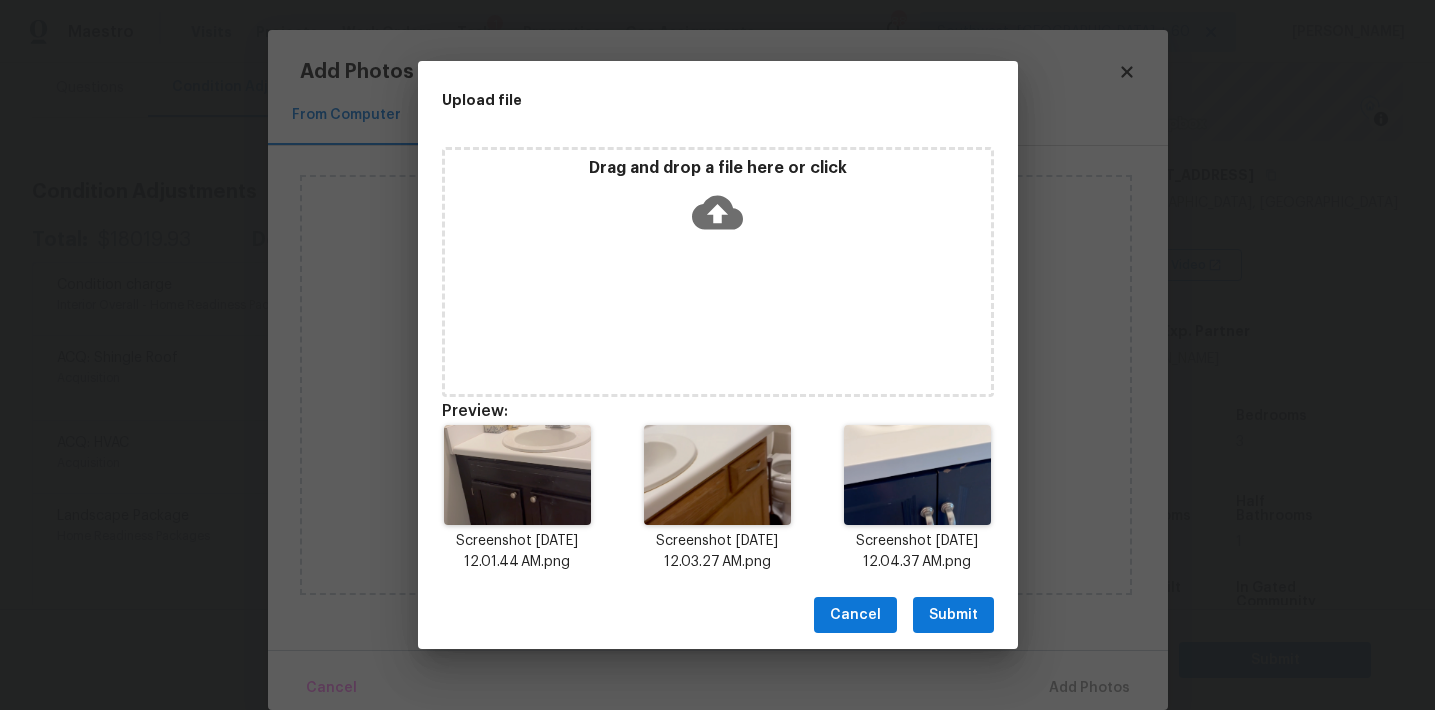click on "Submit" at bounding box center [953, 615] 